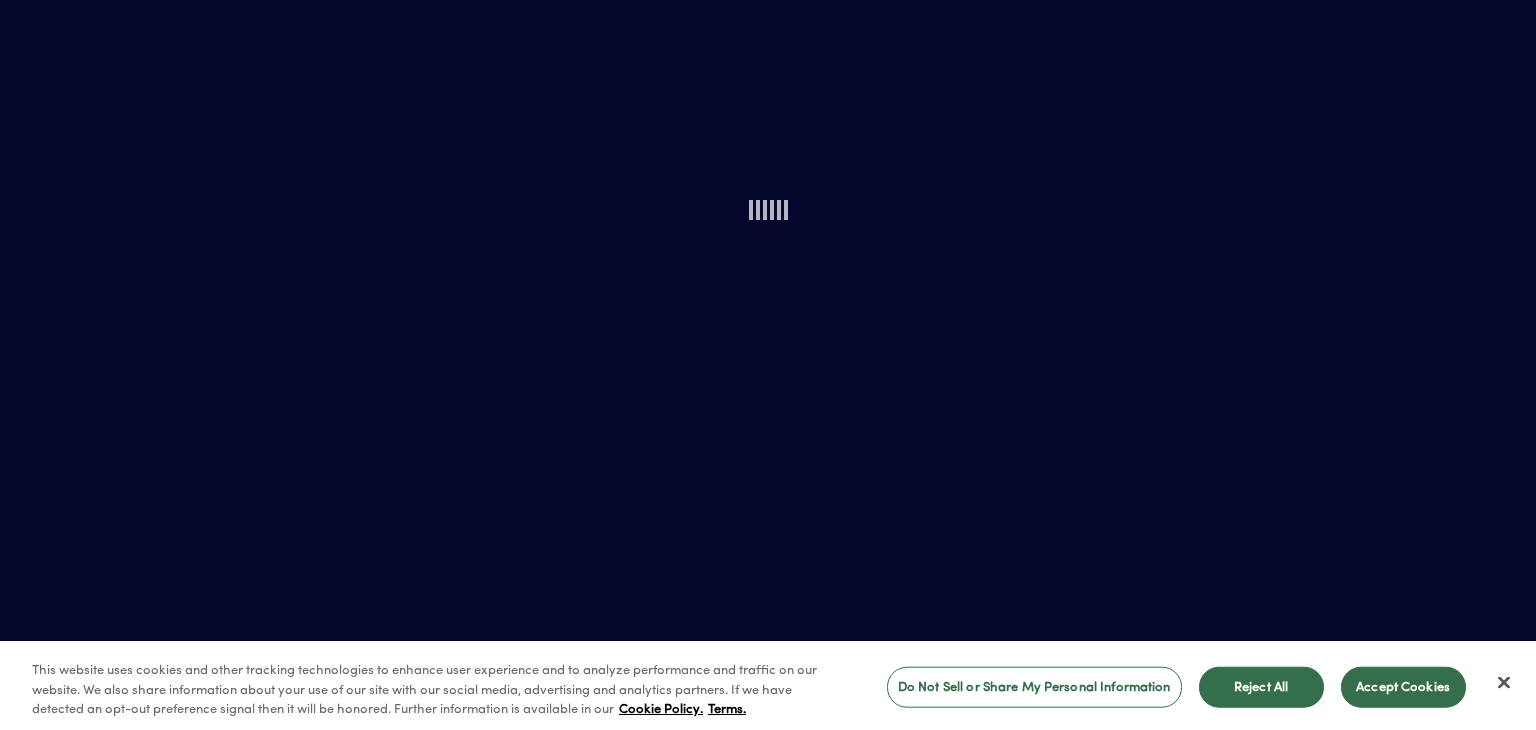 scroll, scrollTop: 0, scrollLeft: 0, axis: both 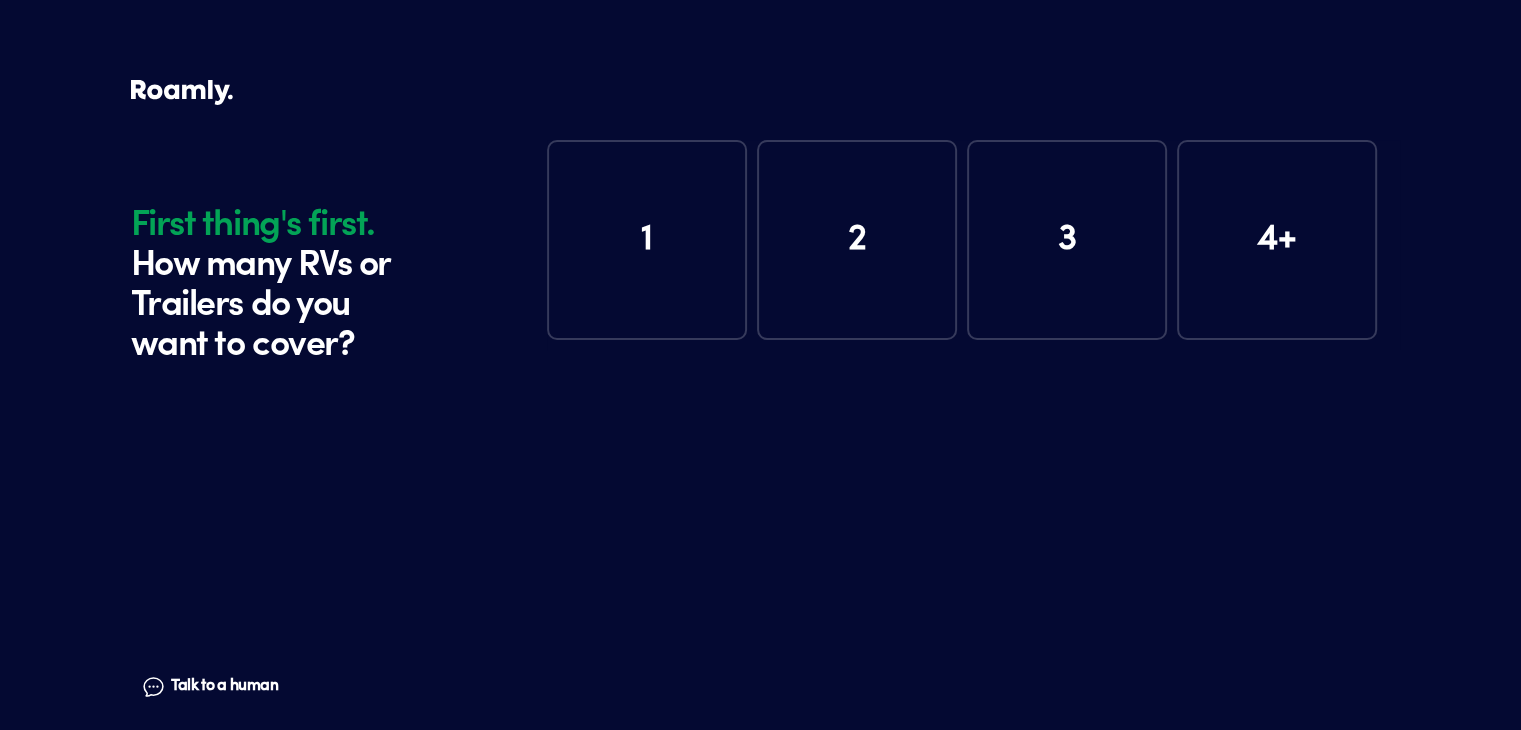 click on "1" at bounding box center [647, 240] 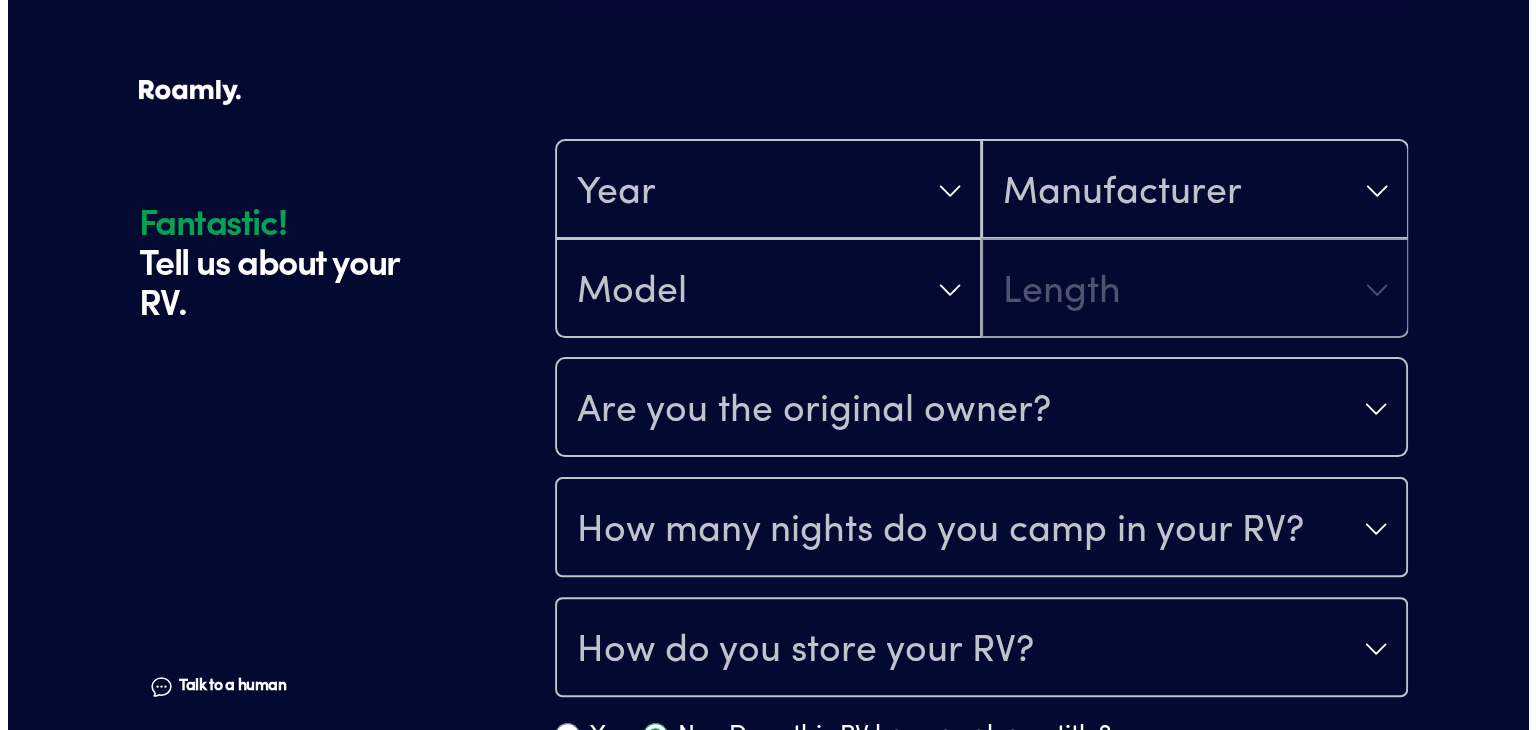 scroll, scrollTop: 290, scrollLeft: 0, axis: vertical 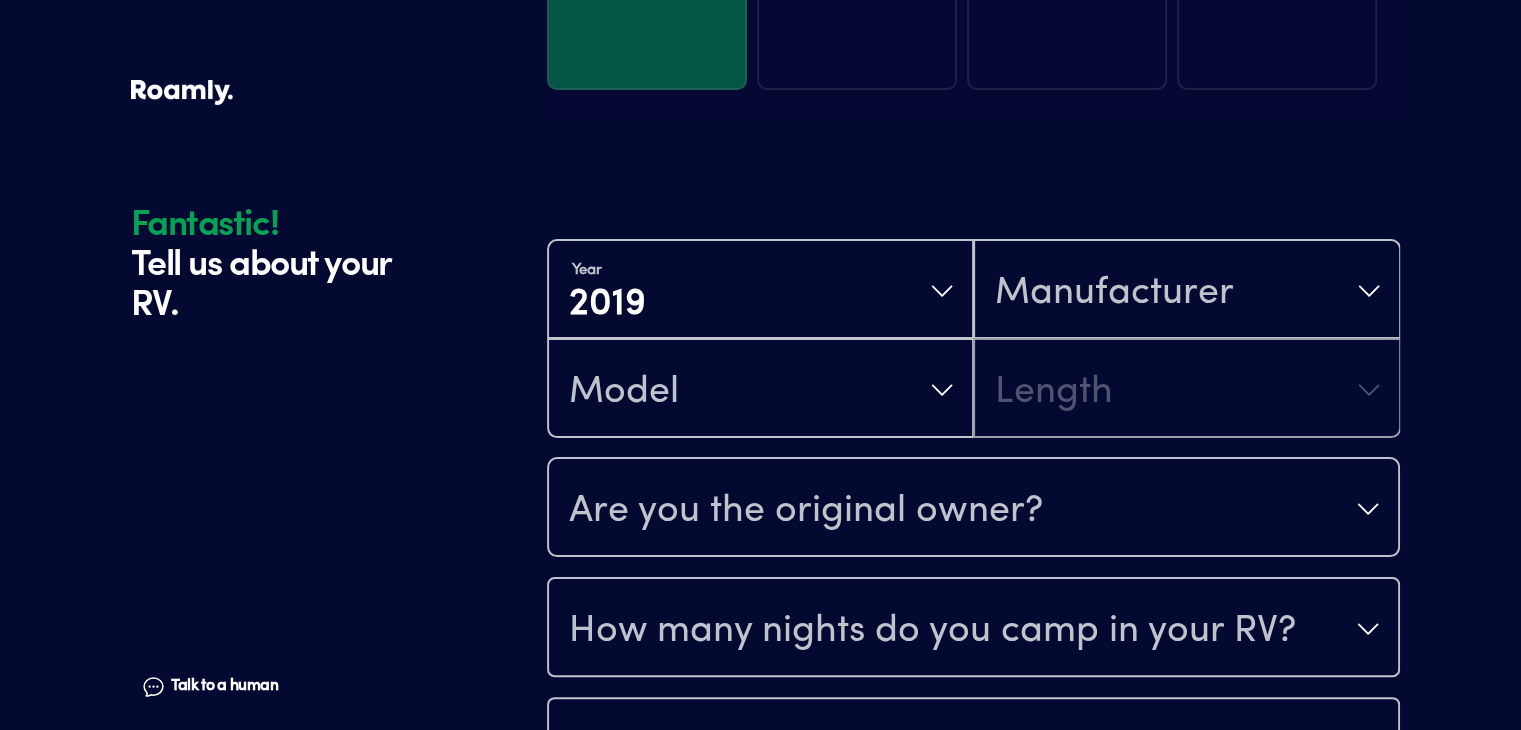 click on "Year 2019 Manufacturer Model Length" at bounding box center (973, 339) 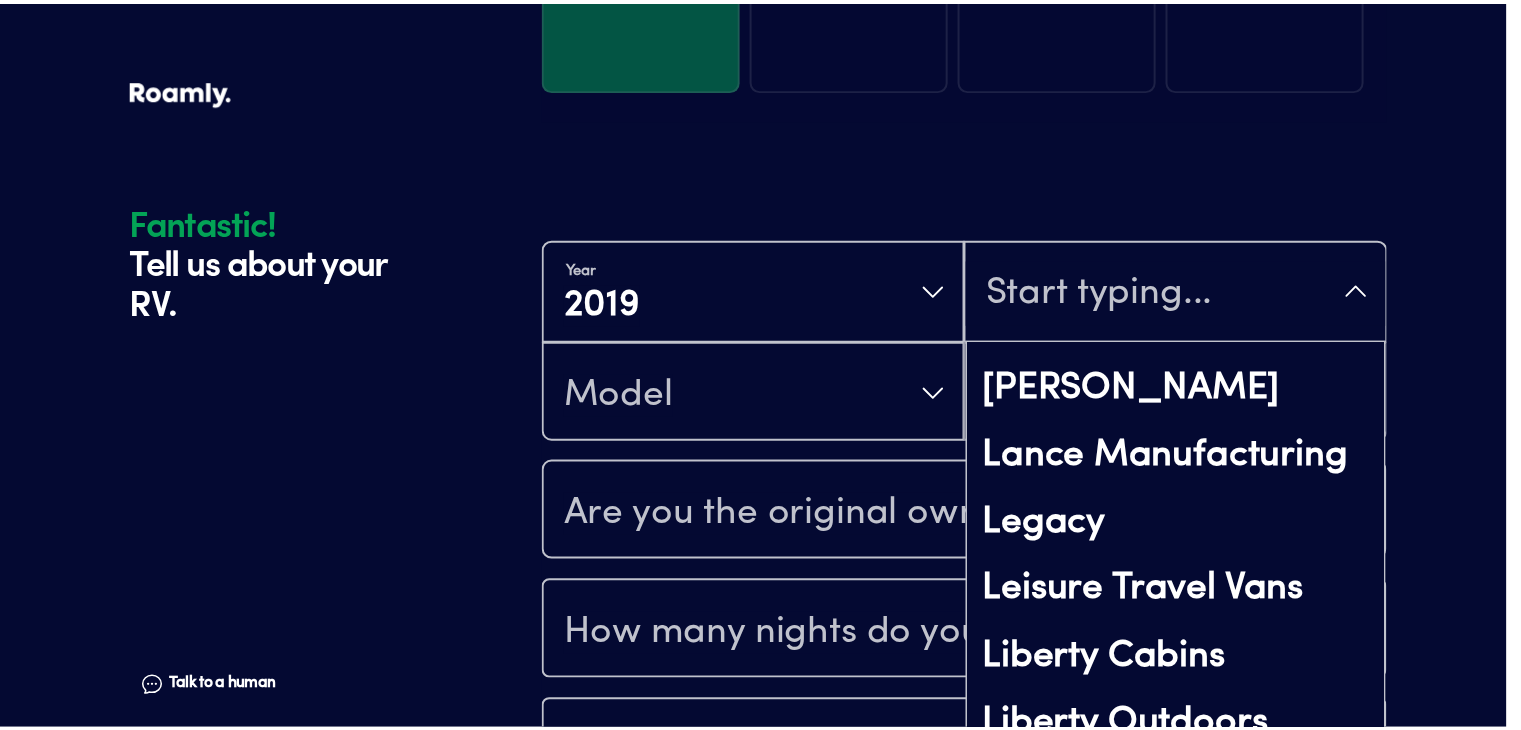 scroll, scrollTop: 7500, scrollLeft: 0, axis: vertical 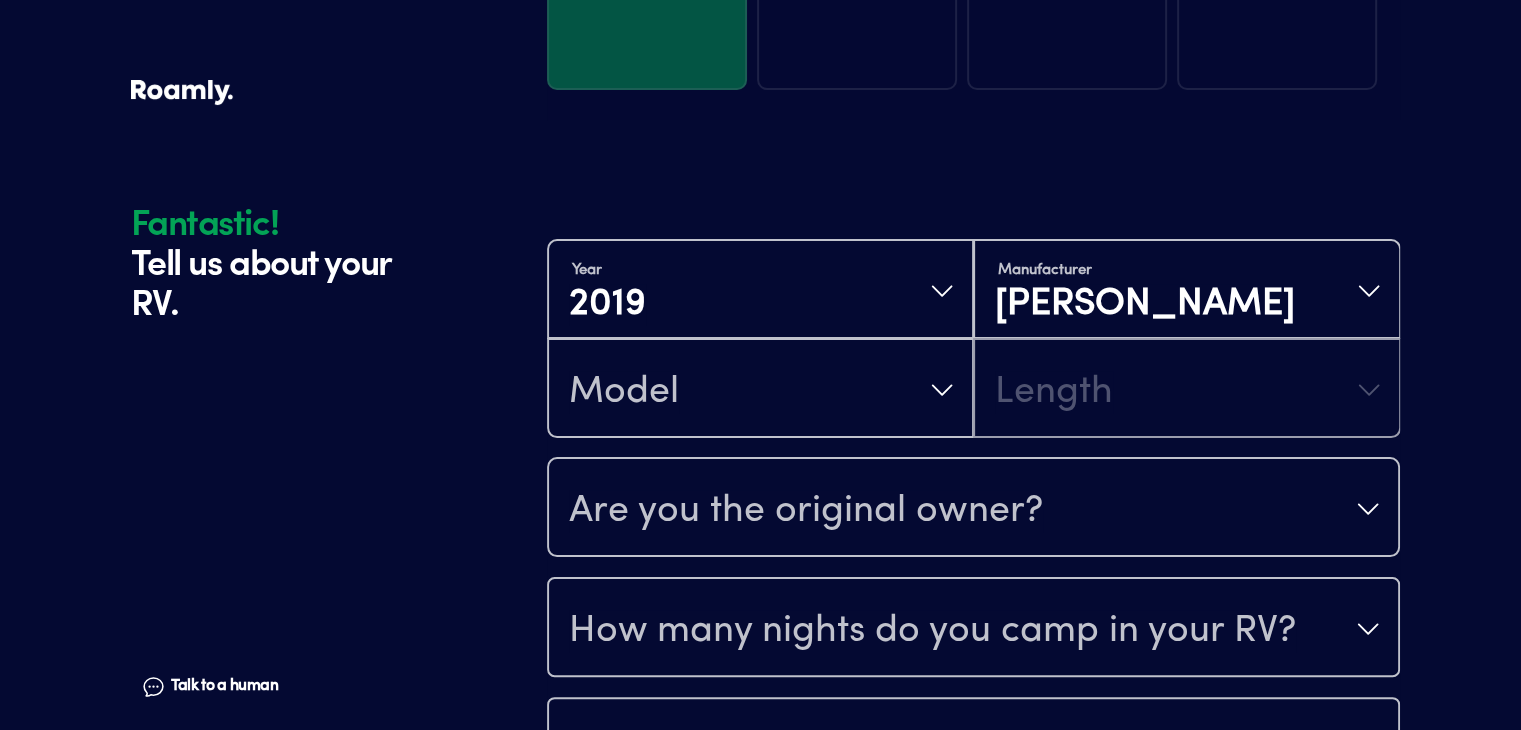 click on "Year 2019 Manufacturer Lance Model Length" at bounding box center (973, 339) 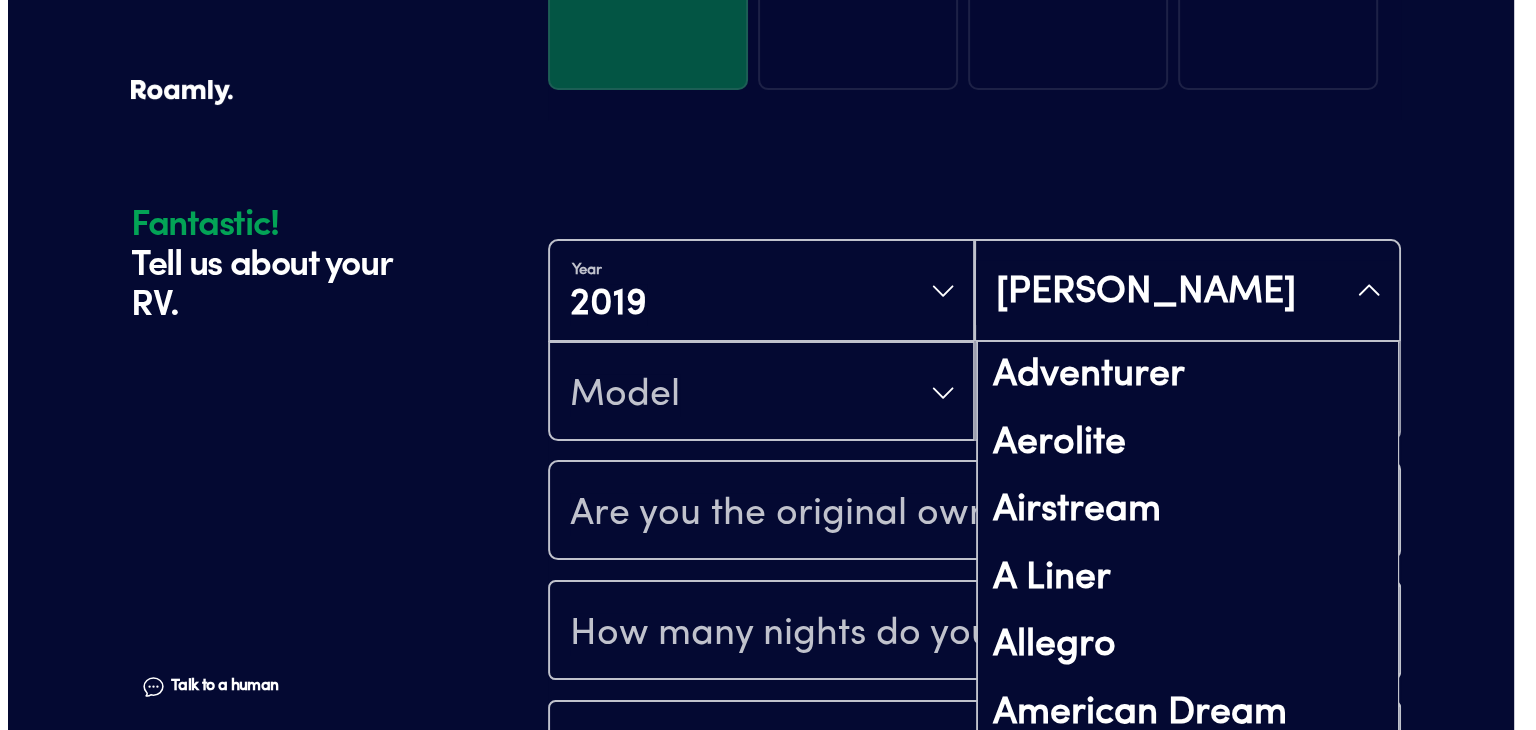scroll, scrollTop: 398, scrollLeft: 0, axis: vertical 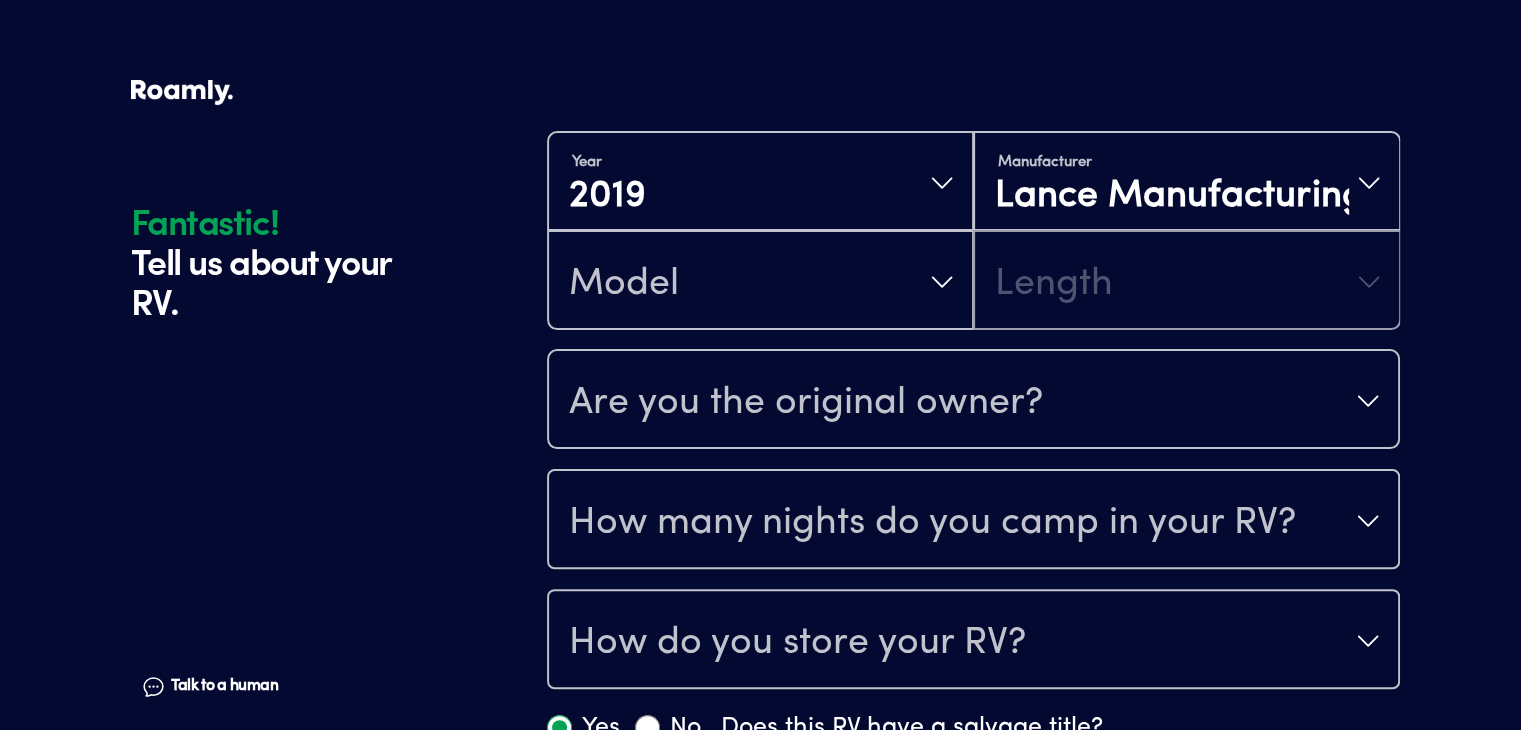 click on "Year 2019 Manufacturer Lance Manufacturing Model Length" at bounding box center [973, 231] 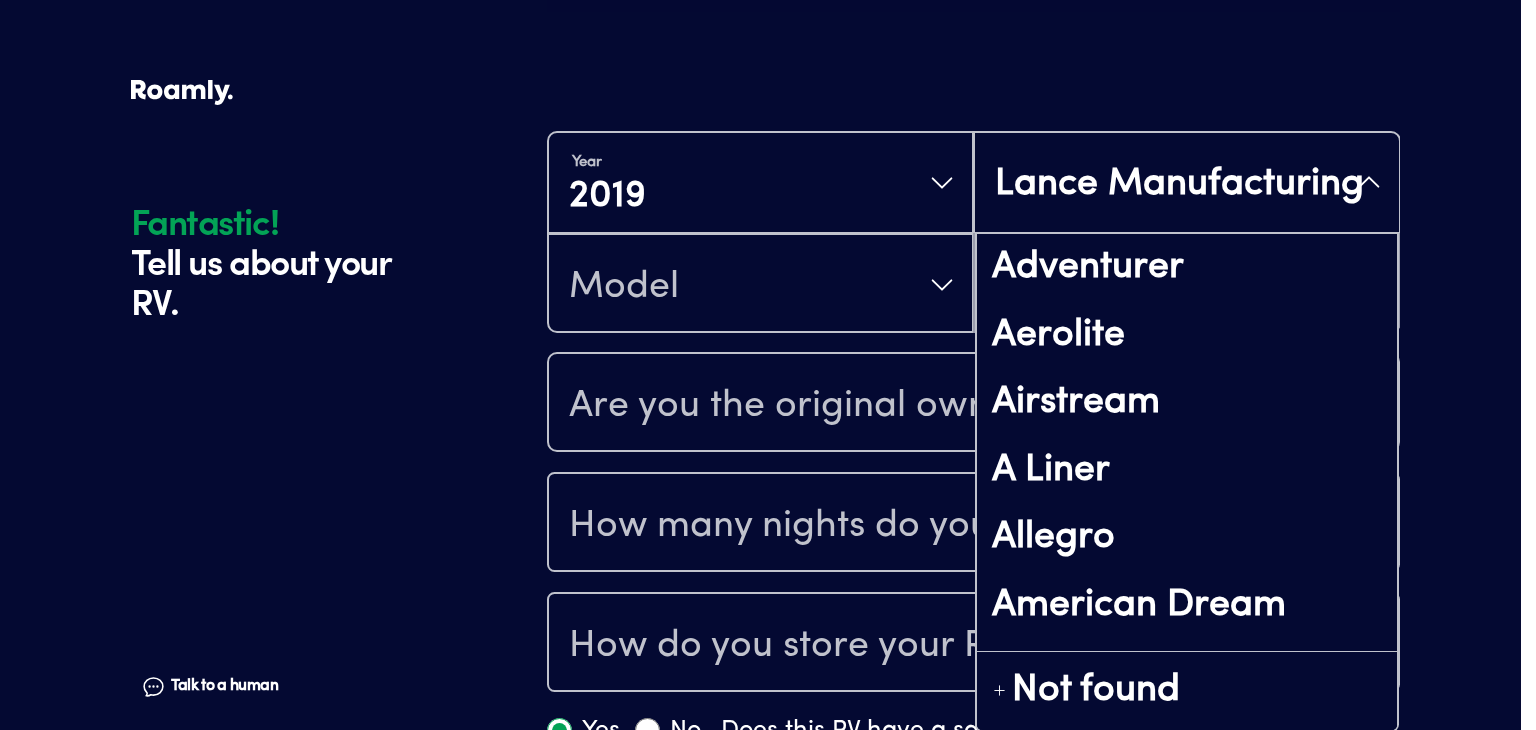 scroll, scrollTop: 7213, scrollLeft: 0, axis: vertical 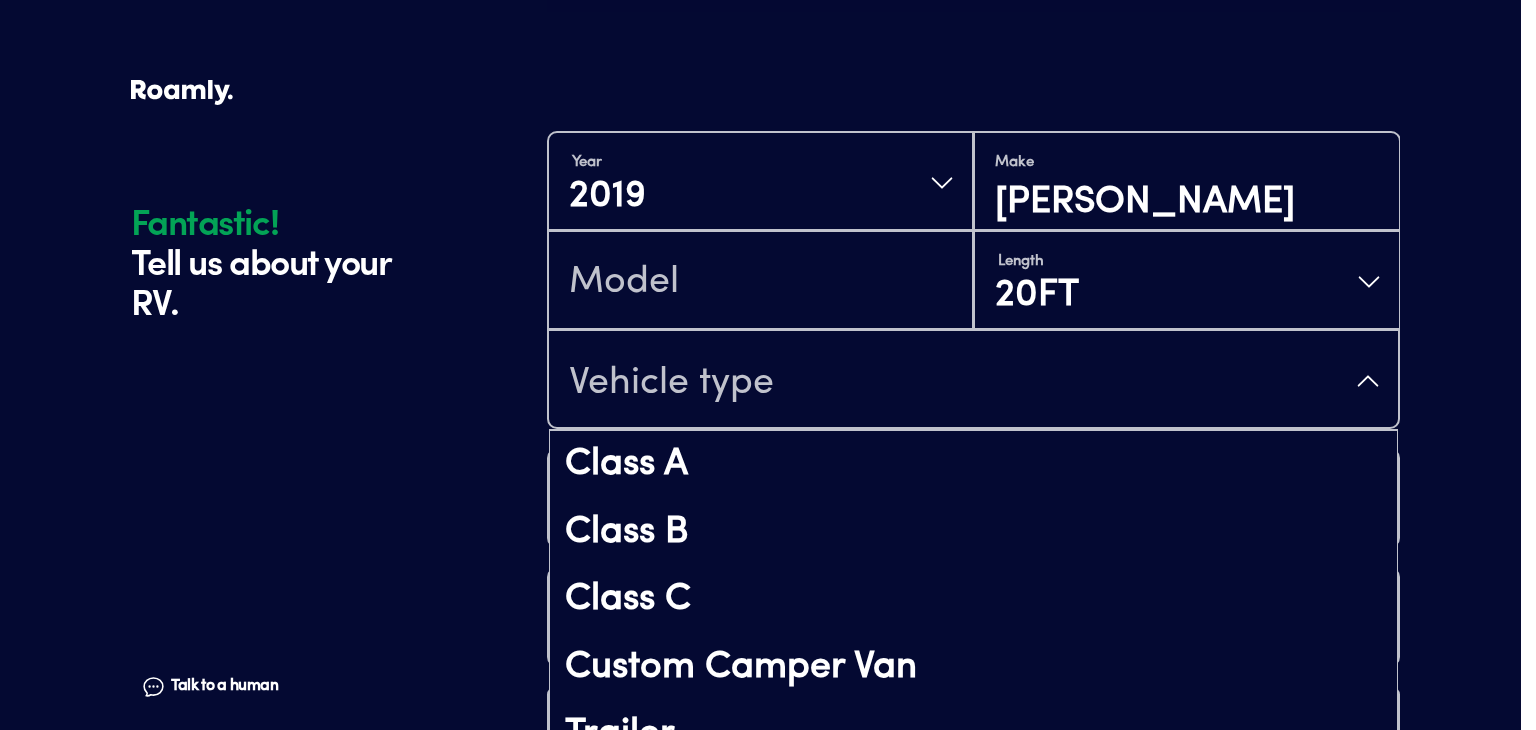 click on "Vehicle type" at bounding box center [973, 381] 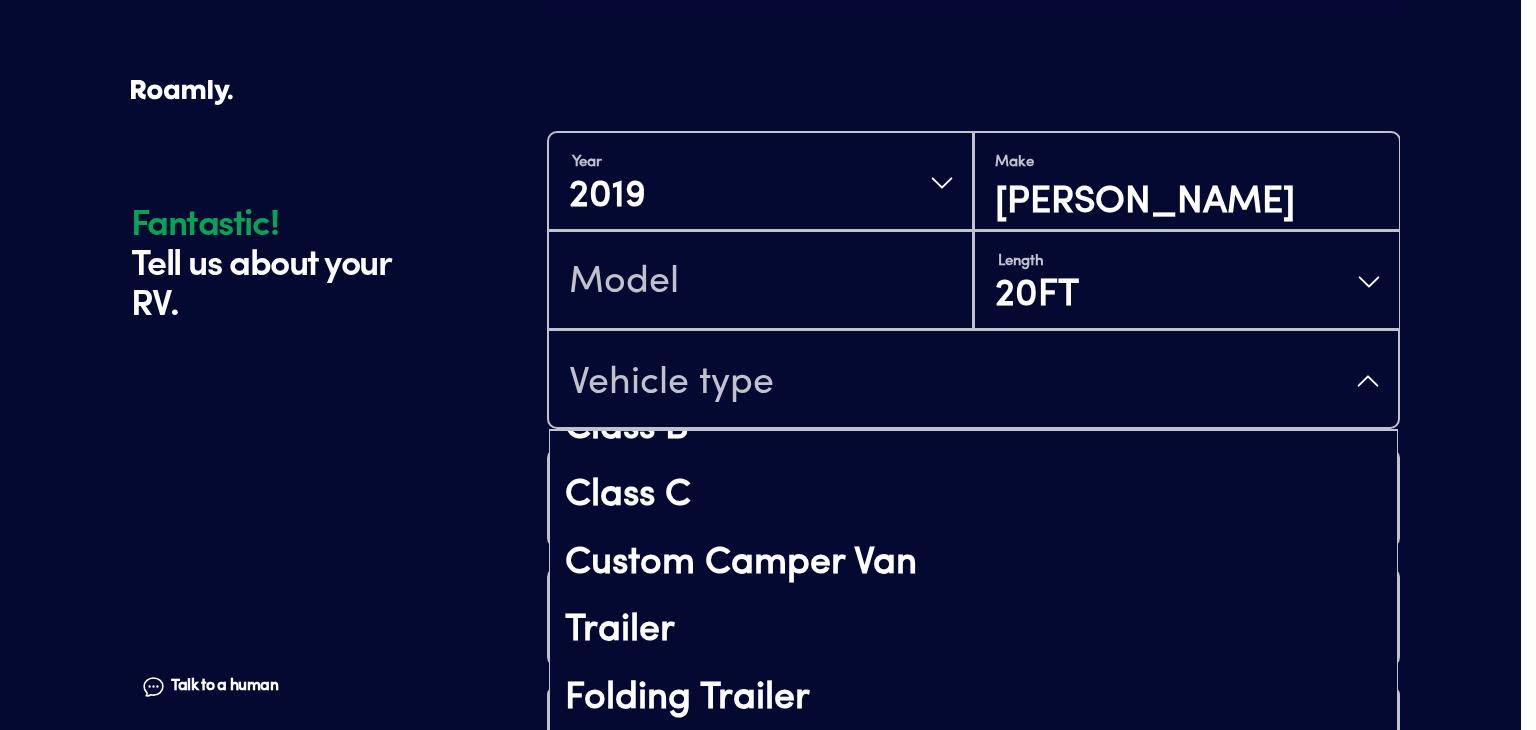 scroll, scrollTop: 127, scrollLeft: 0, axis: vertical 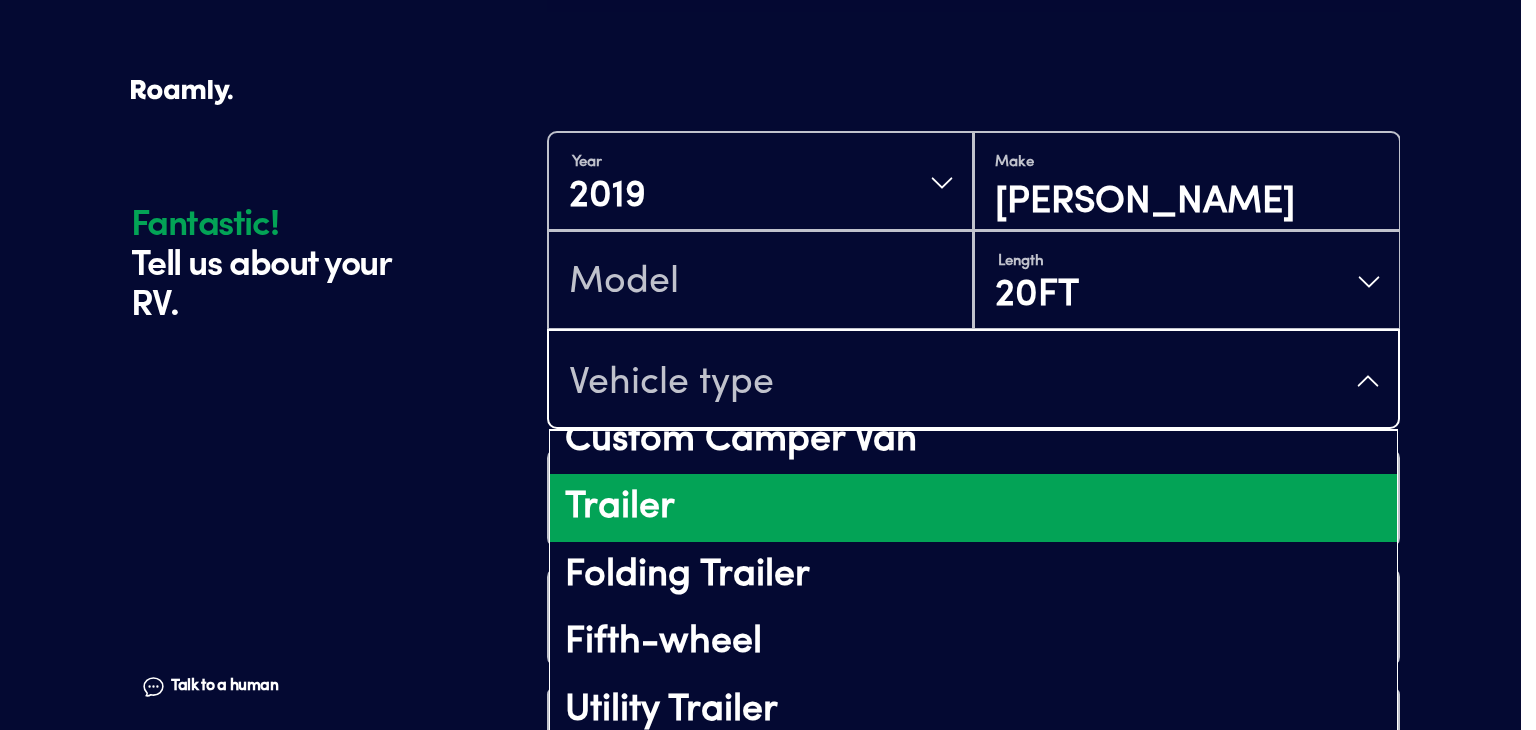click on "Trailer" at bounding box center (973, 508) 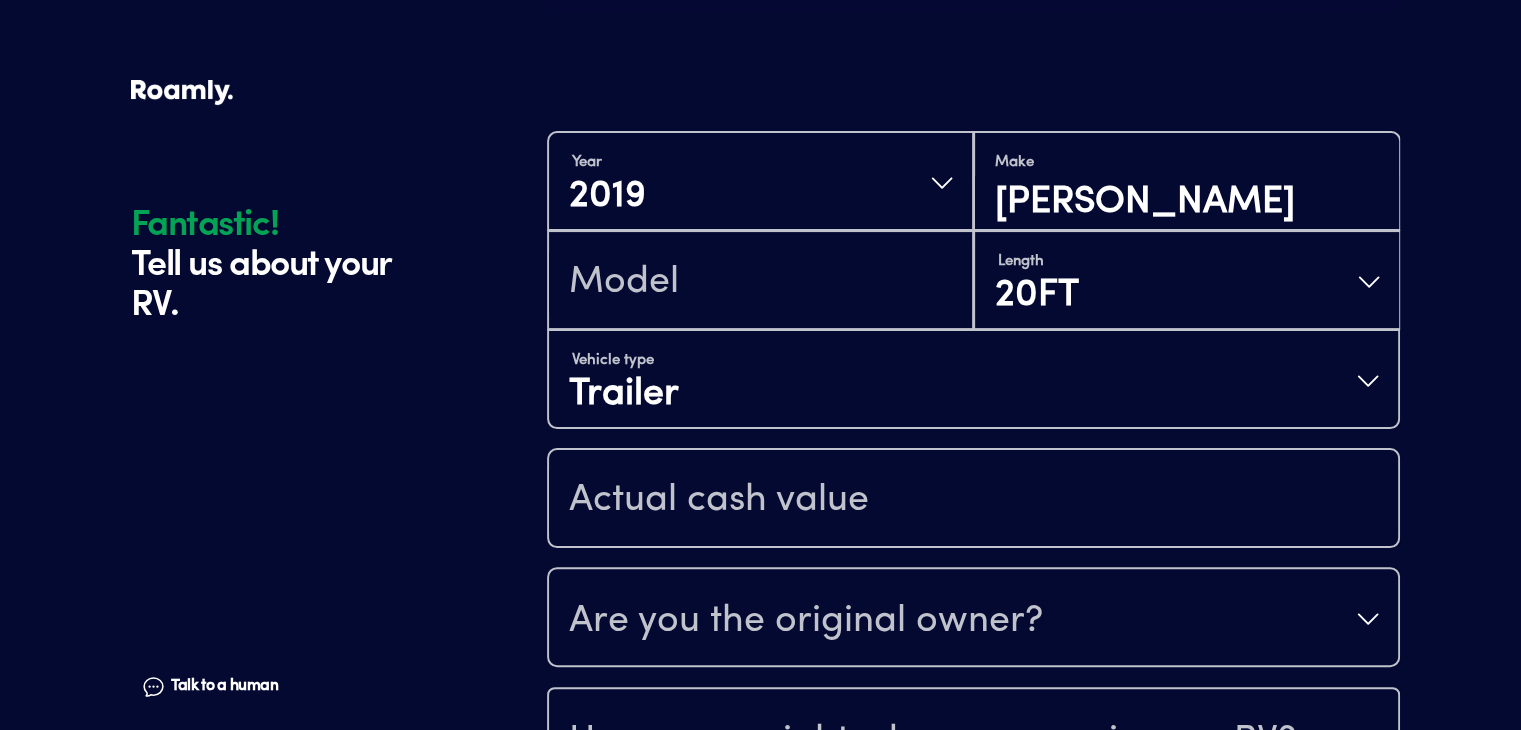 click at bounding box center [973, 498] 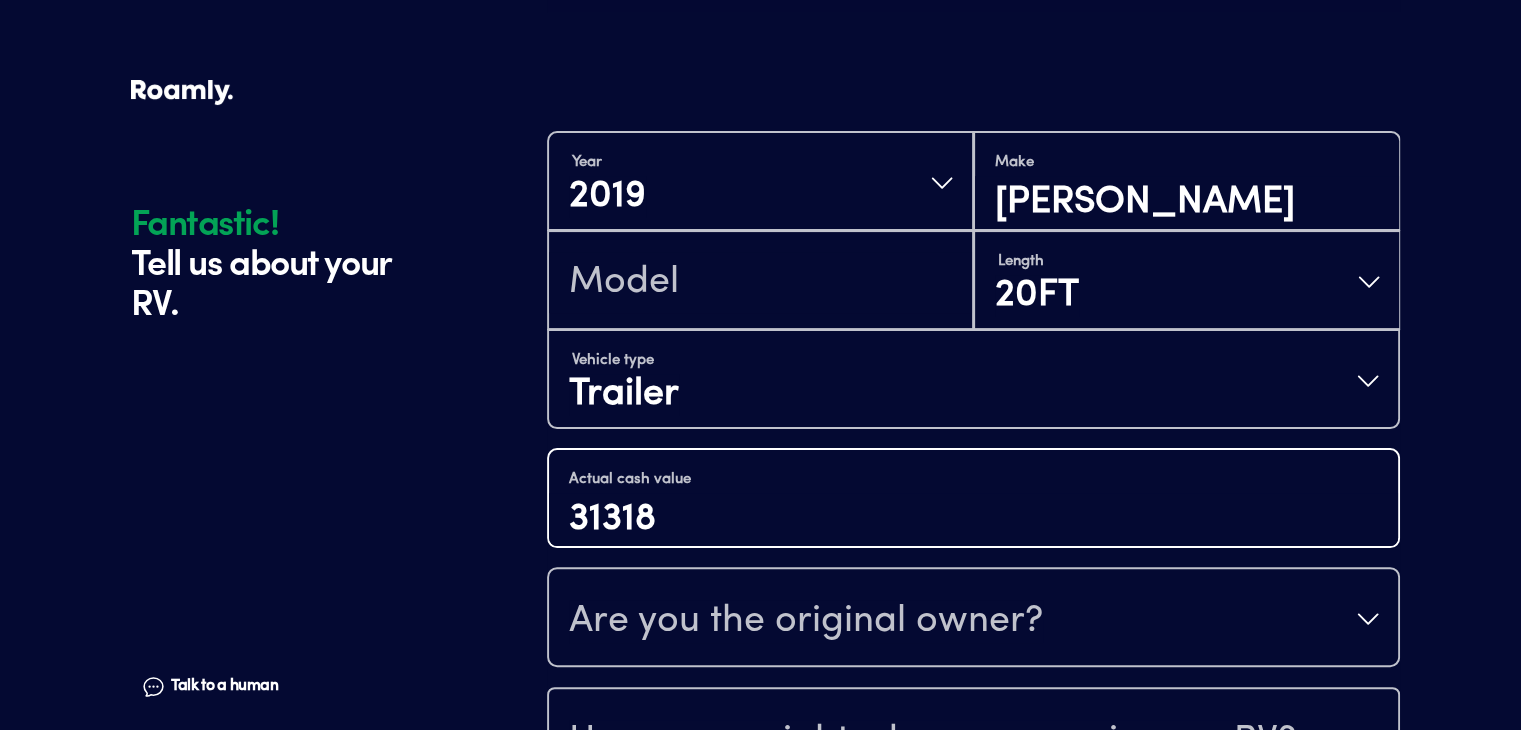 type on "31318" 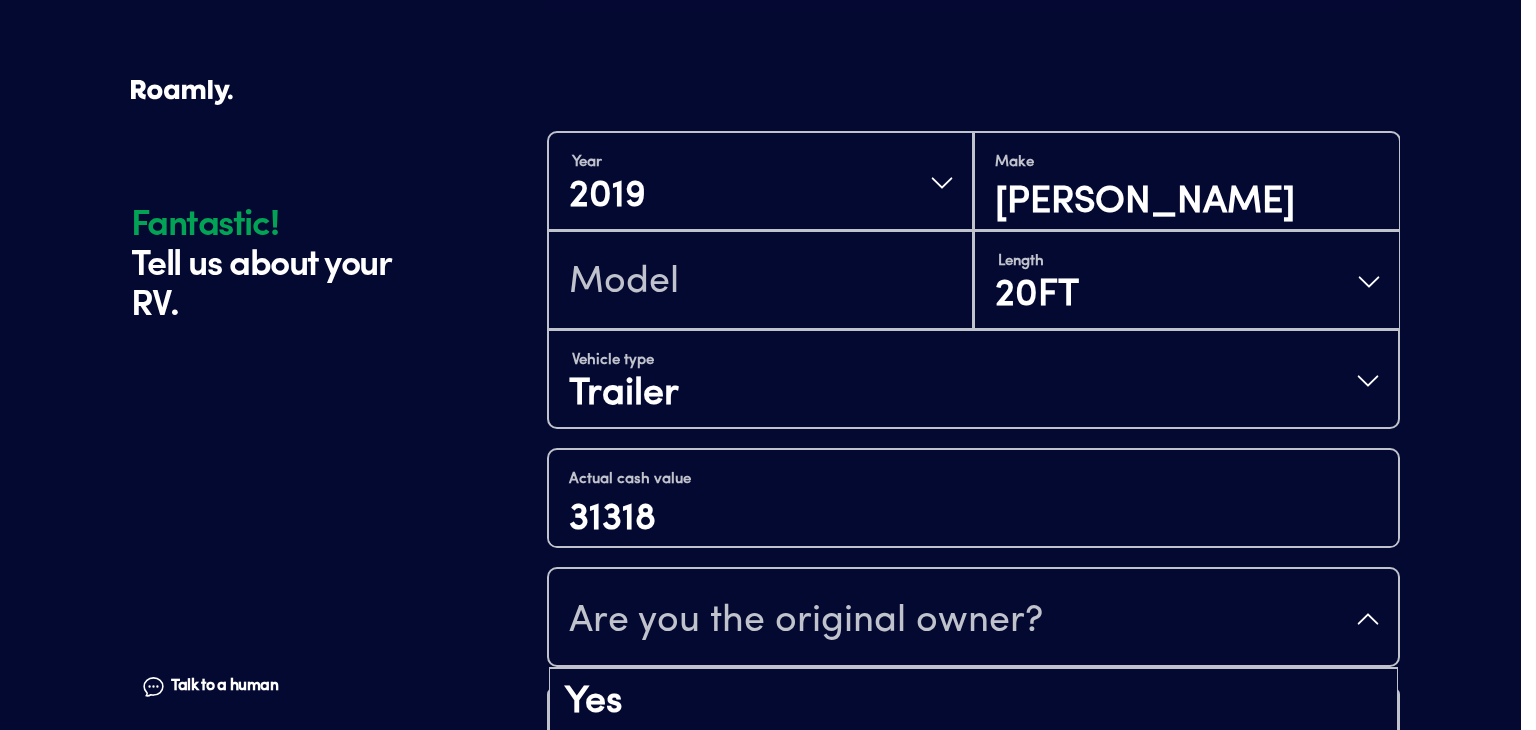click on "Are you the original owner?" at bounding box center (973, 619) 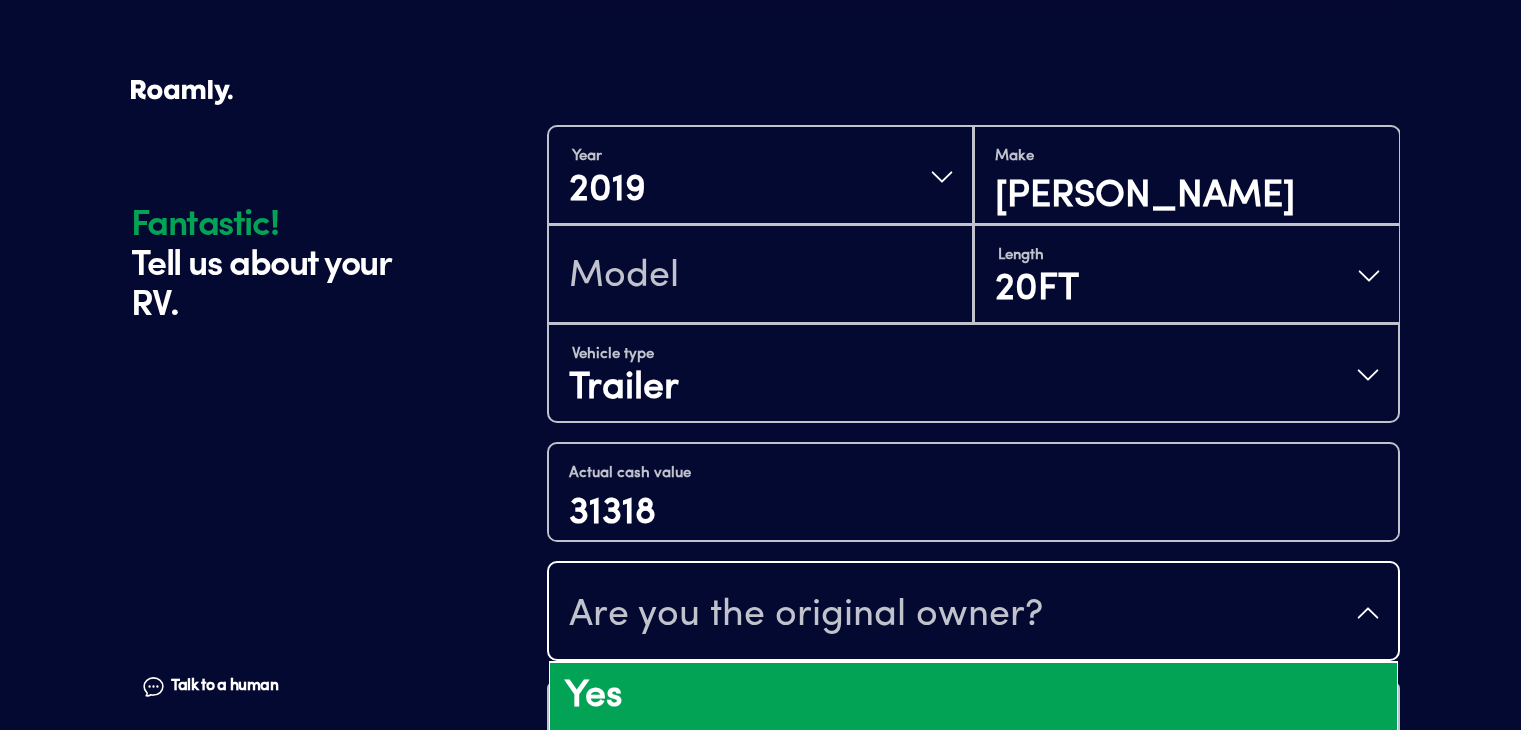 click on "Yes" at bounding box center [973, 697] 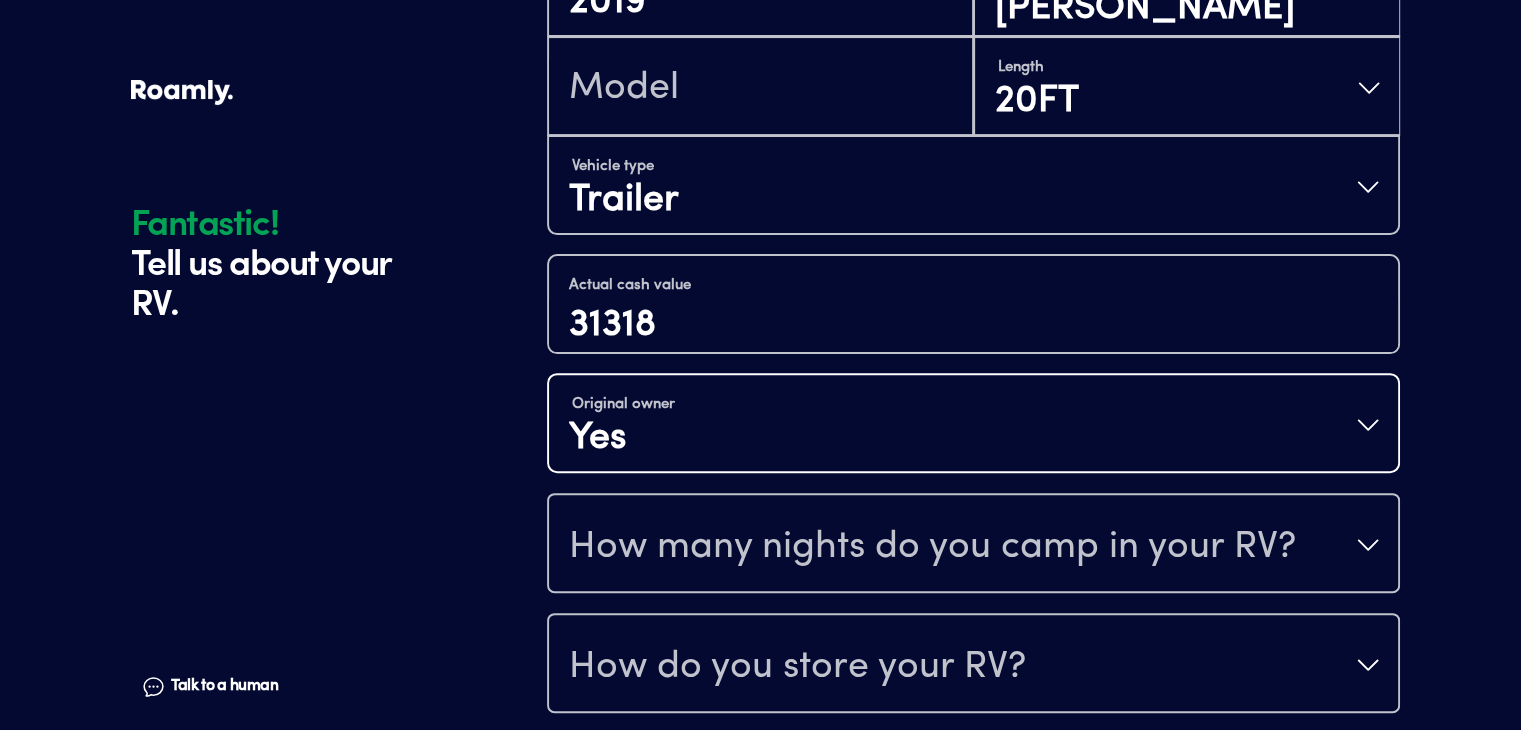 scroll, scrollTop: 604, scrollLeft: 0, axis: vertical 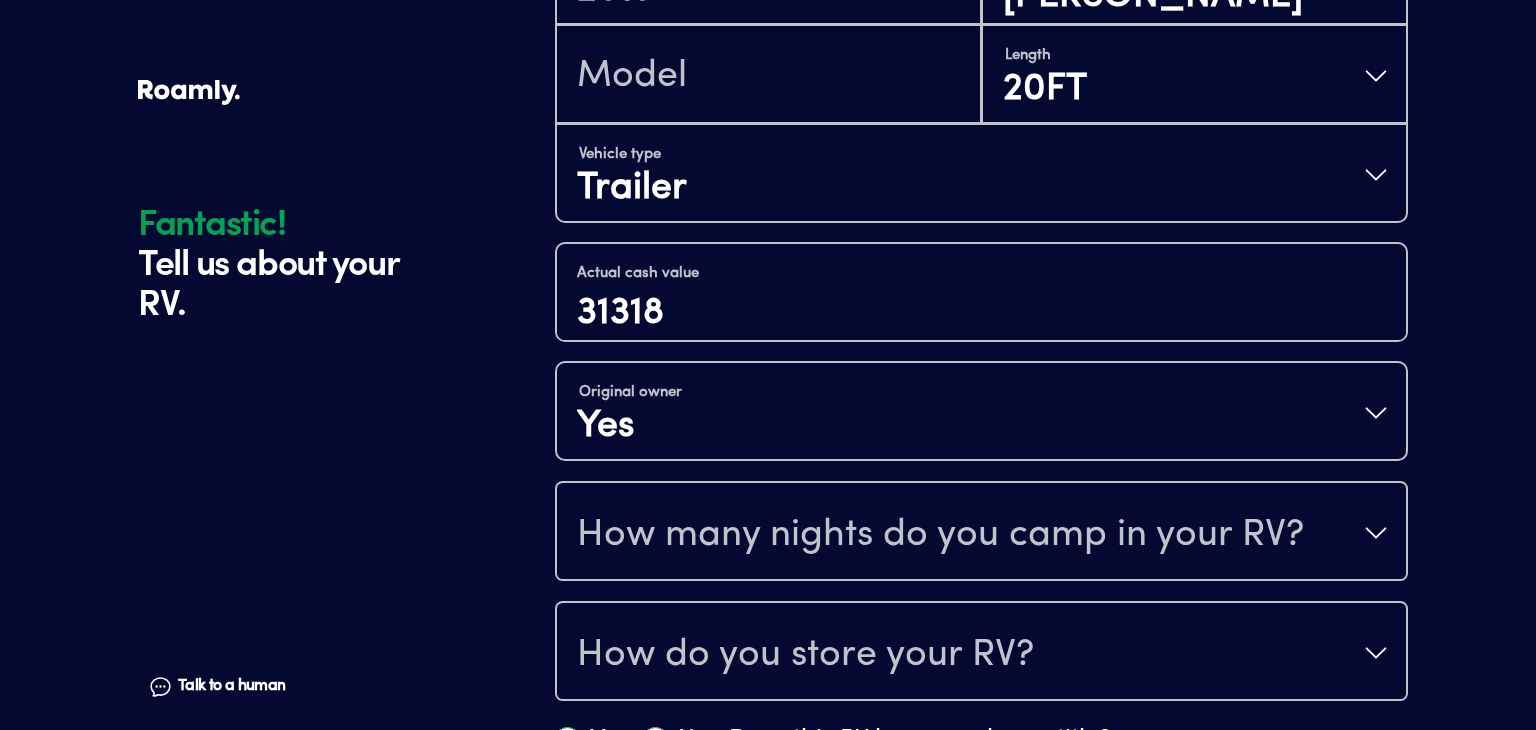 click on "How many nights do you camp in your RV?" at bounding box center [981, 533] 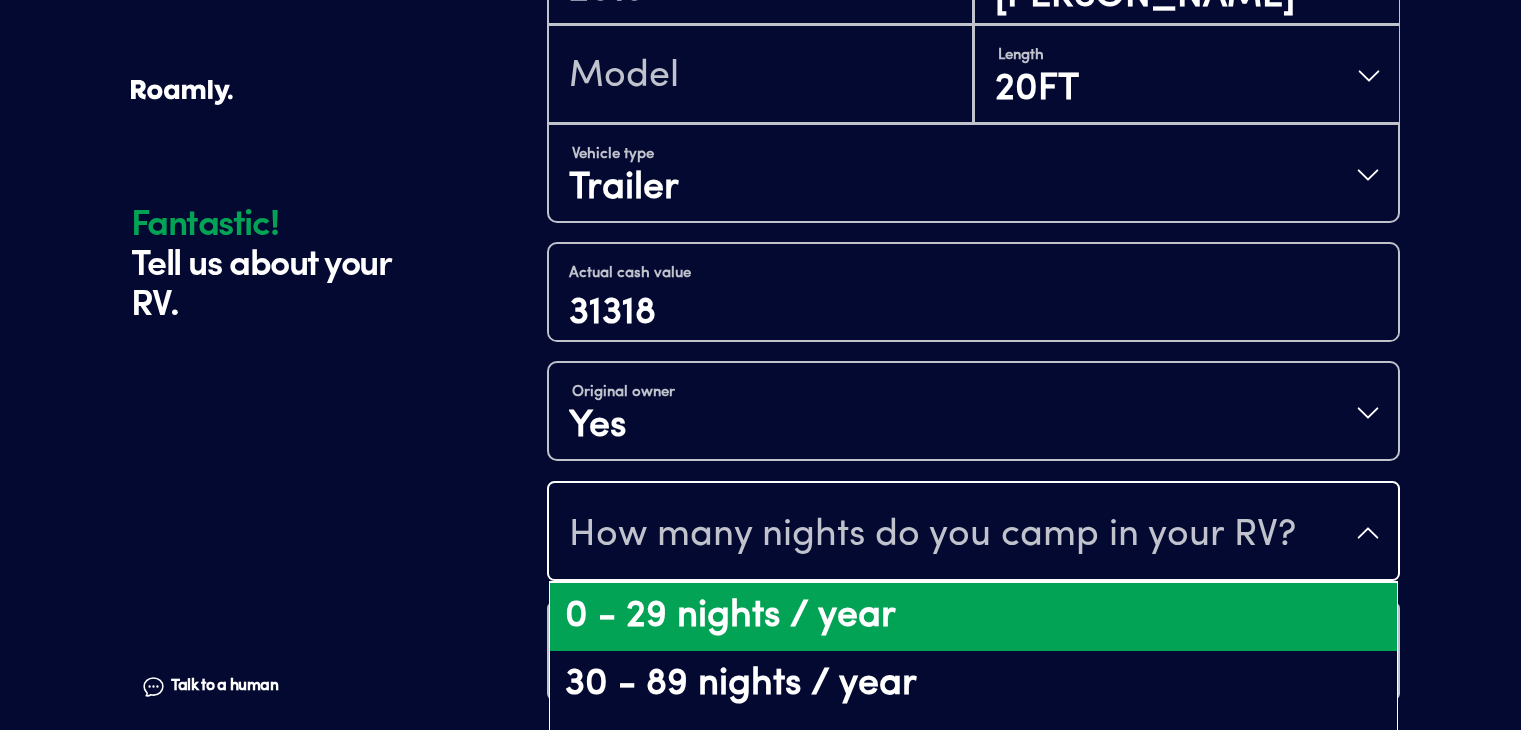 click on "0 - 29 nights / year" at bounding box center (973, 617) 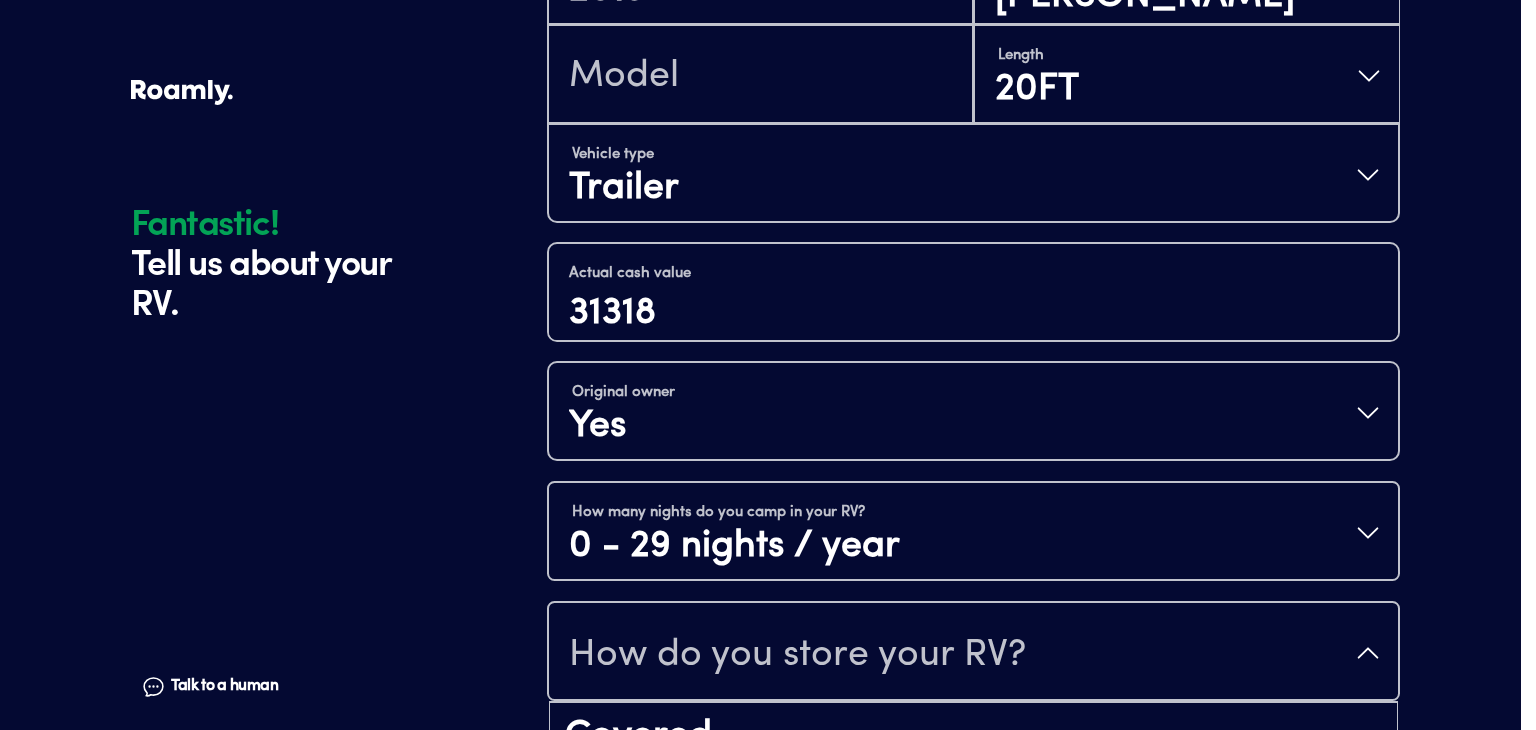 click on "How do you store your RV?" at bounding box center [973, 653] 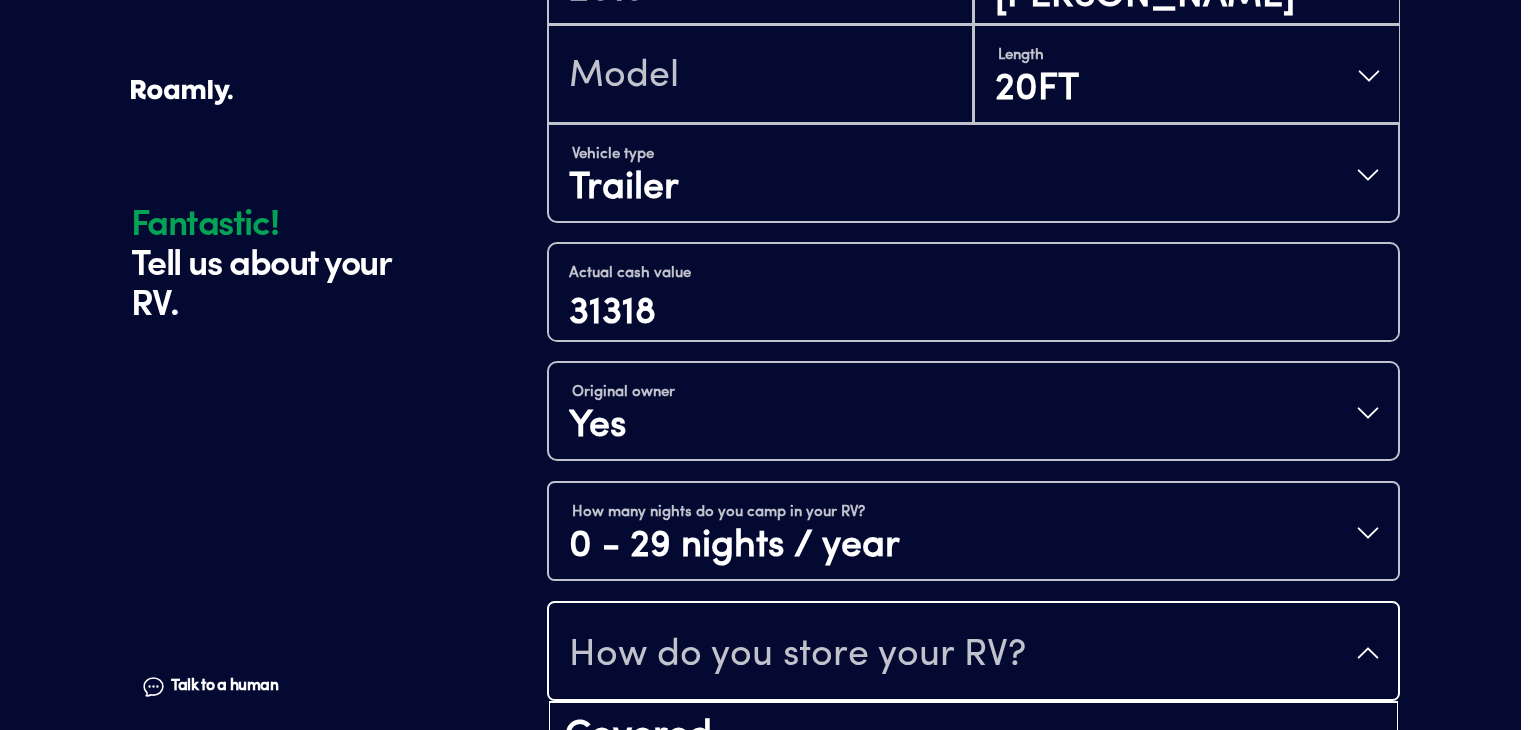 click on "Fantastic! Tell us about your RV. Talk to a human Chat 1 2 3 4+ Edit How many RVs or Trailers do you want to cover? Fantastic! Tell us about your RV. Talk to a human Chat Year 2019 Make Lance Length 20FT Vehicle type Trailer Actual cash value 31318 Original owner Yes How many nights do you camp in your RV? 0 - 29 nights / year How do you store your RV? Covered Open lot Enclosed Yes No Does this RV have a salvage title? Please fill out all fields Fantastic! | Roamly This website uses cookies and other tracking technologies to enhance user experience and to analyze performance and traffic on our website. We also share information about your use of our site with our social media, advertising and analytics partners. If we have detected an opt-out preference signal then it will be honored. Further information is available in our  Cookie Policy. Terms. Do Not Sell or Share My Personal Information   Reject All   Accept Cookies Do Not Sell or Share My Personal Data More information Allow All Always Active" at bounding box center [768, 143] 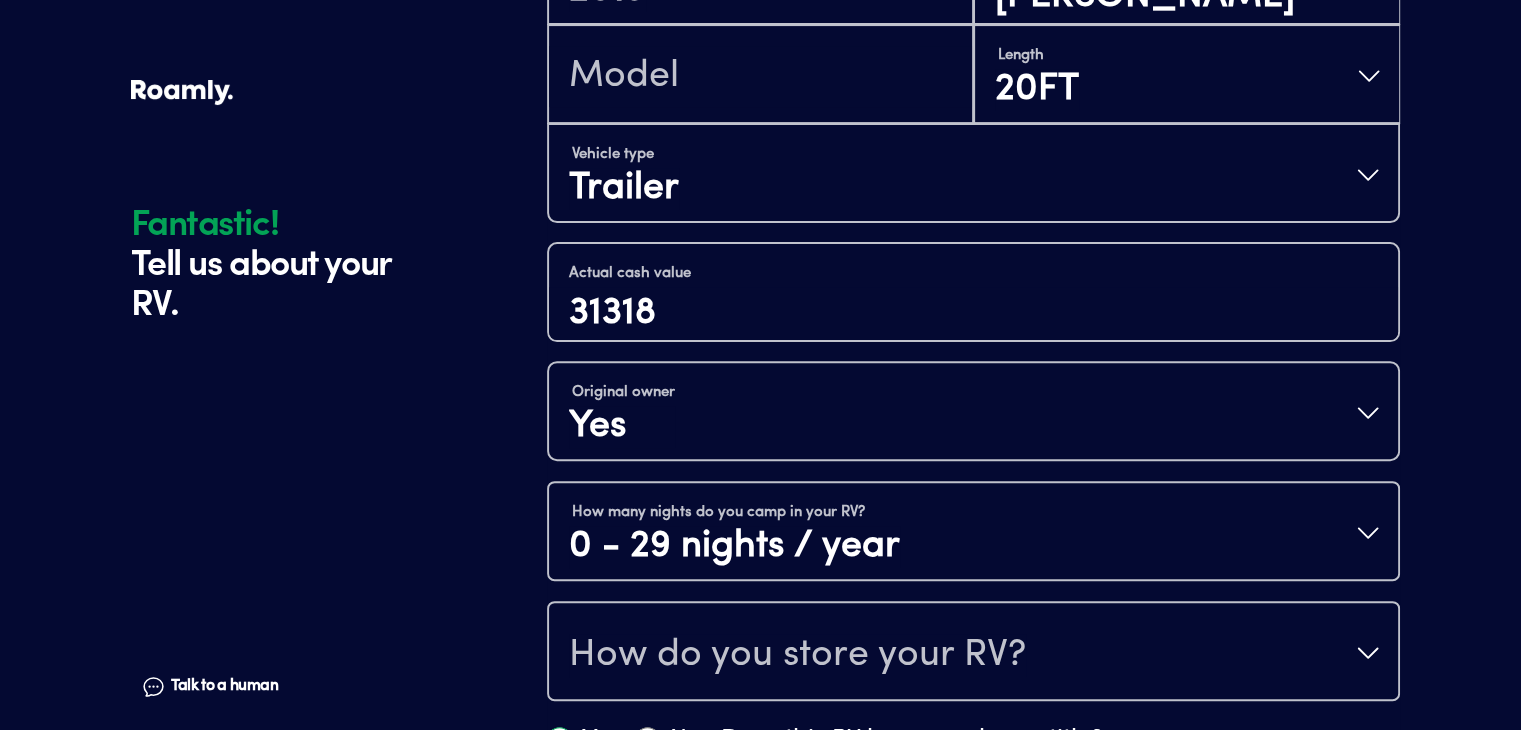 click on "Fantastic! Tell us about your RV. Talk to a human Chat 1 2 3 4+ Edit How many RVs or Trailers do you want to cover? Fantastic! Tell us about your RV. Talk to a human Chat Year 2019 Make Lance Length 20FT Vehicle type Trailer Actual cash value 31318 Original owner Yes How many nights do you camp in your RV? 0 - 29 nights / year How do you store your RV? Yes No Does this RV have a salvage title? Please fill out all fields" at bounding box center (760, 143) 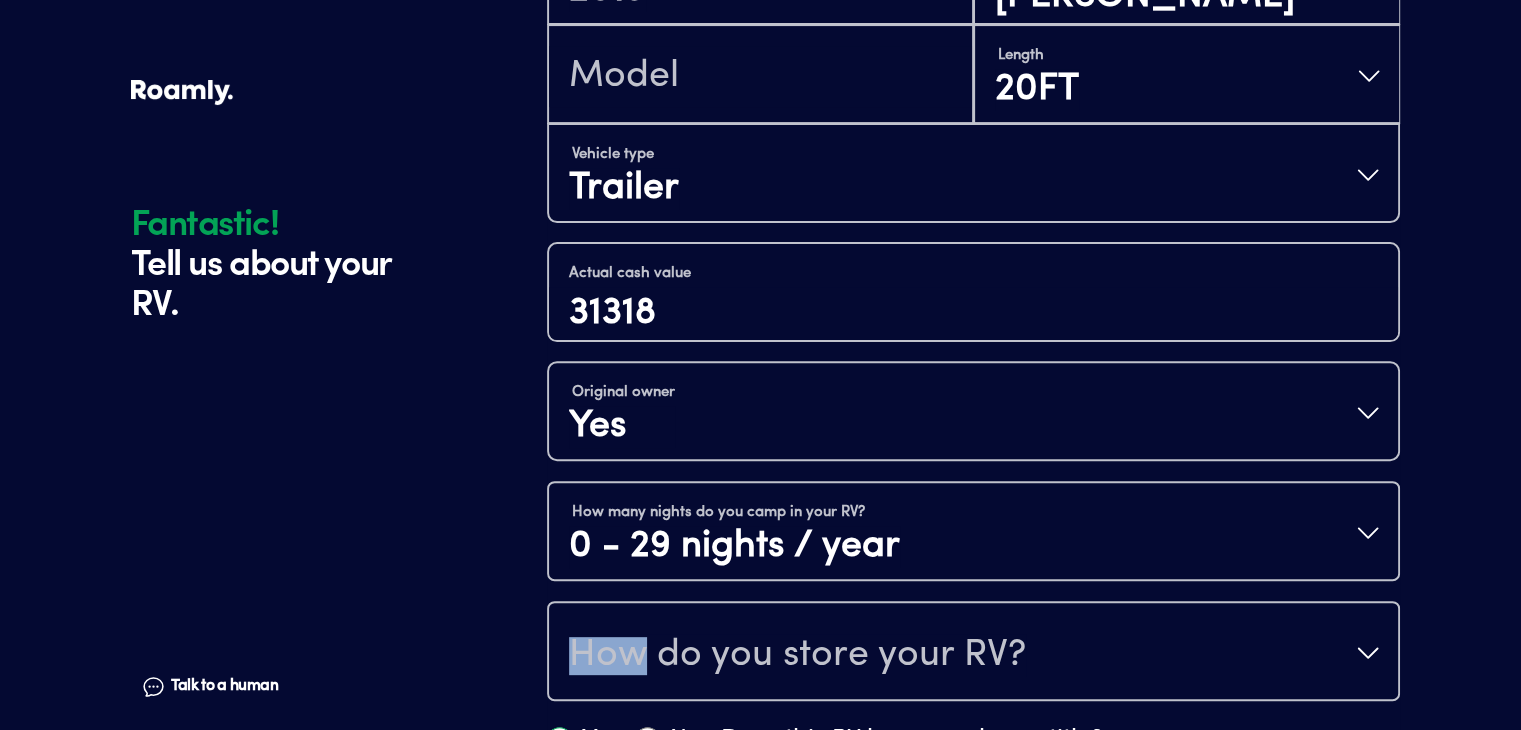 click on "Fantastic! Tell us about your RV. Talk to a human Chat 1 2 3 4+ Edit How many RVs or Trailers do you want to cover? Fantastic! Tell us about your RV. Talk to a human Chat Year 2019 Make Lance Length 20FT Vehicle type Trailer Actual cash value 31318 Original owner Yes How many nights do you camp in your RV? 0 - 29 nights / year How do you store your RV? Yes No Does this RV have a salvage title? Please fill out all fields" at bounding box center [760, 143] 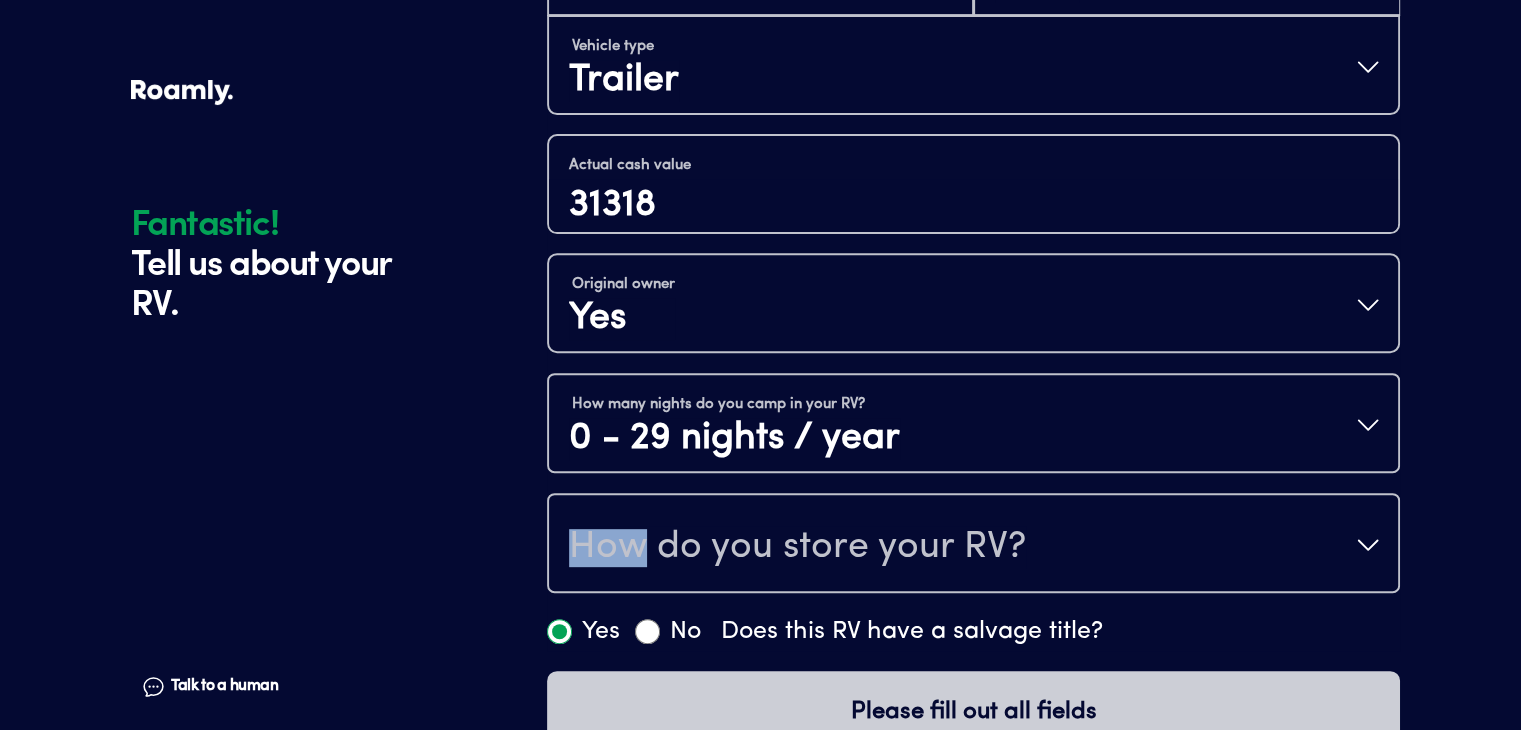 scroll, scrollTop: 755, scrollLeft: 0, axis: vertical 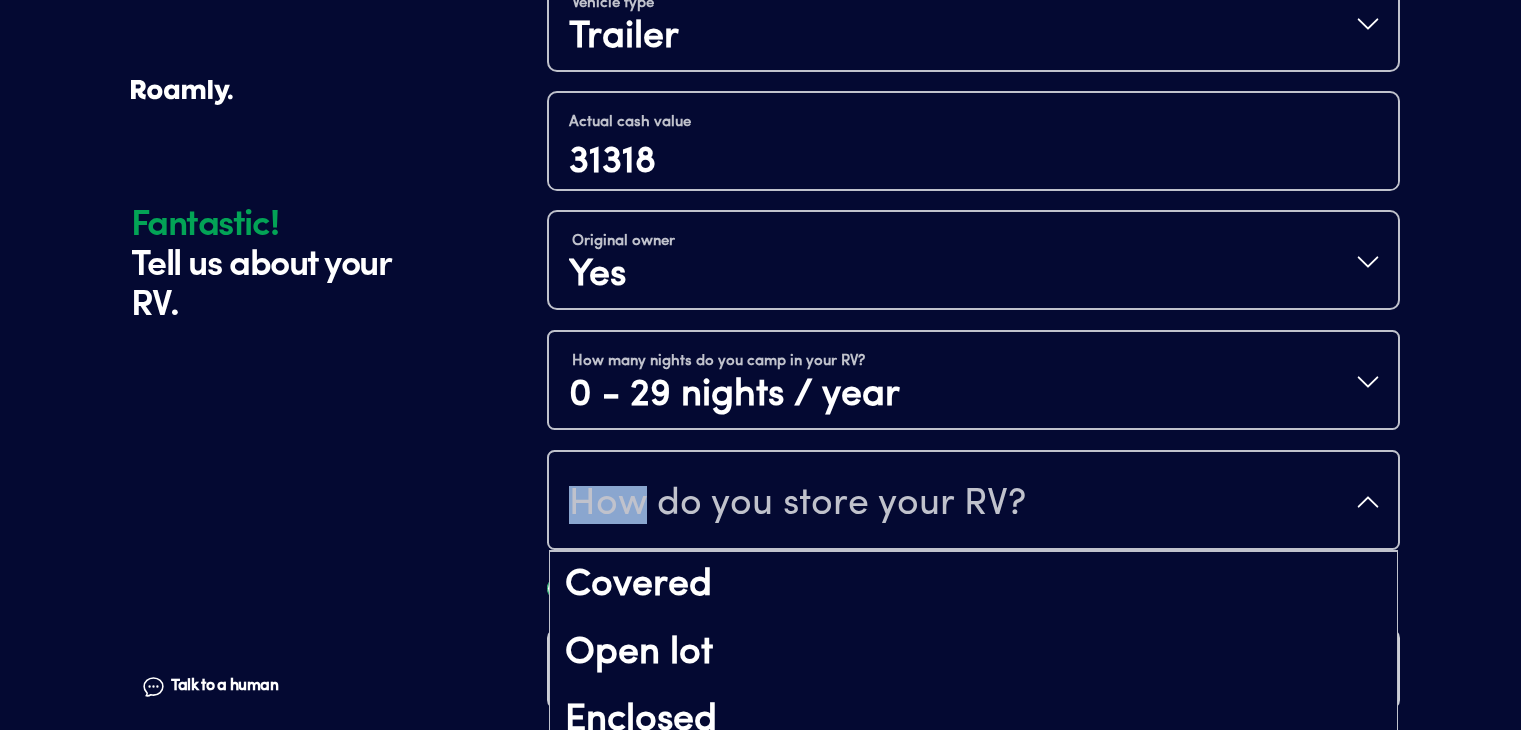 click on "How do you store your RV?" at bounding box center (973, 502) 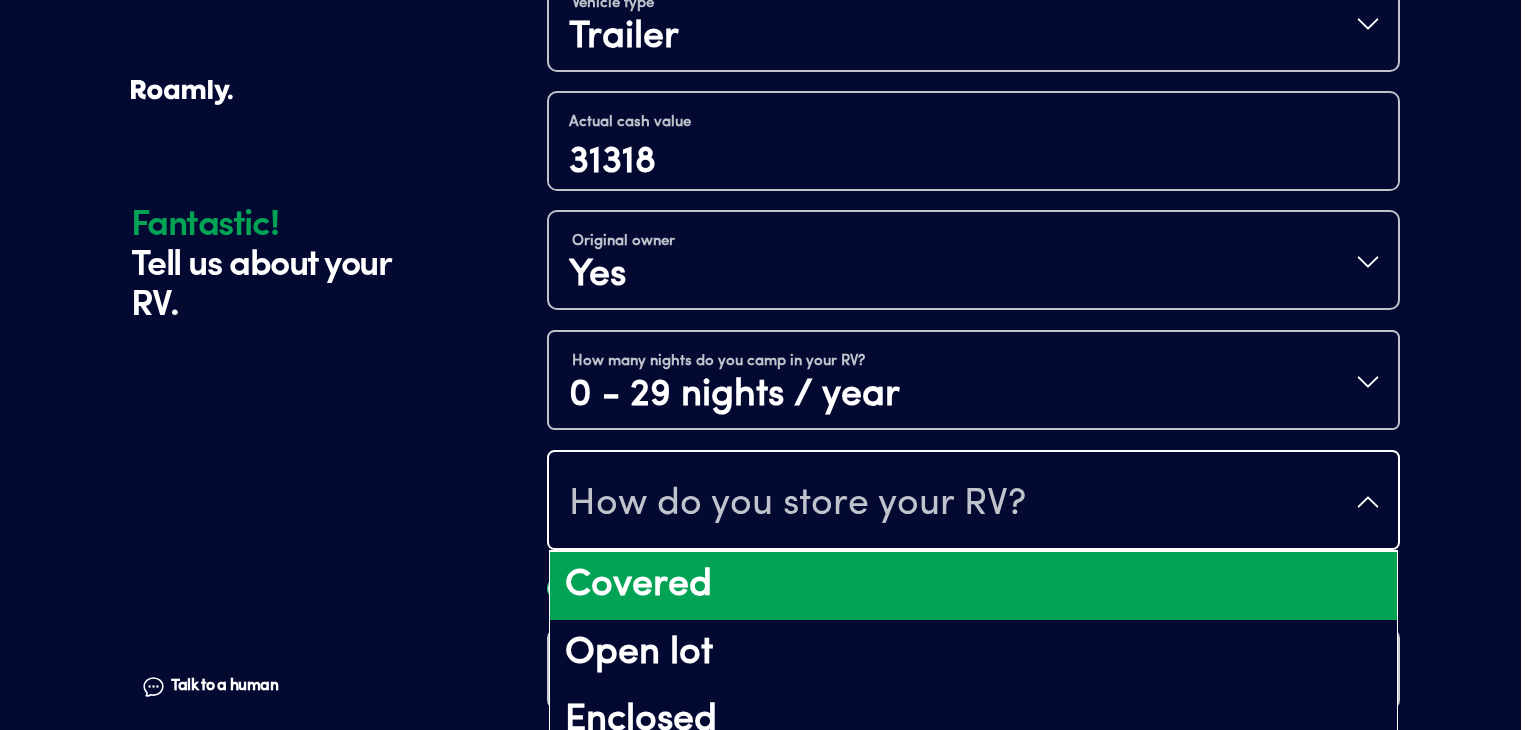 click on "Covered" at bounding box center [973, 586] 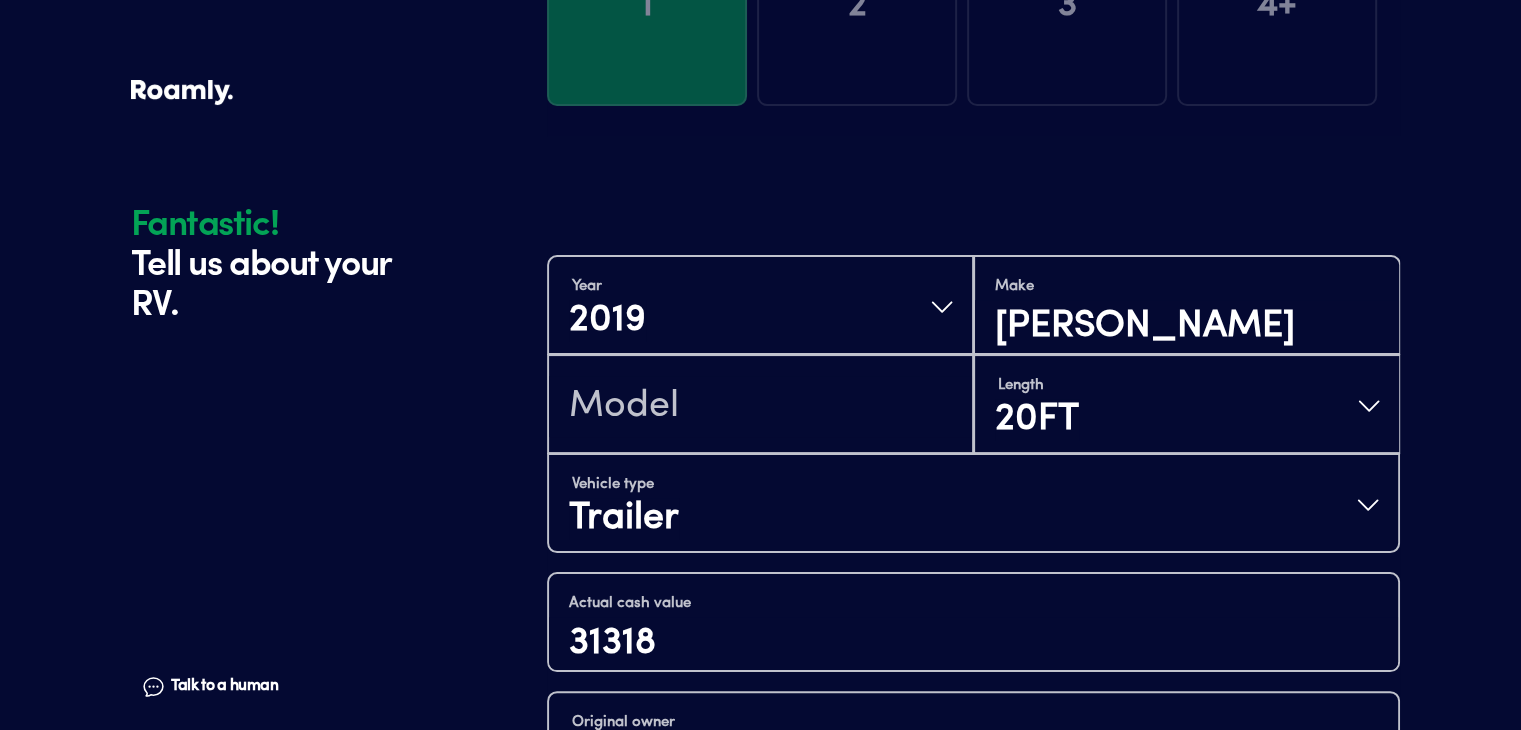scroll, scrollTop: 264, scrollLeft: 0, axis: vertical 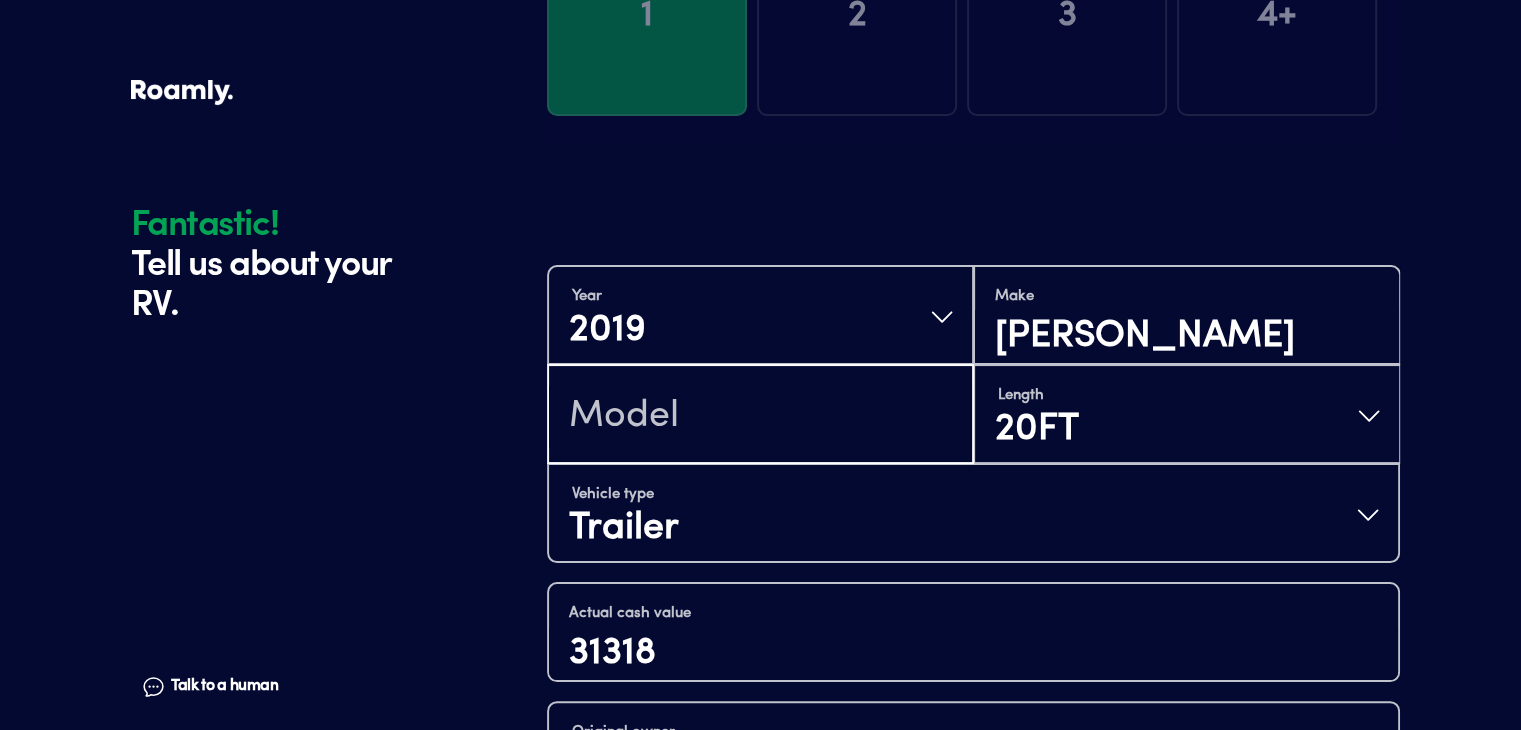 click at bounding box center (760, 416) 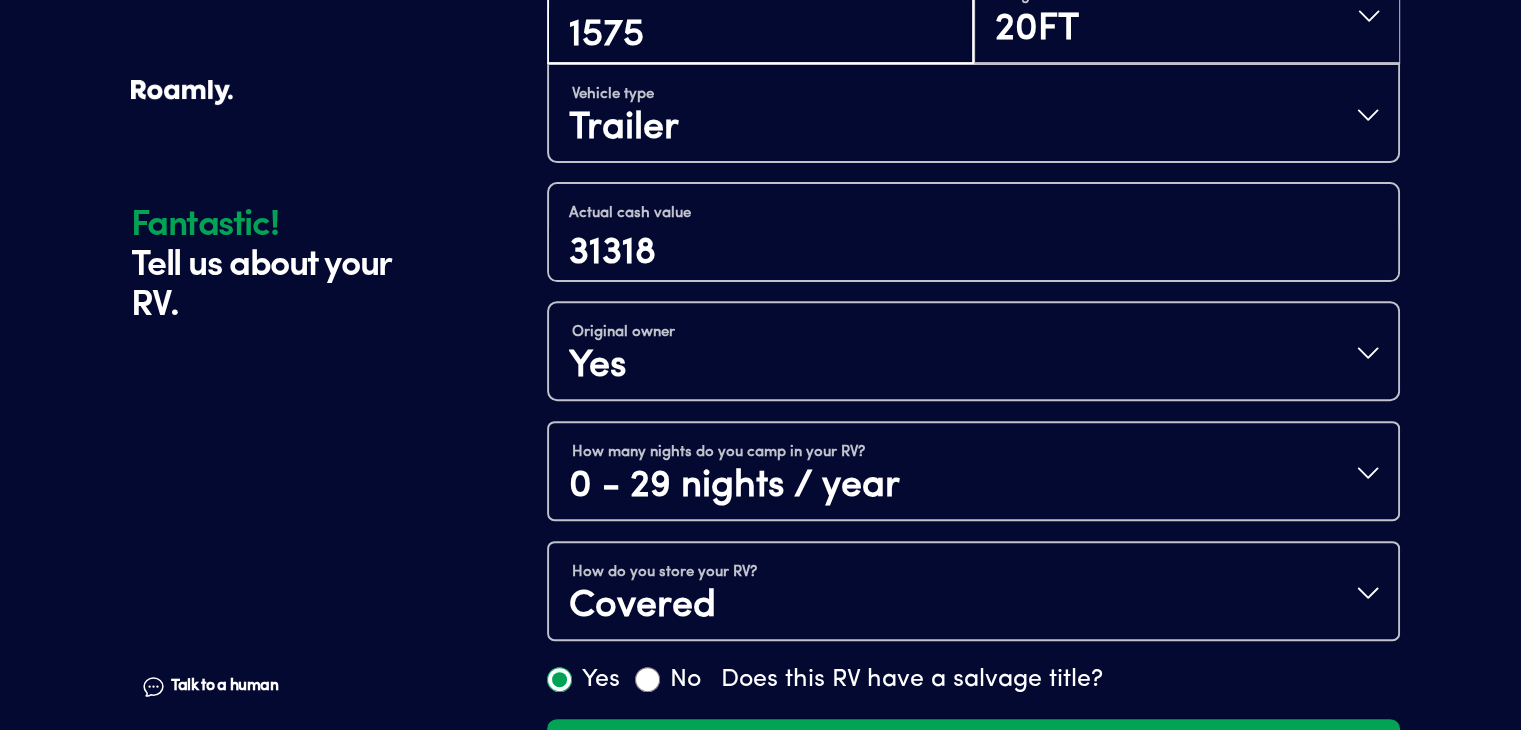 scroll, scrollTop: 764, scrollLeft: 0, axis: vertical 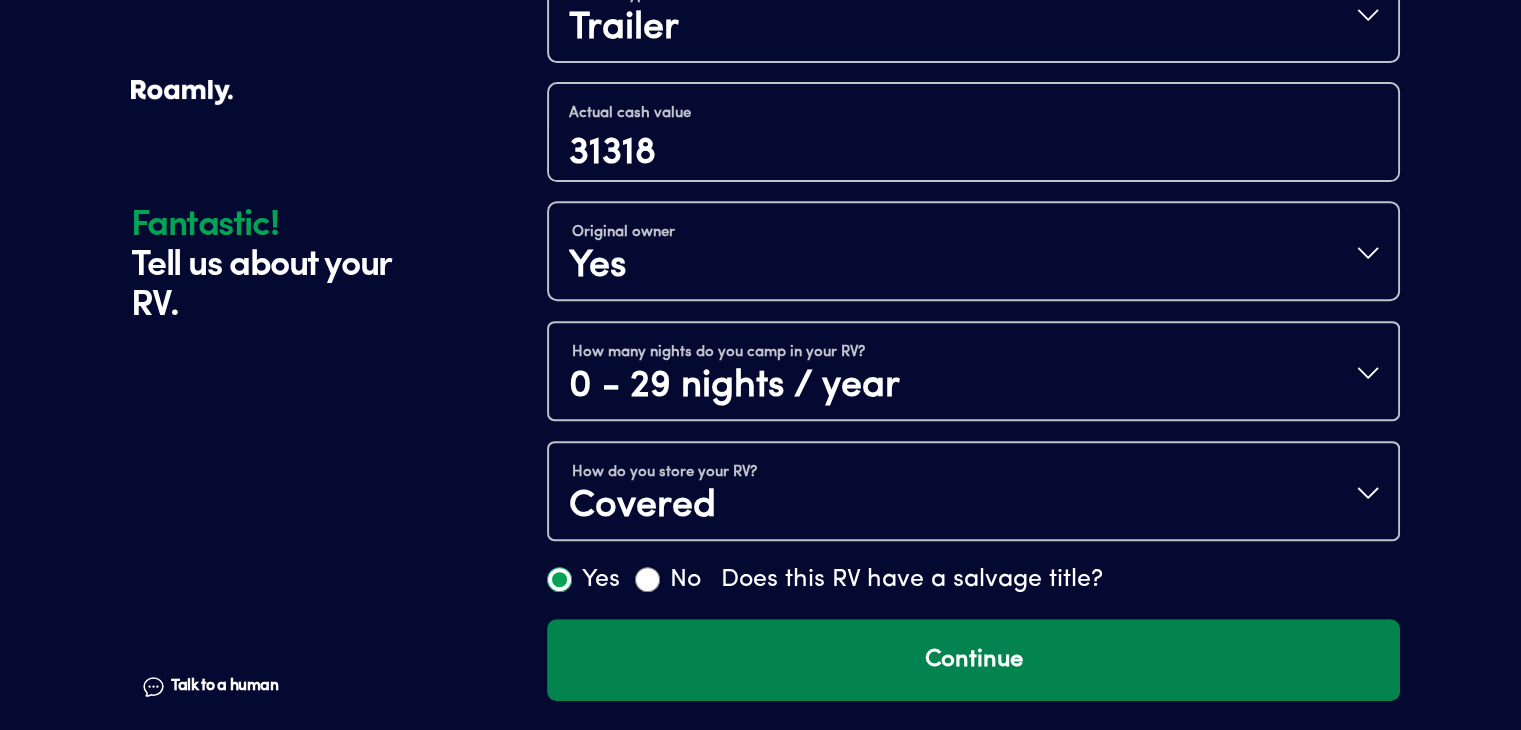 type on "1575" 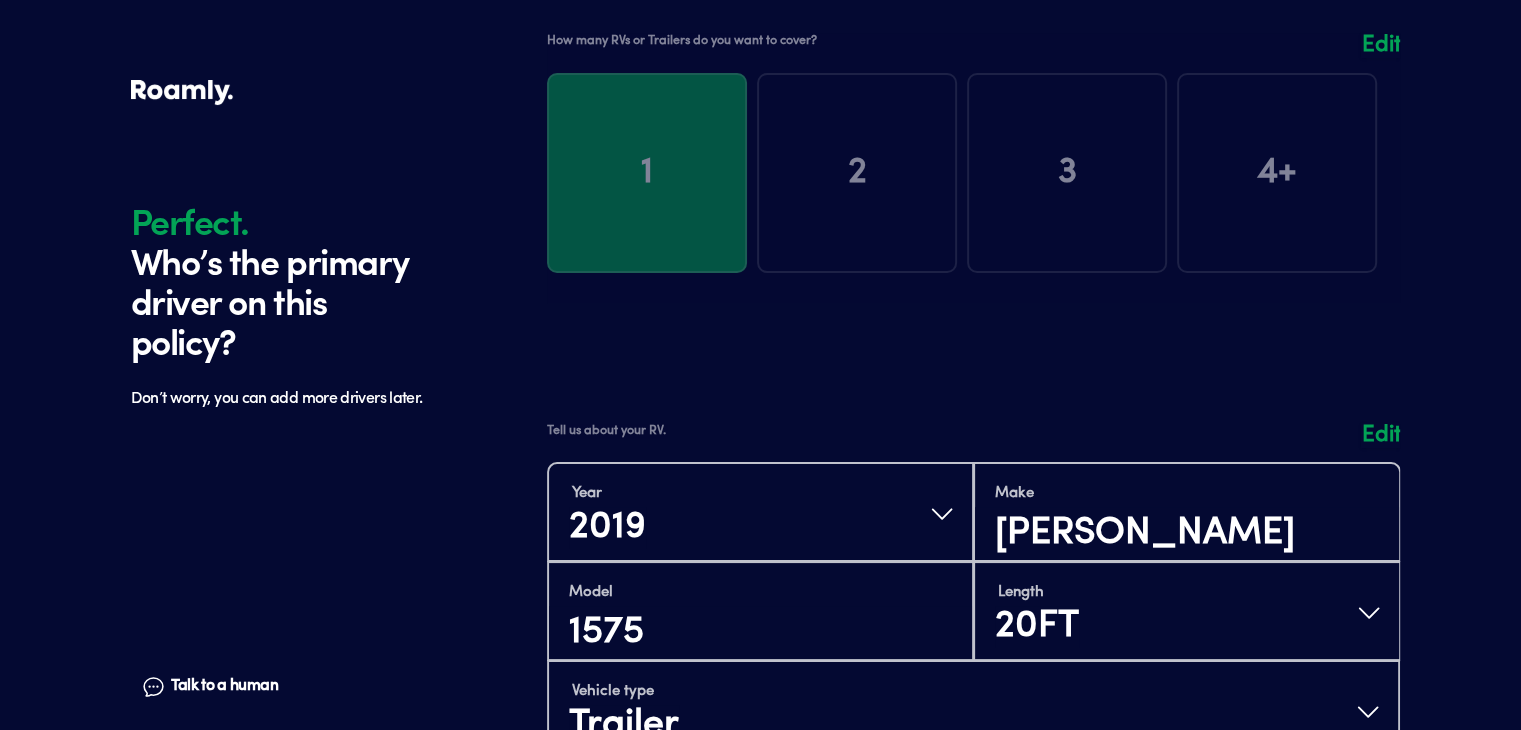 scroll, scrollTop: 0, scrollLeft: 0, axis: both 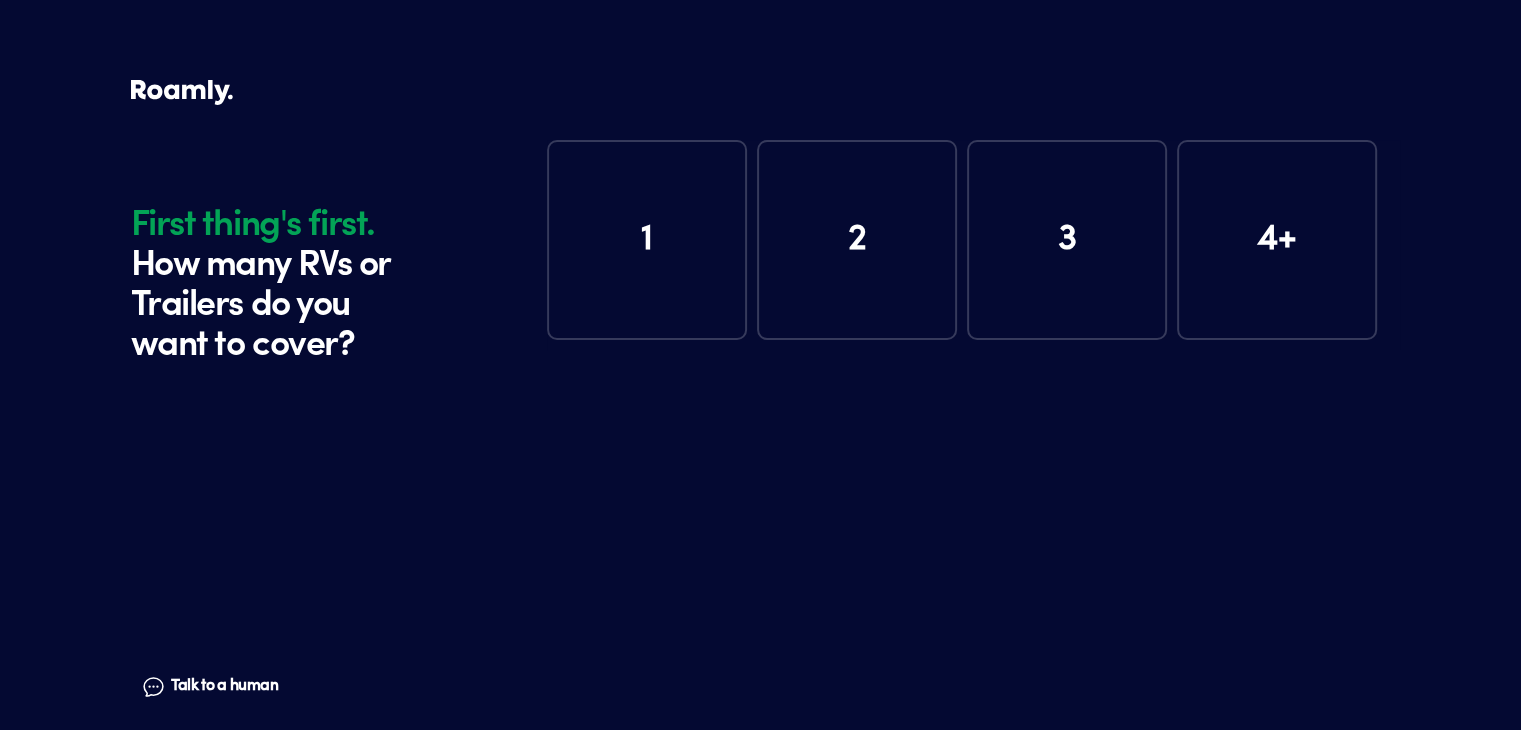 click on "1" at bounding box center (647, 240) 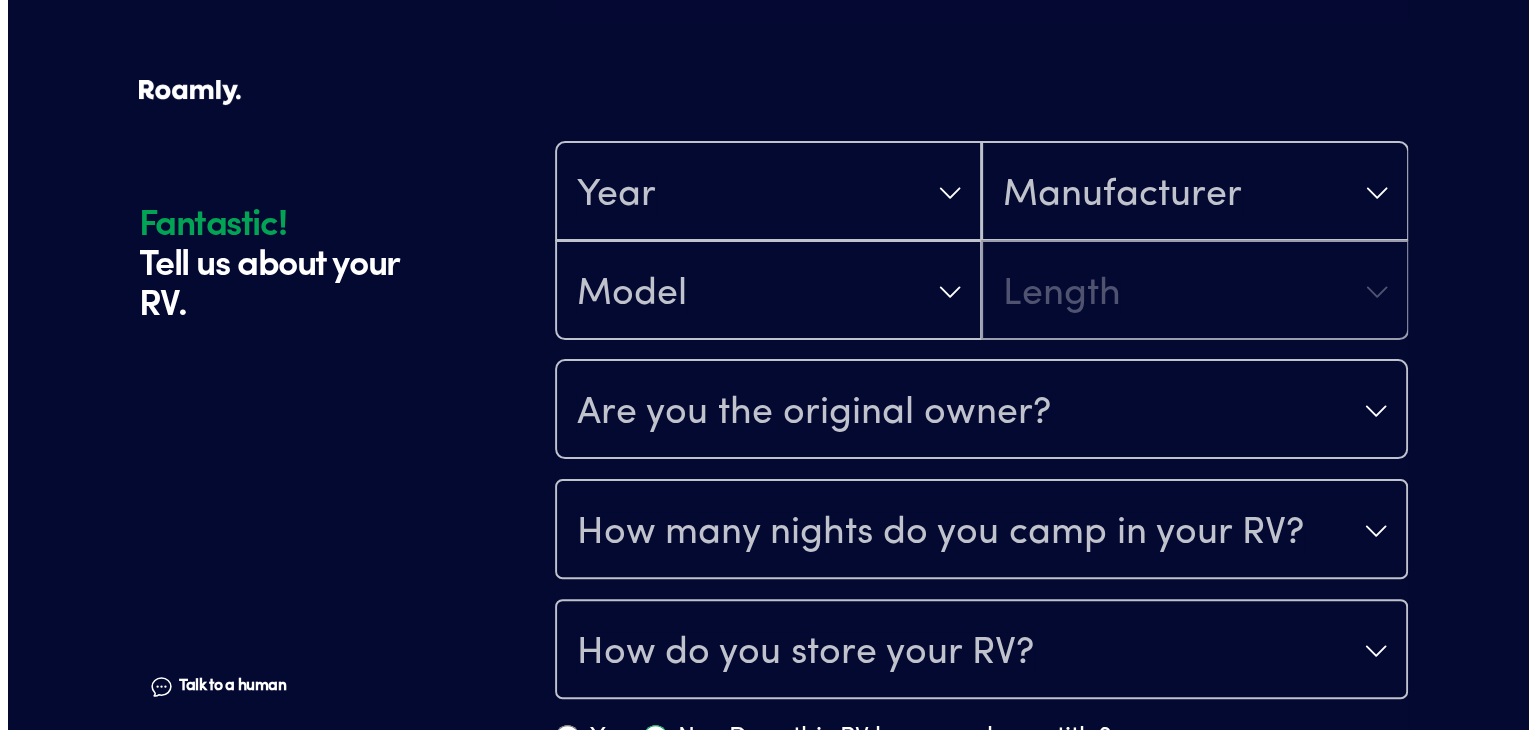 scroll, scrollTop: 390, scrollLeft: 0, axis: vertical 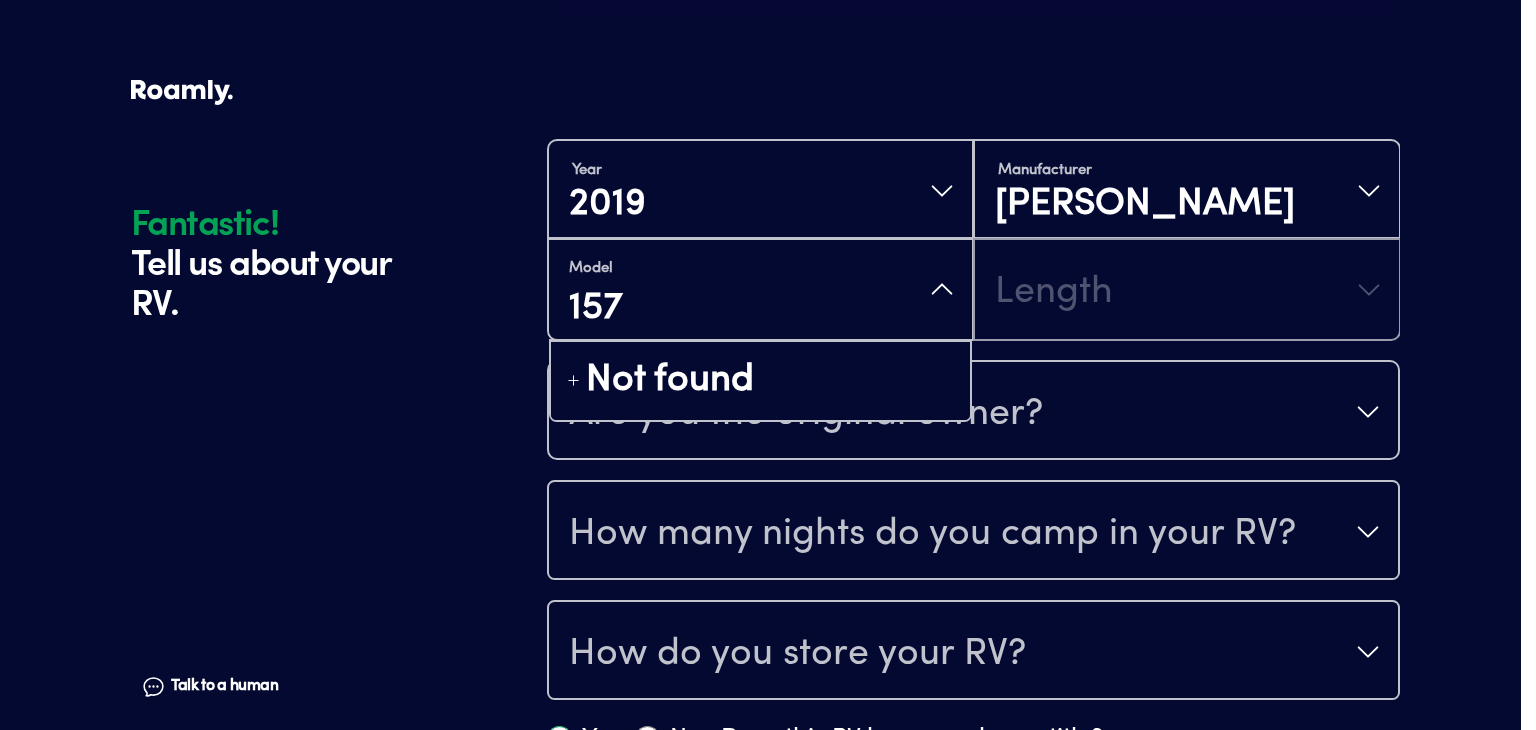 type on "1575" 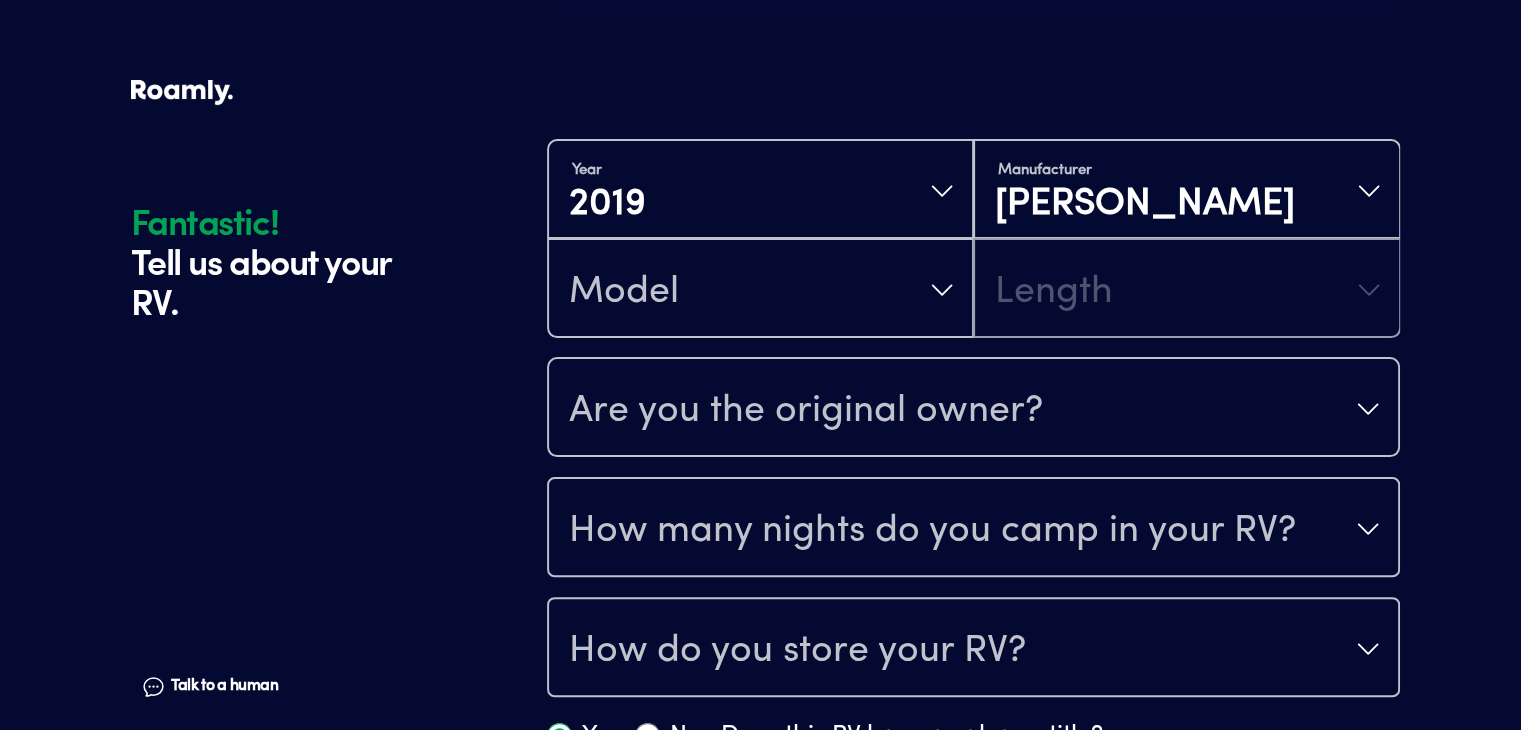 click on "Model Length" at bounding box center [973, 288] 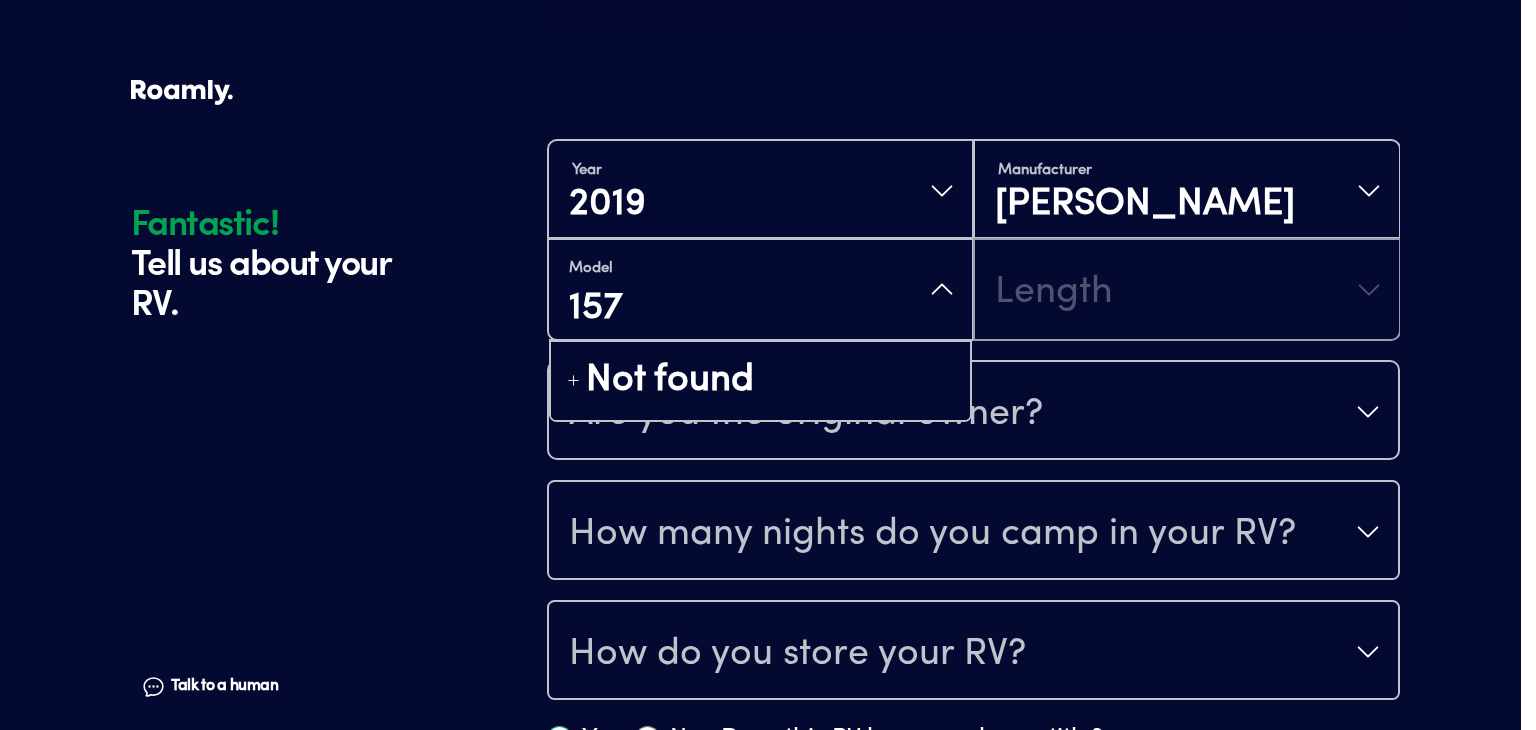 type on "1575" 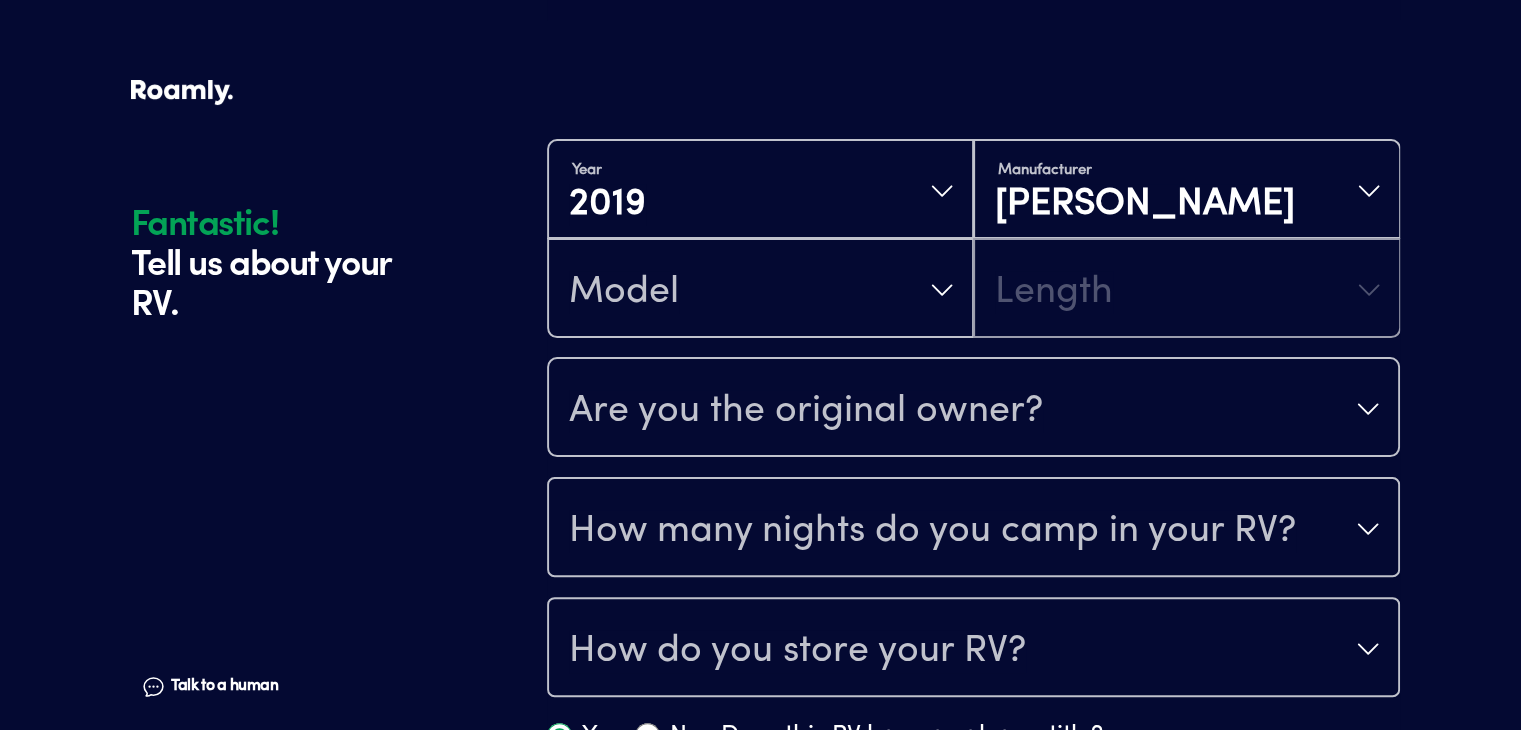 click on "Model Length" at bounding box center [973, 288] 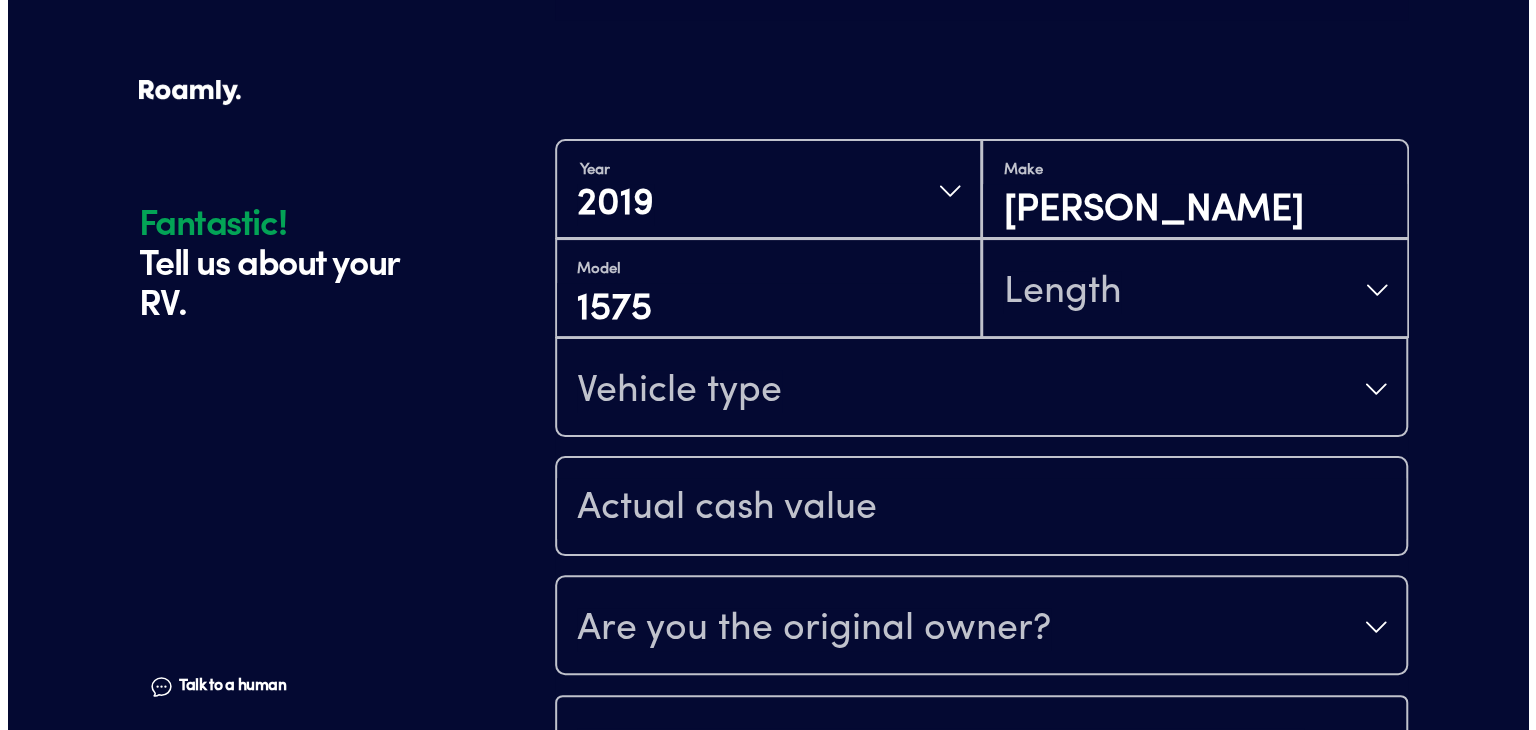scroll, scrollTop: 0, scrollLeft: 0, axis: both 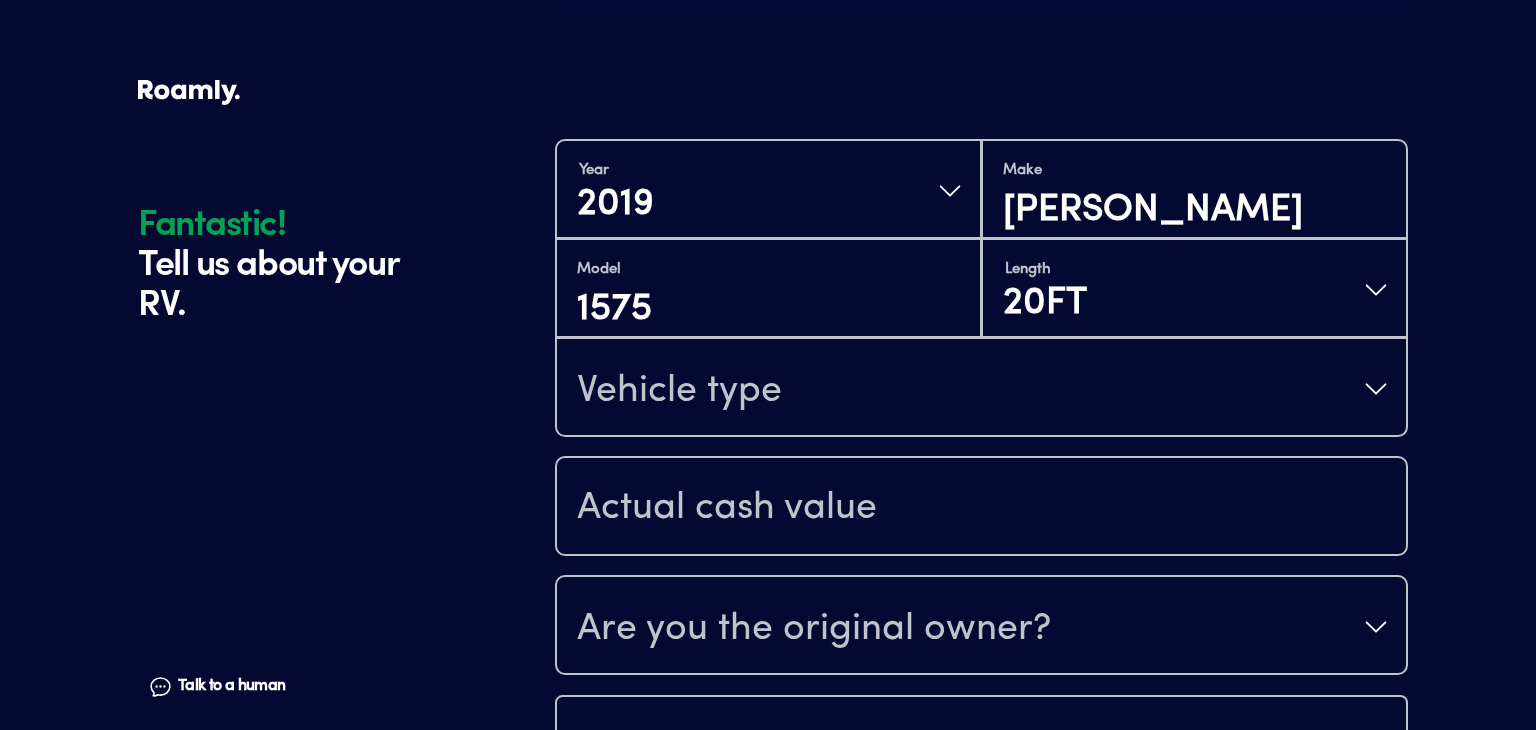 click on "Vehicle type" at bounding box center [981, 389] 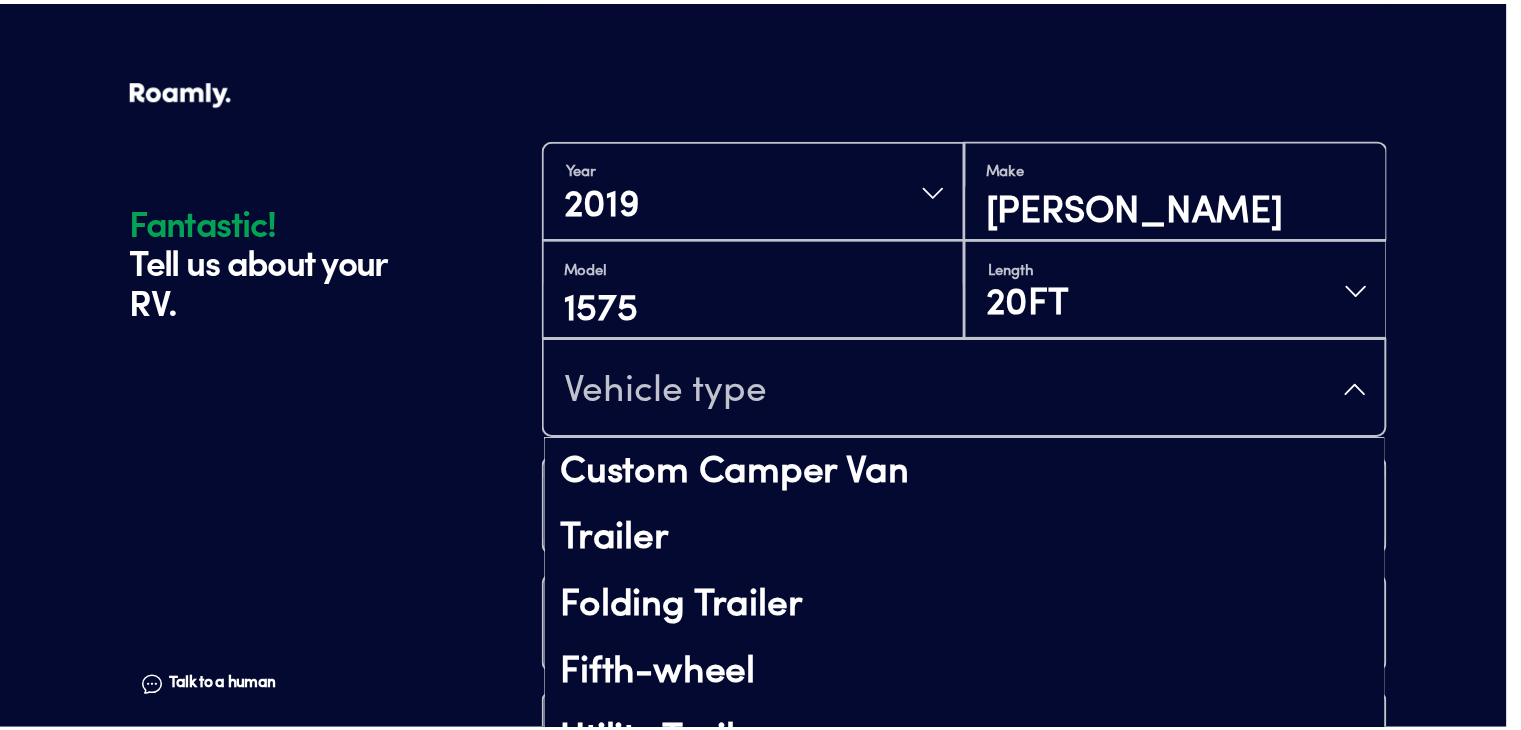 scroll, scrollTop: 204, scrollLeft: 0, axis: vertical 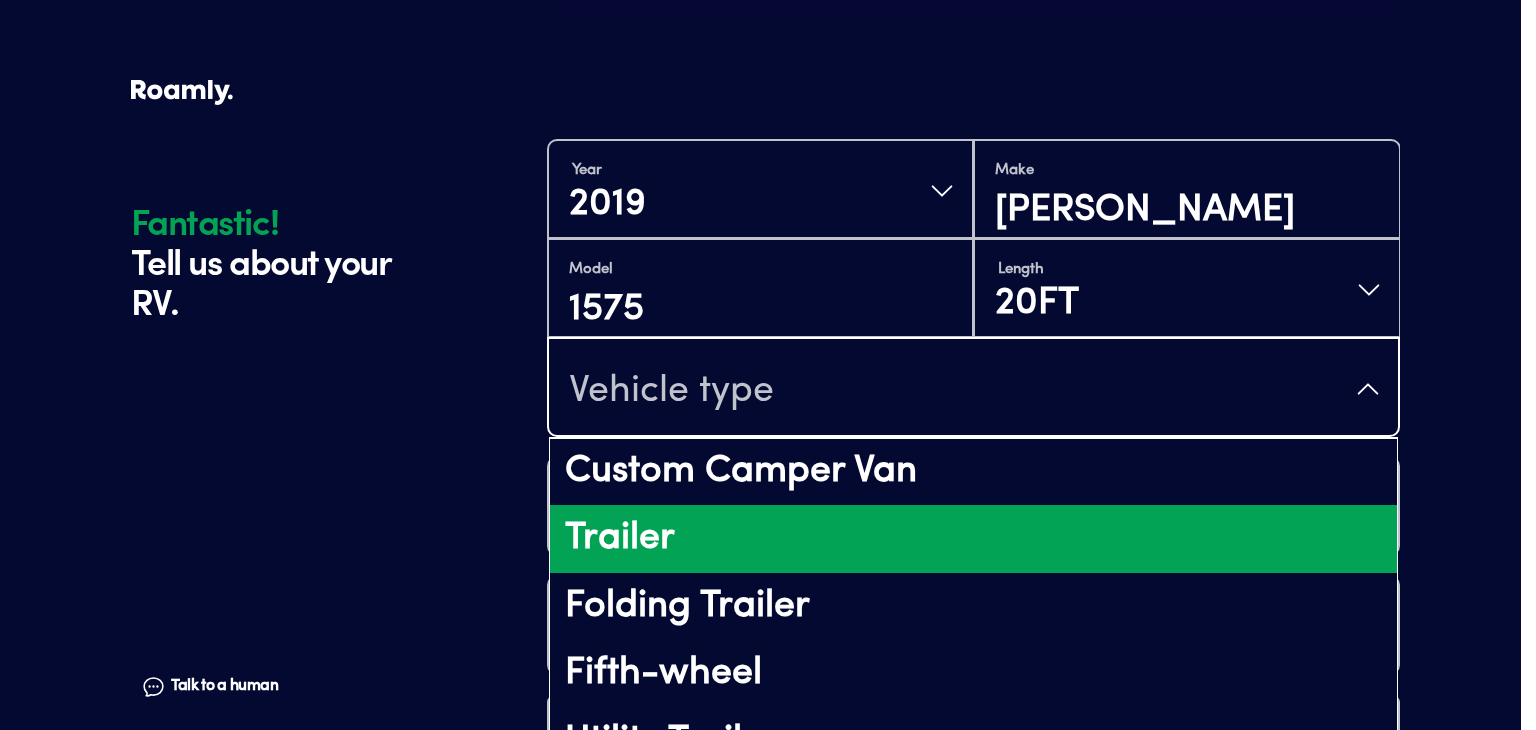 click on "Trailer" at bounding box center [973, 539] 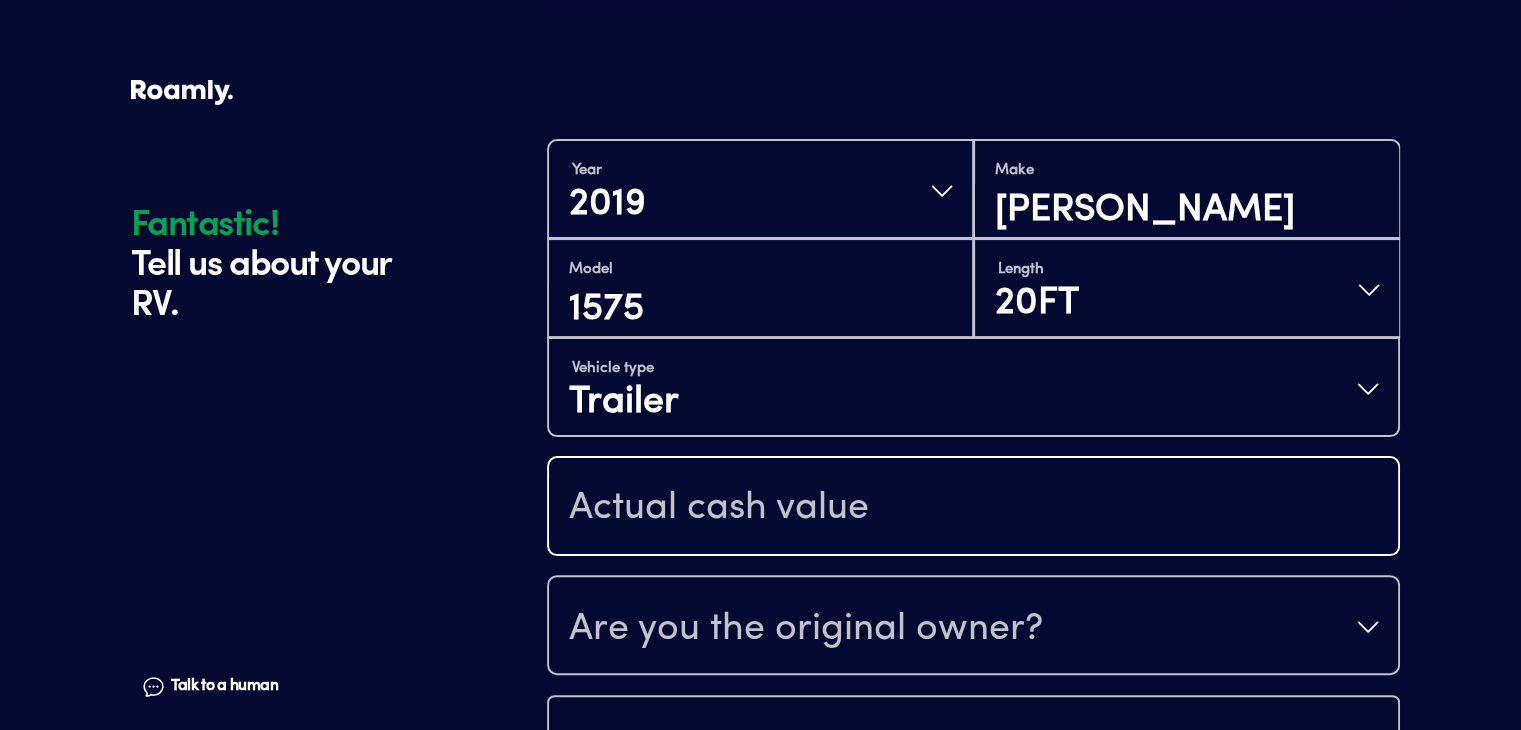 click at bounding box center [973, 508] 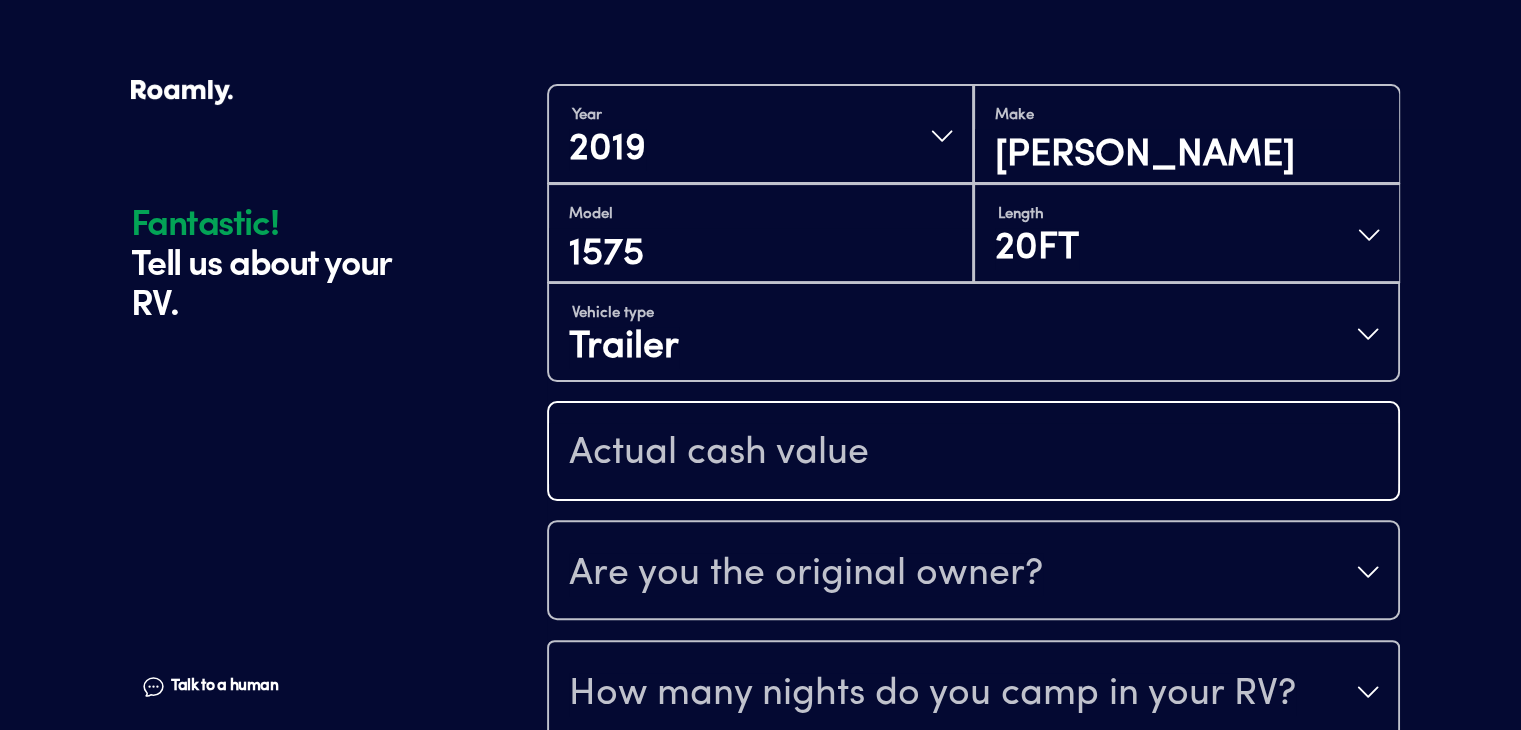scroll, scrollTop: 564, scrollLeft: 0, axis: vertical 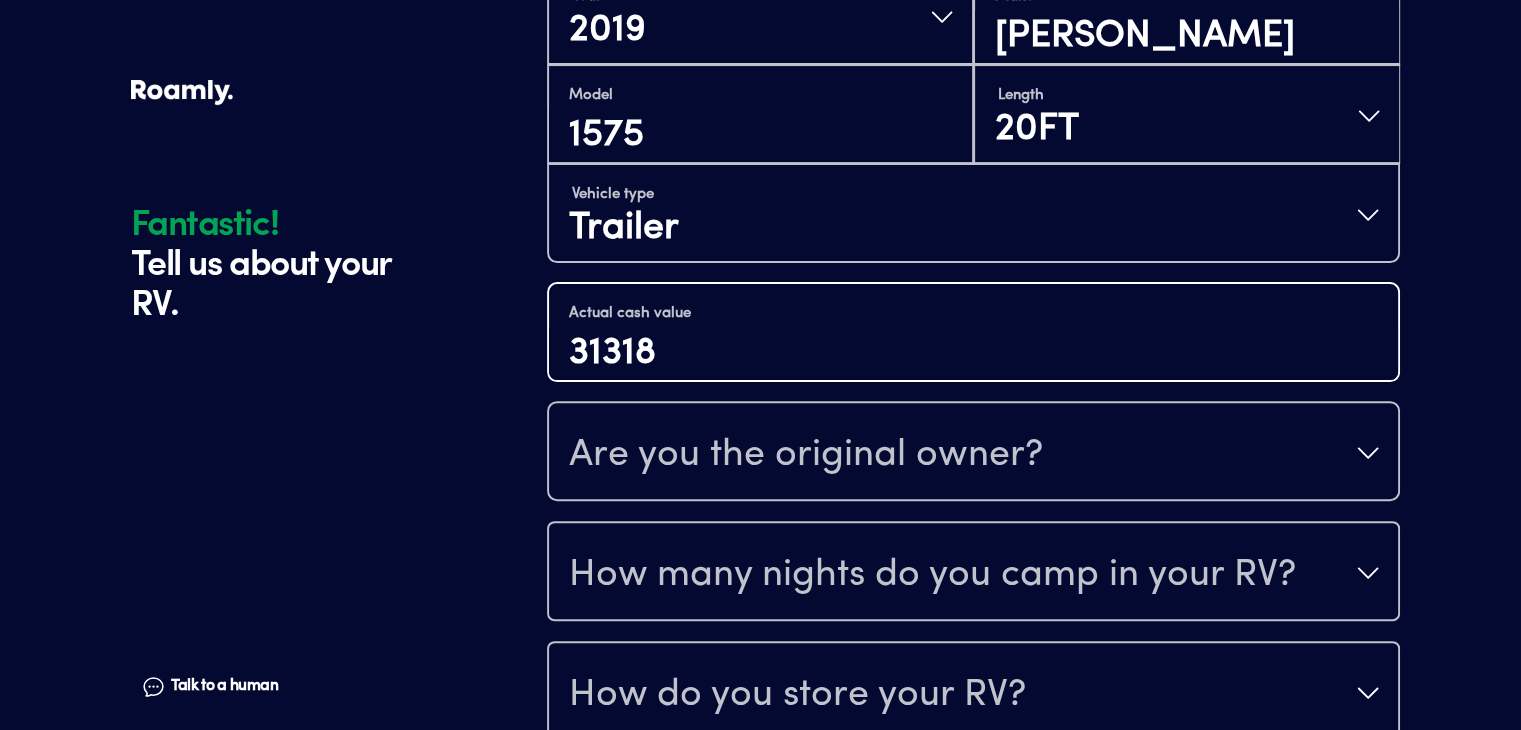 type on "31318" 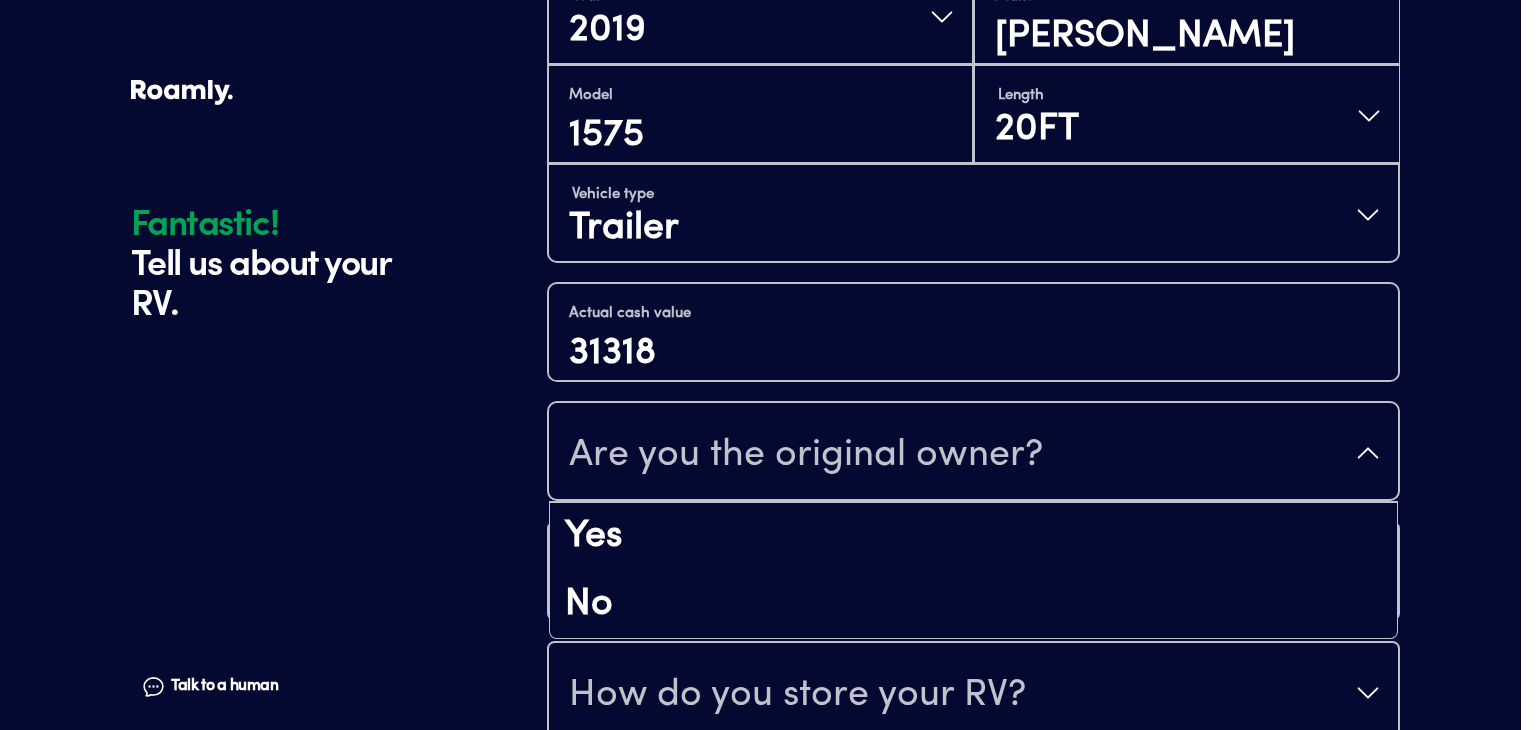 click on "Are you the original owner?" at bounding box center [973, 453] 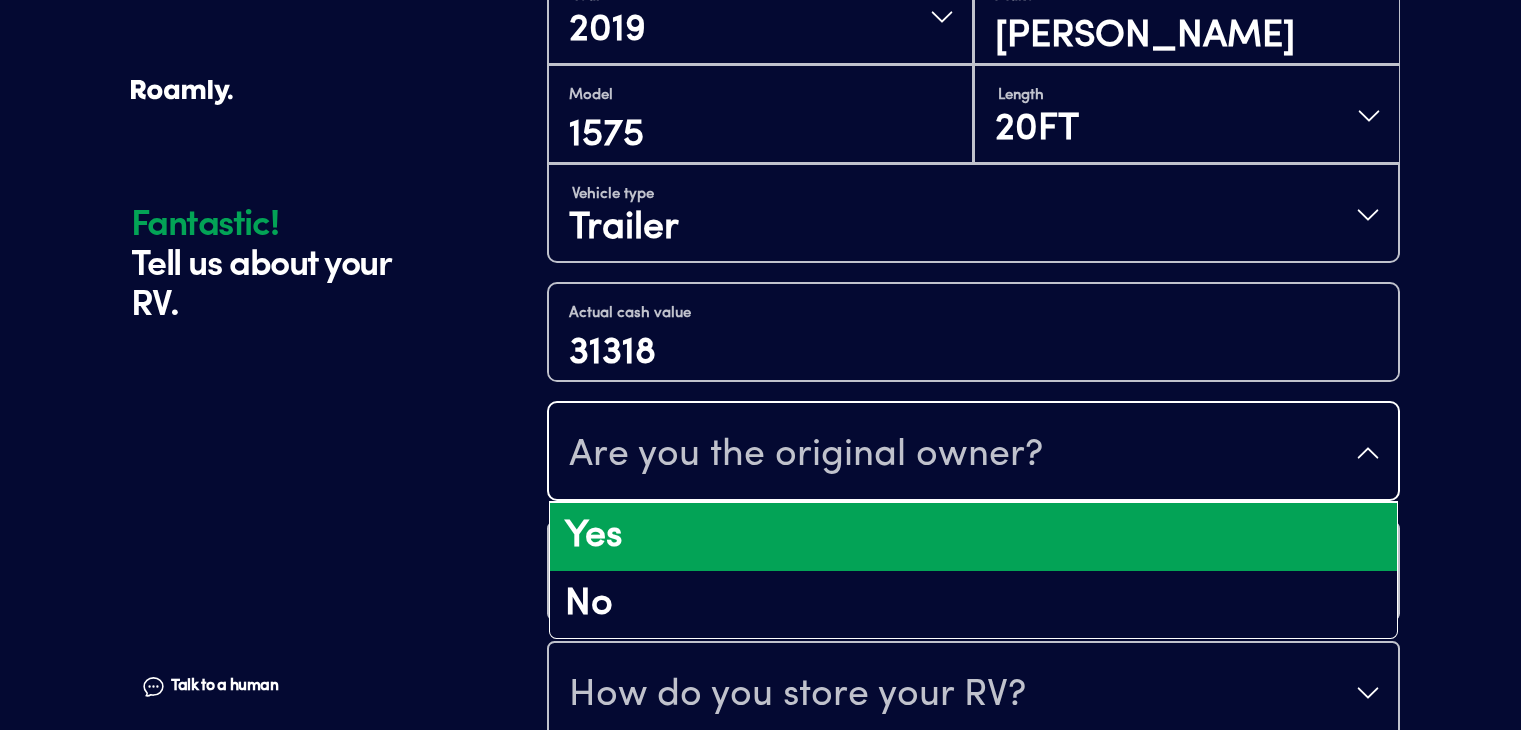 click on "Yes" at bounding box center (973, 537) 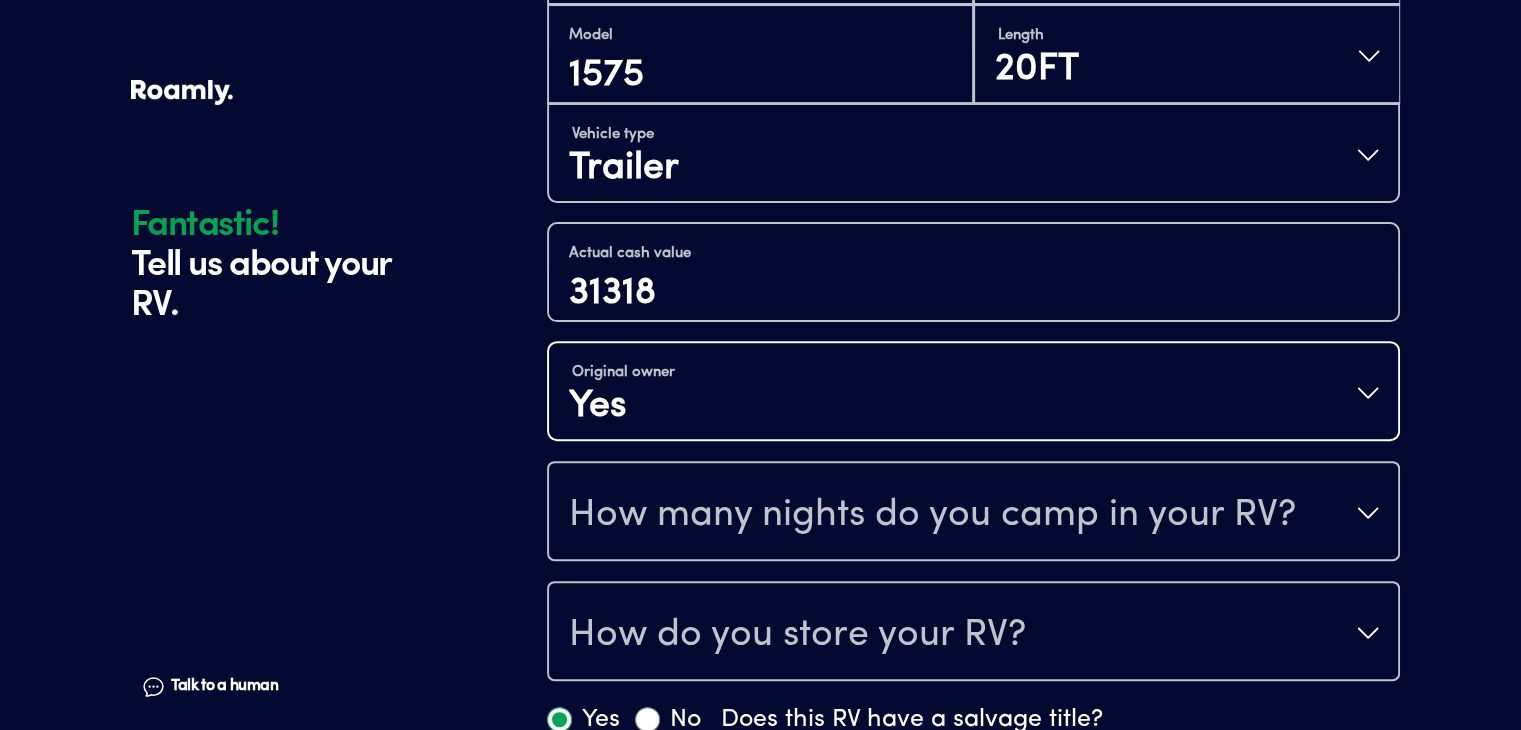 scroll, scrollTop: 664, scrollLeft: 0, axis: vertical 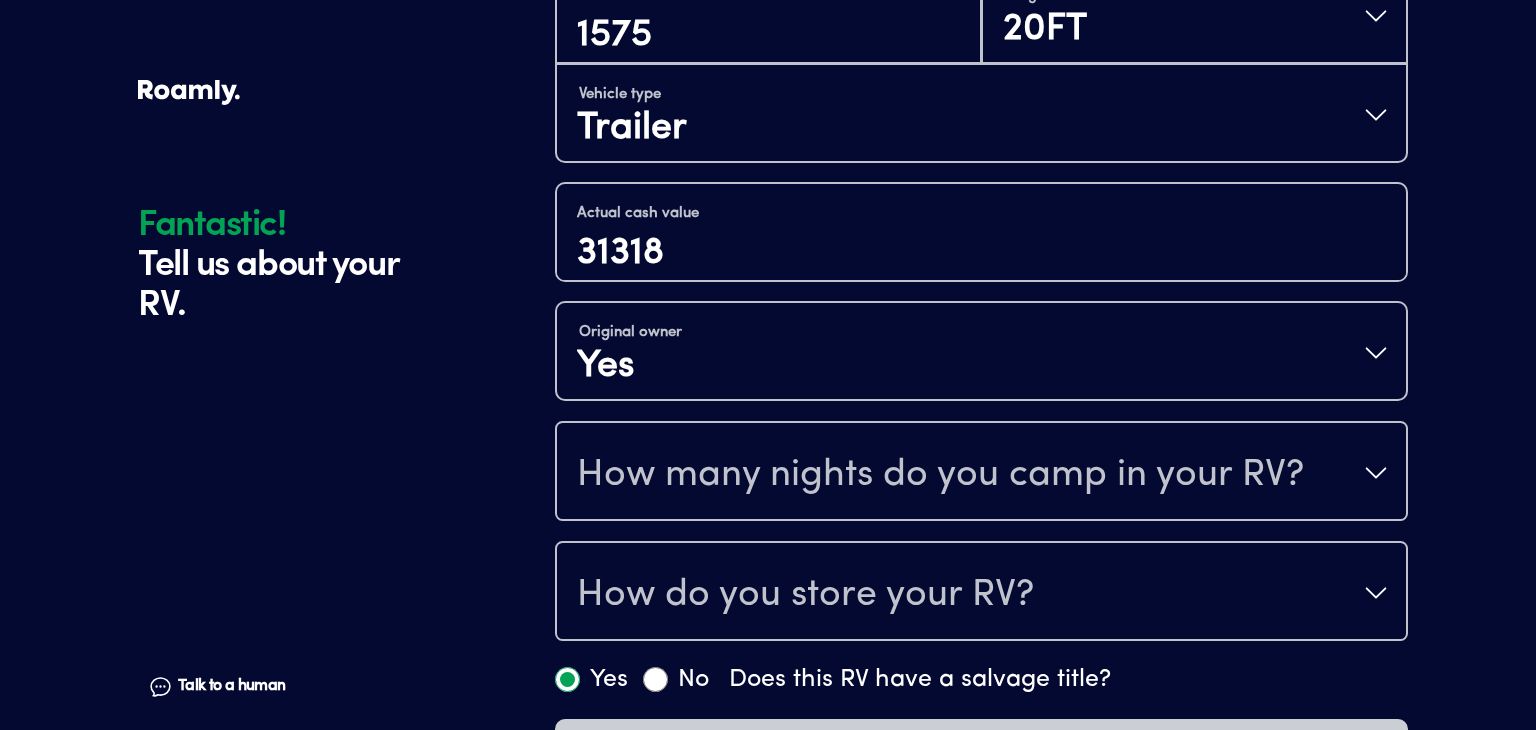 click on "How many nights do you camp in your RV?" at bounding box center [981, 473] 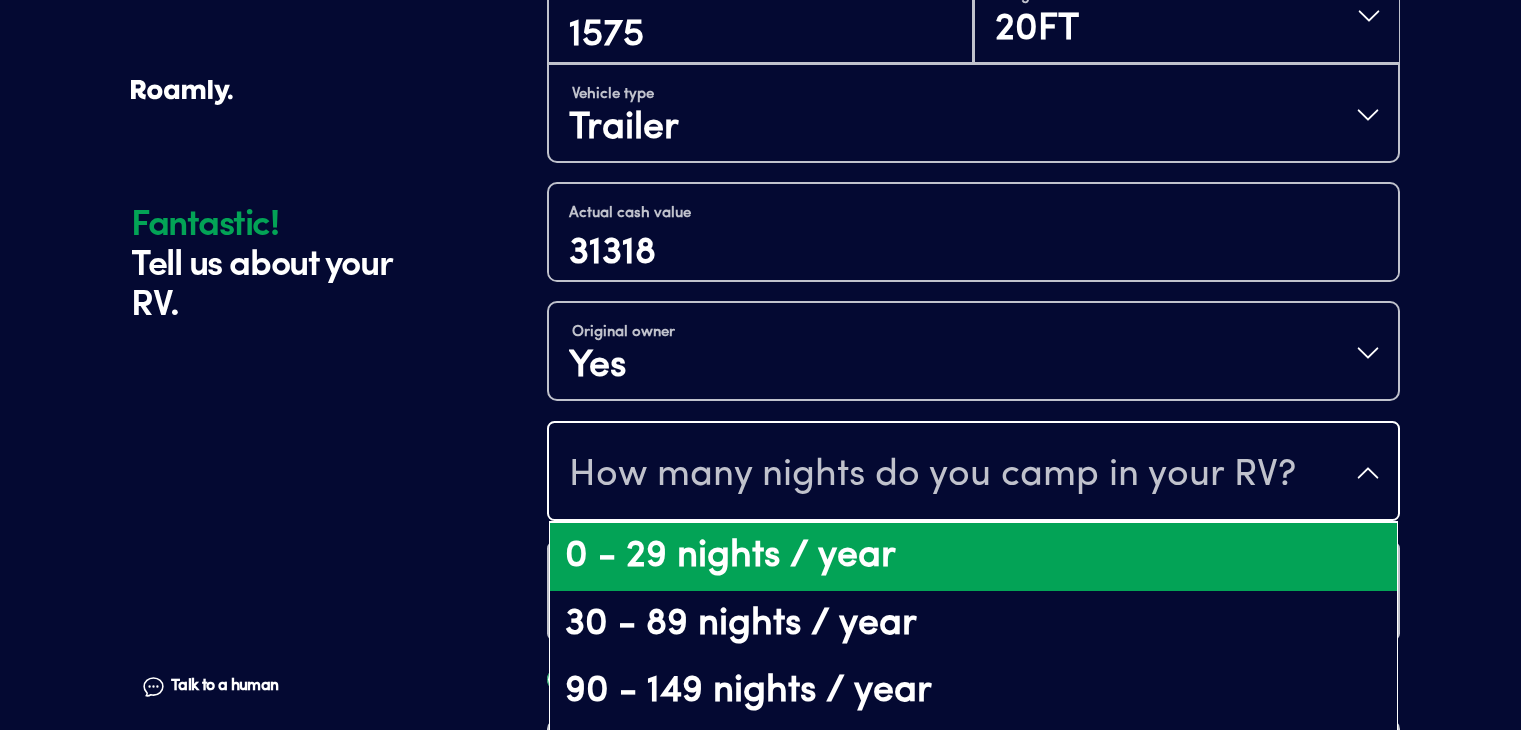 click on "0 - 29 nights / year" at bounding box center [973, 557] 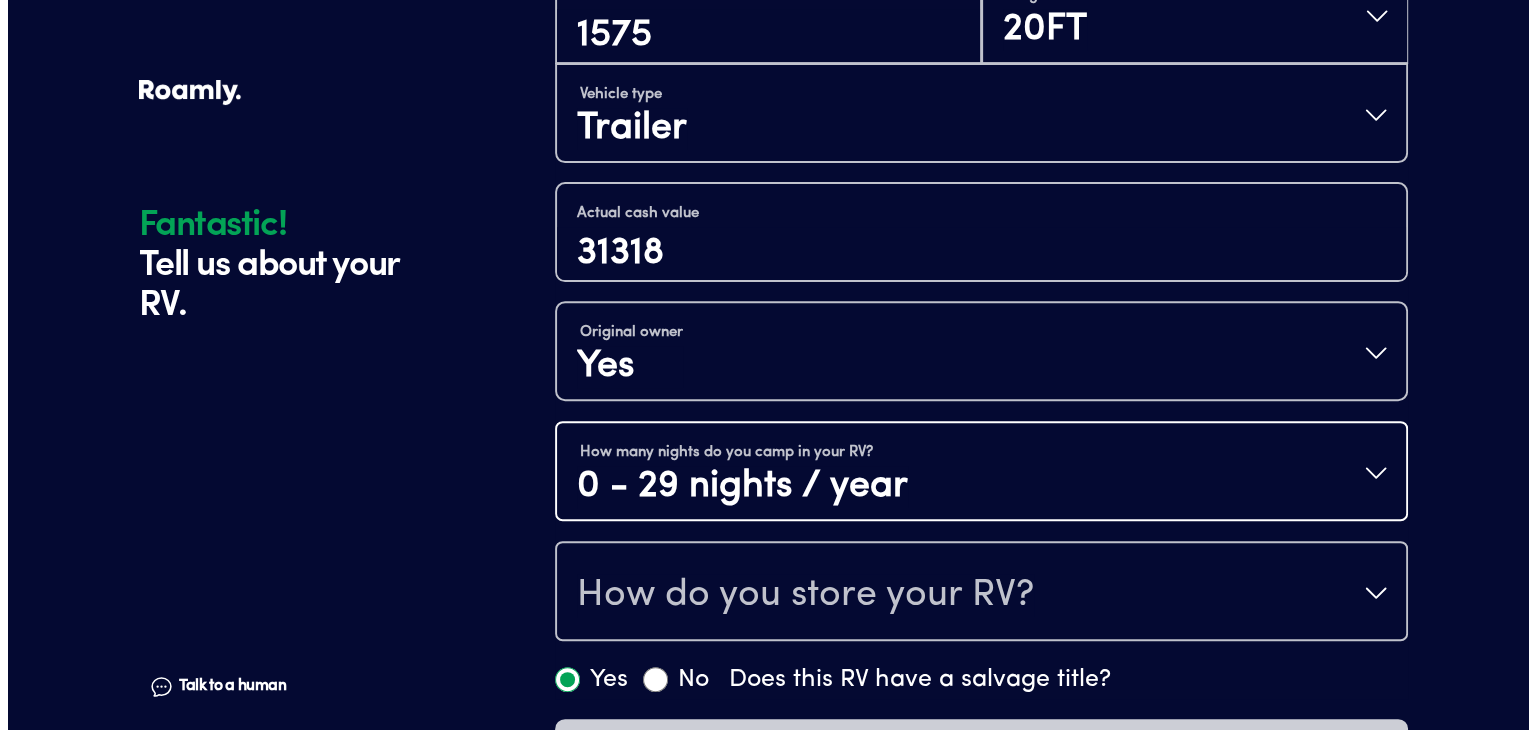 scroll, scrollTop: 764, scrollLeft: 0, axis: vertical 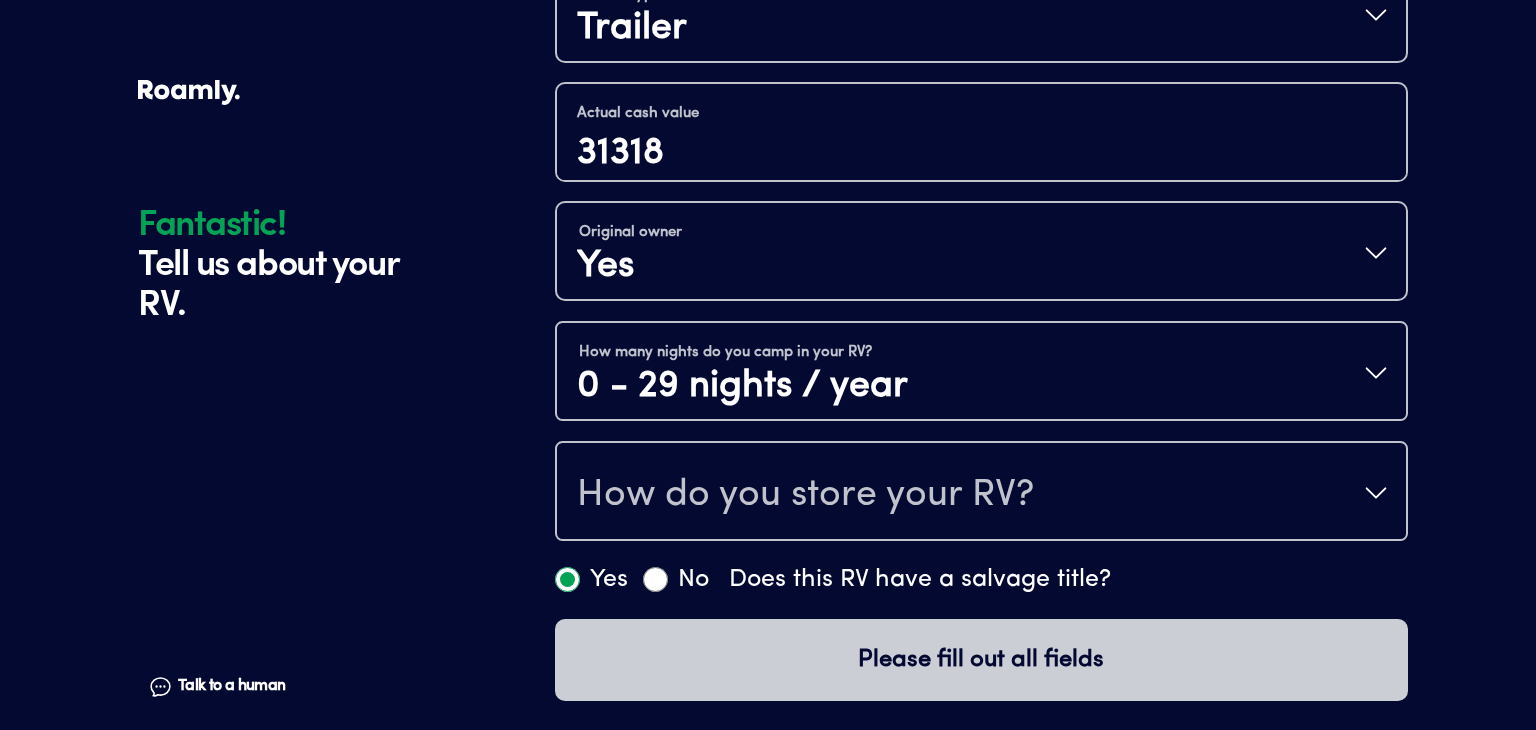 click on "How do you store your RV?" at bounding box center [981, 493] 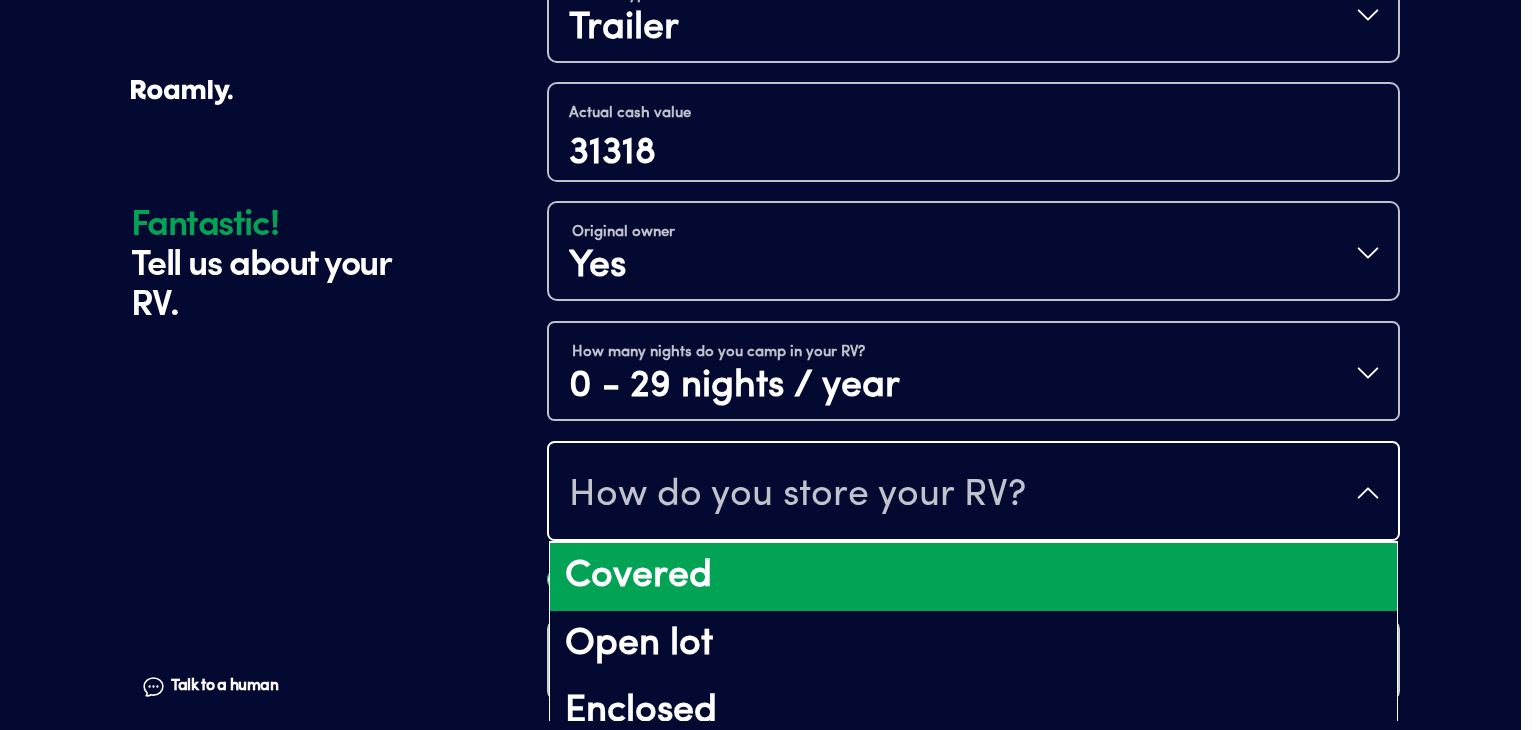 click on "Covered" at bounding box center [973, 577] 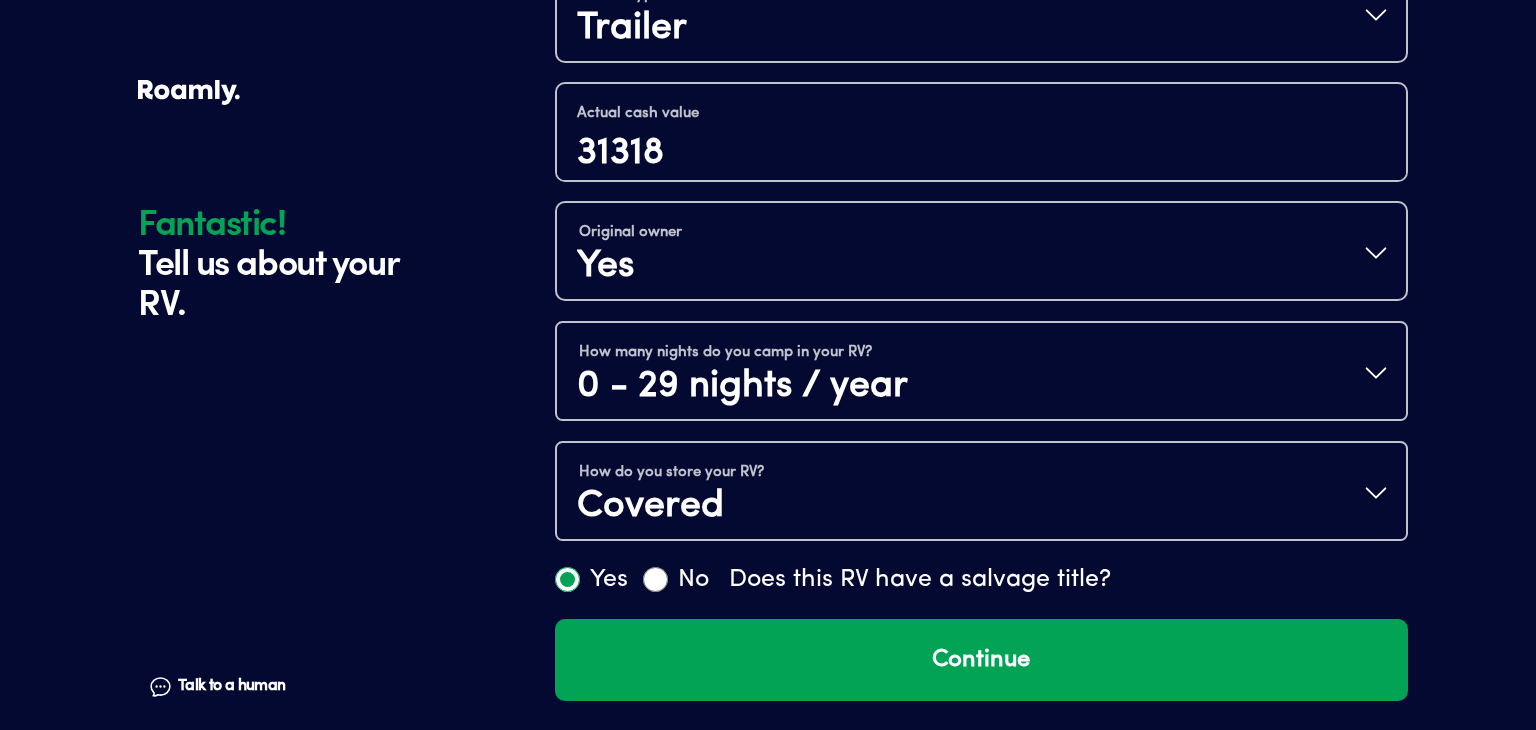 click on "How do you store your RV? Covered" at bounding box center [981, 493] 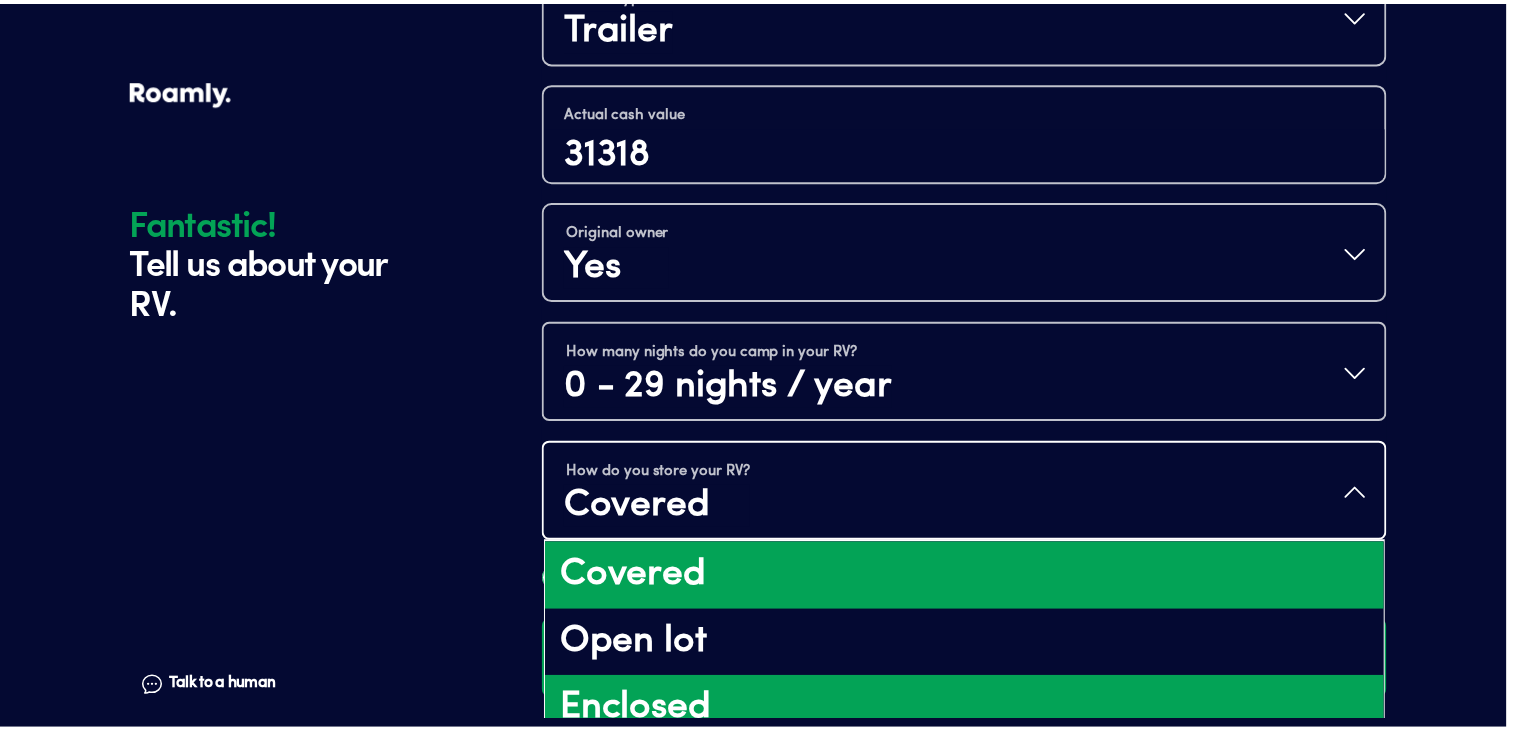 scroll, scrollTop: 24, scrollLeft: 0, axis: vertical 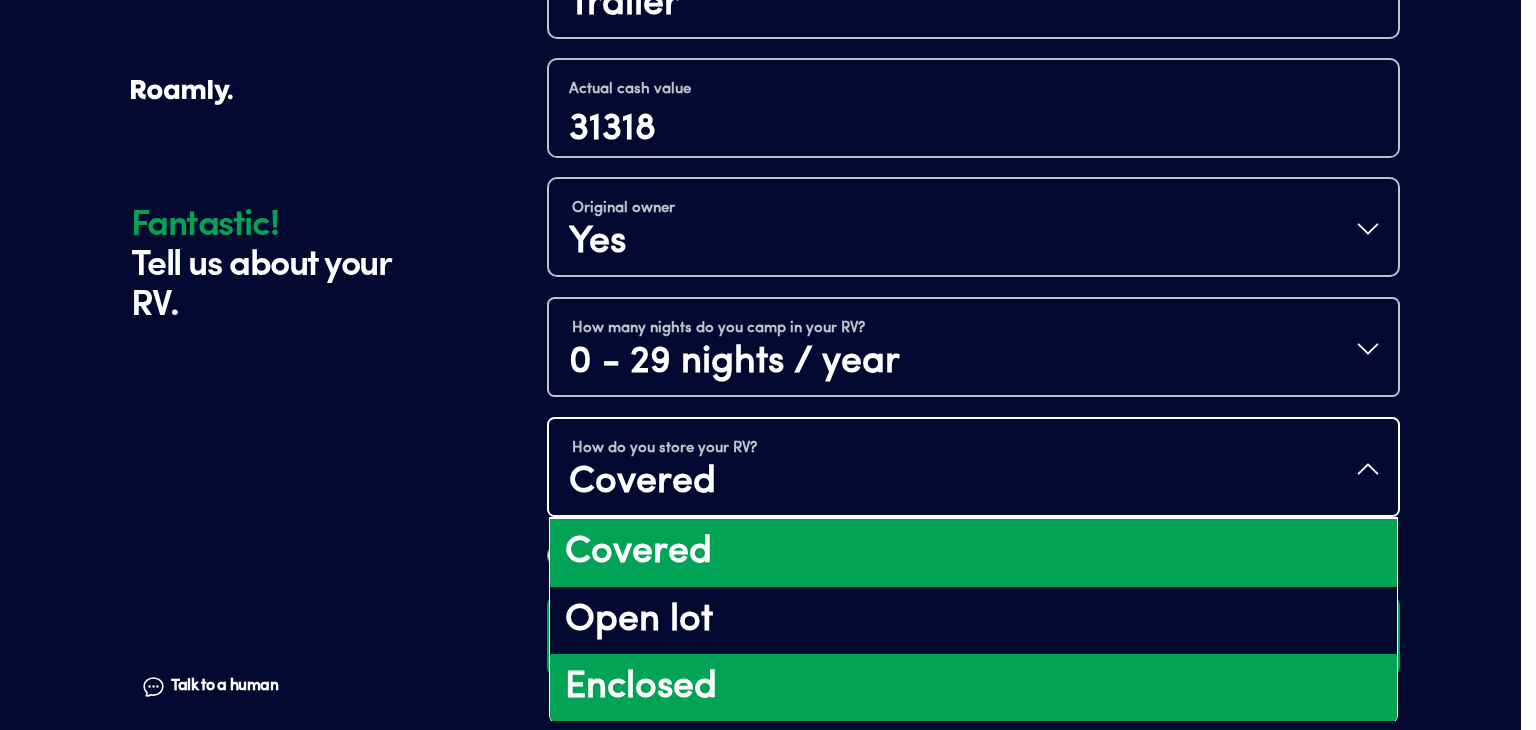 click on "Enclosed" at bounding box center [973, 688] 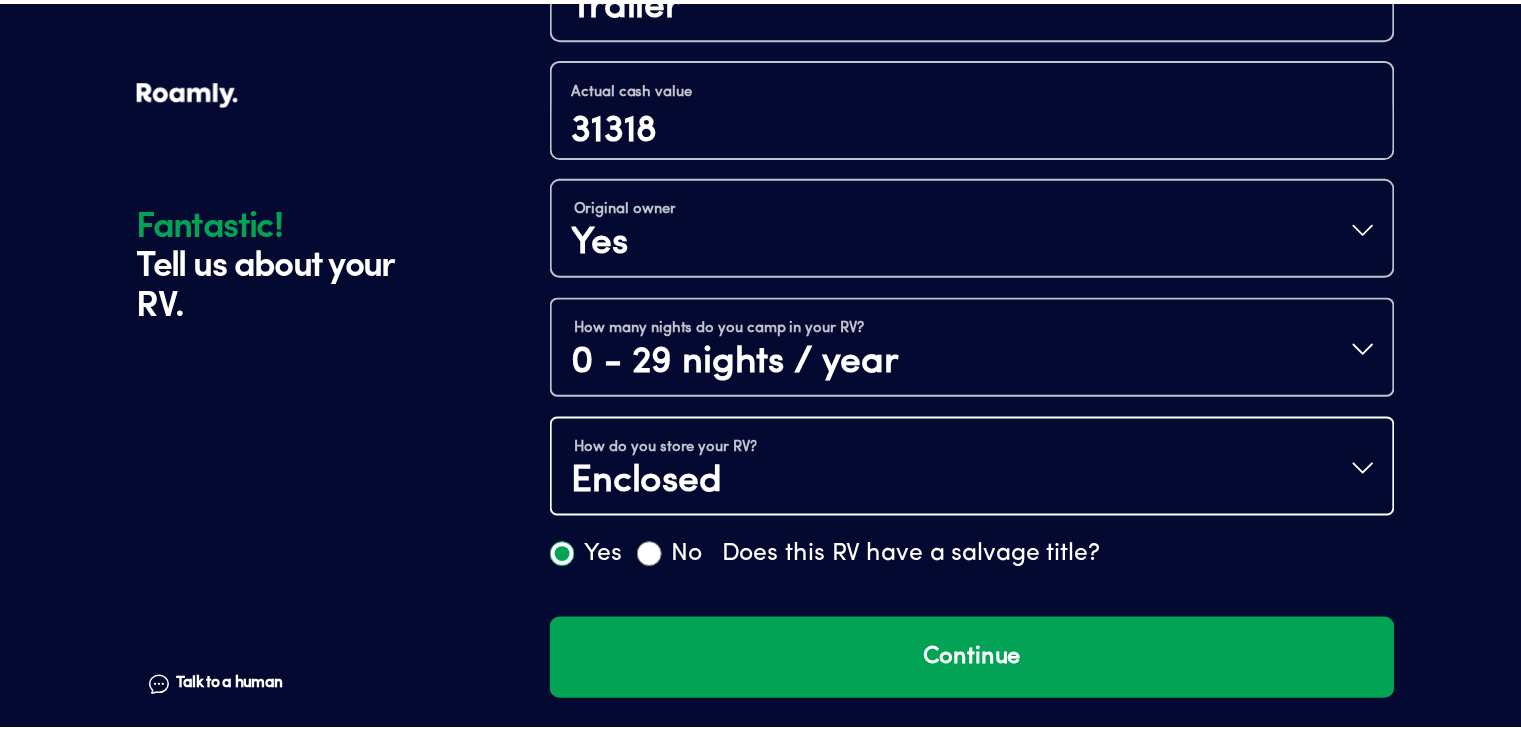 scroll, scrollTop: 0, scrollLeft: 0, axis: both 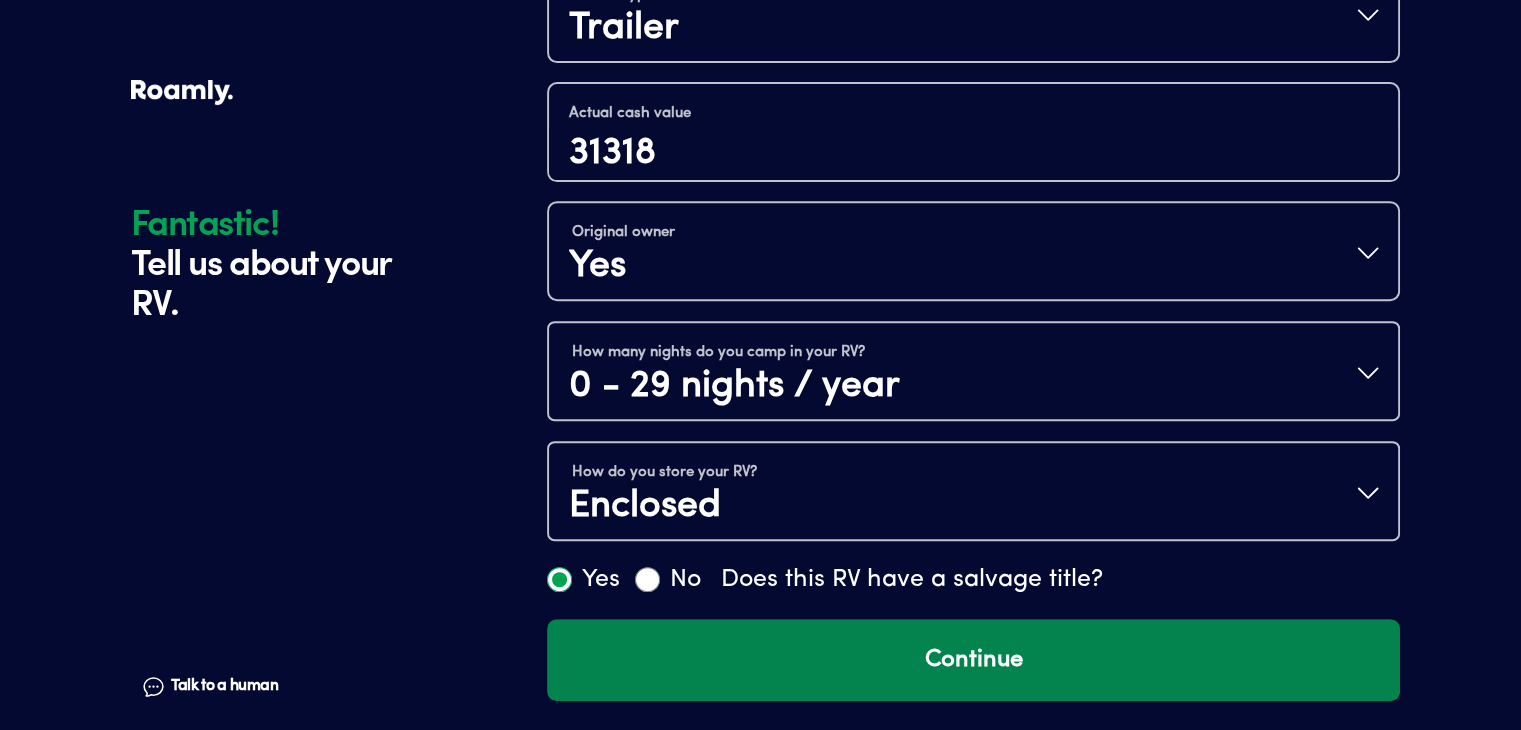 click on "Continue" at bounding box center [973, 660] 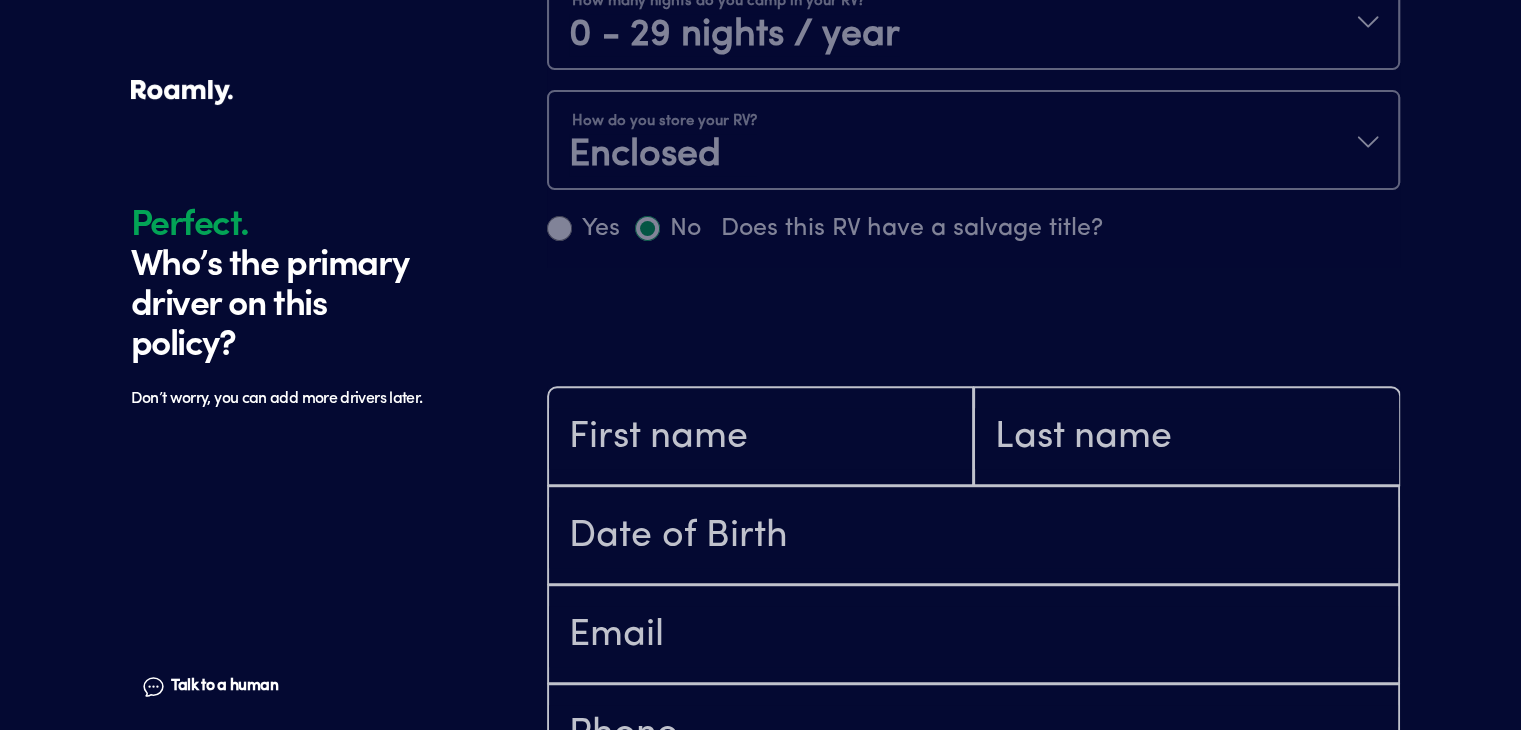 scroll, scrollTop: 1402, scrollLeft: 0, axis: vertical 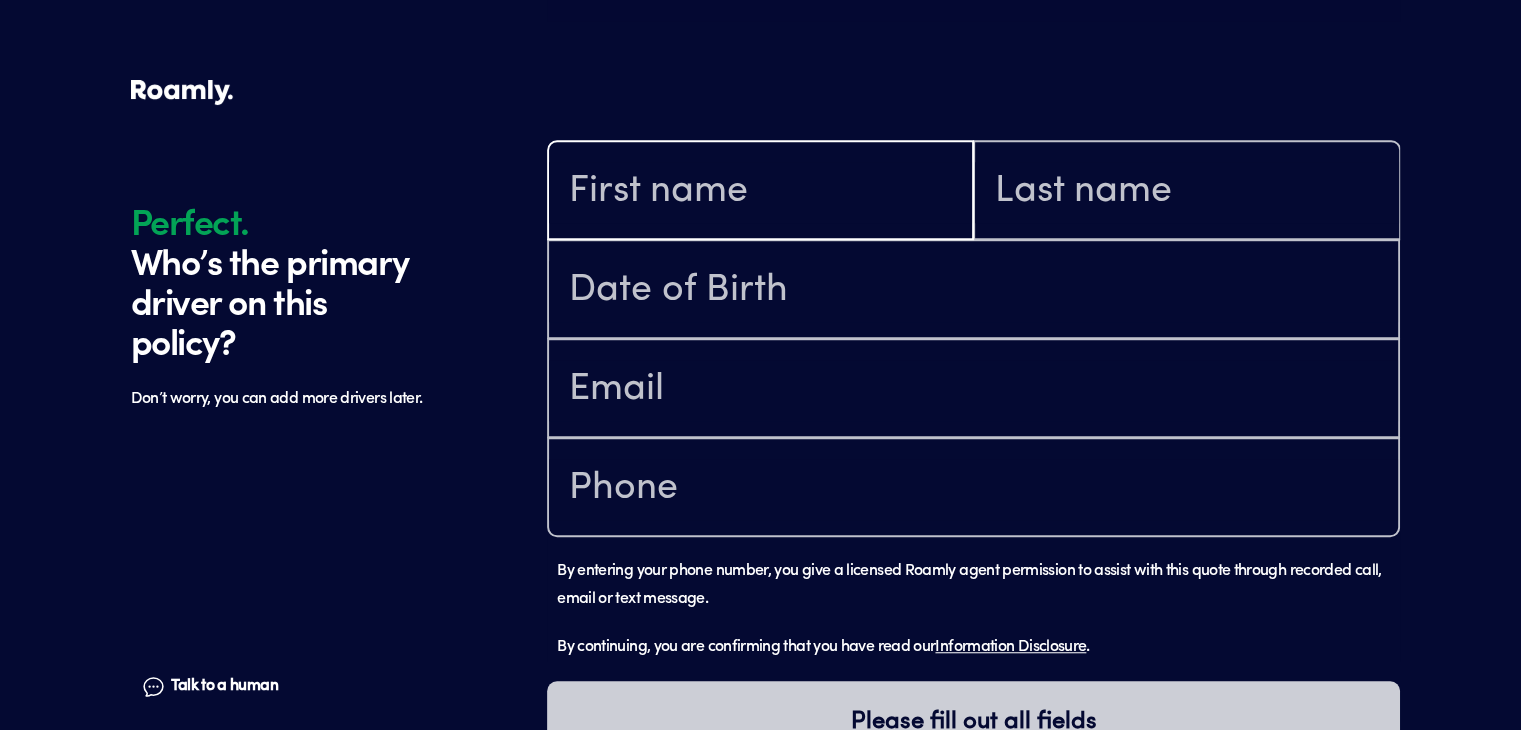 click at bounding box center (760, 192) 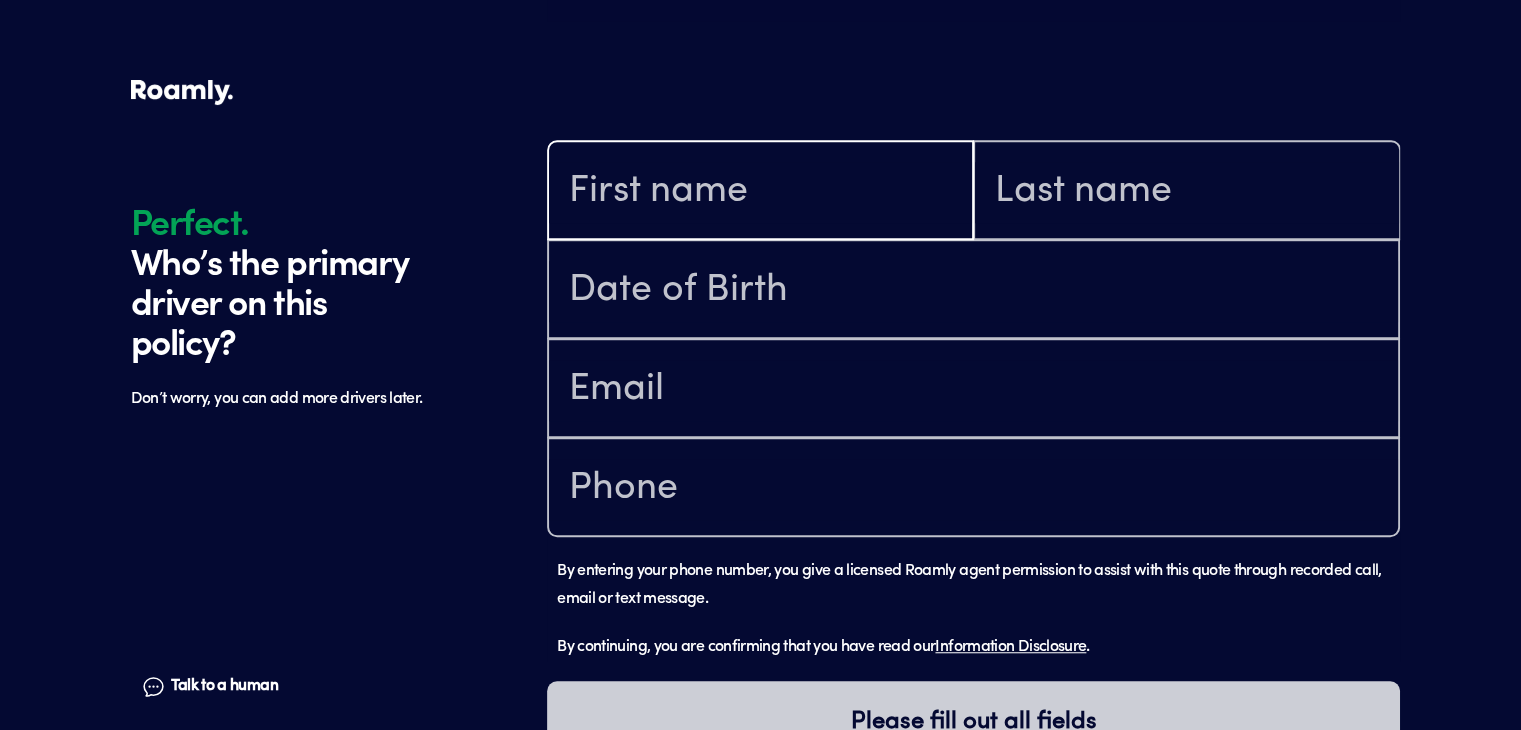 type on "[PERSON_NAME]" 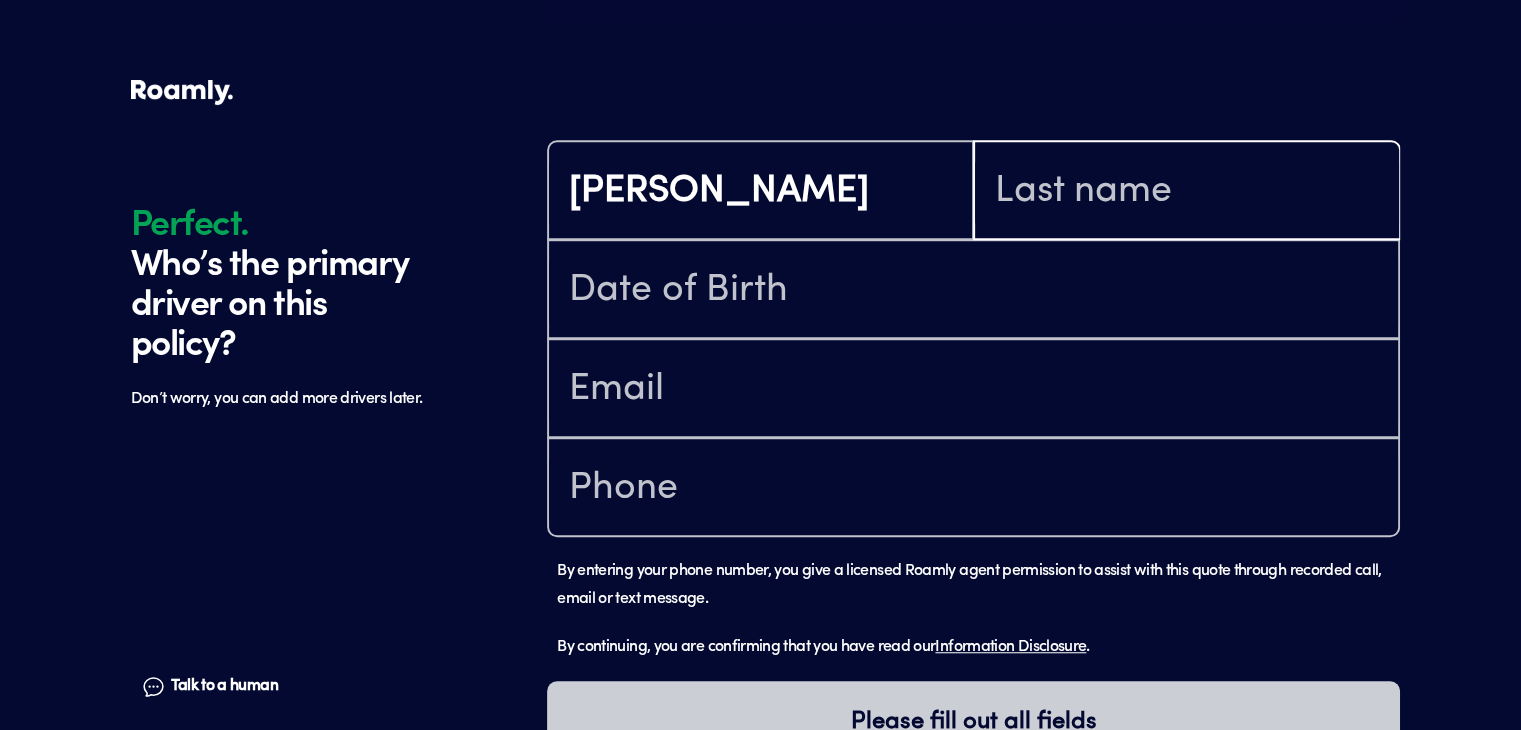 type on "[PERSON_NAME]" 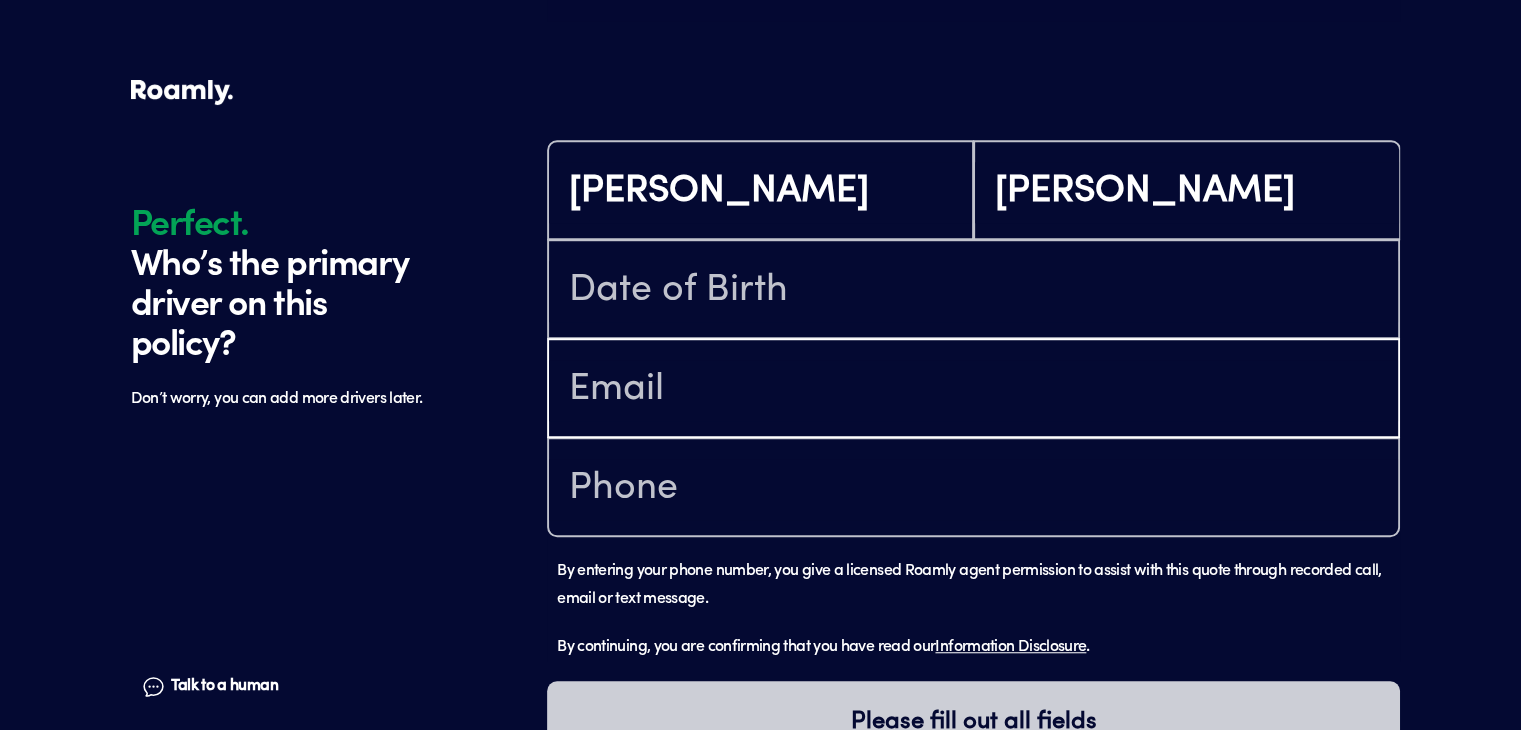 type on "[EMAIL_ADDRESS][DOMAIN_NAME]" 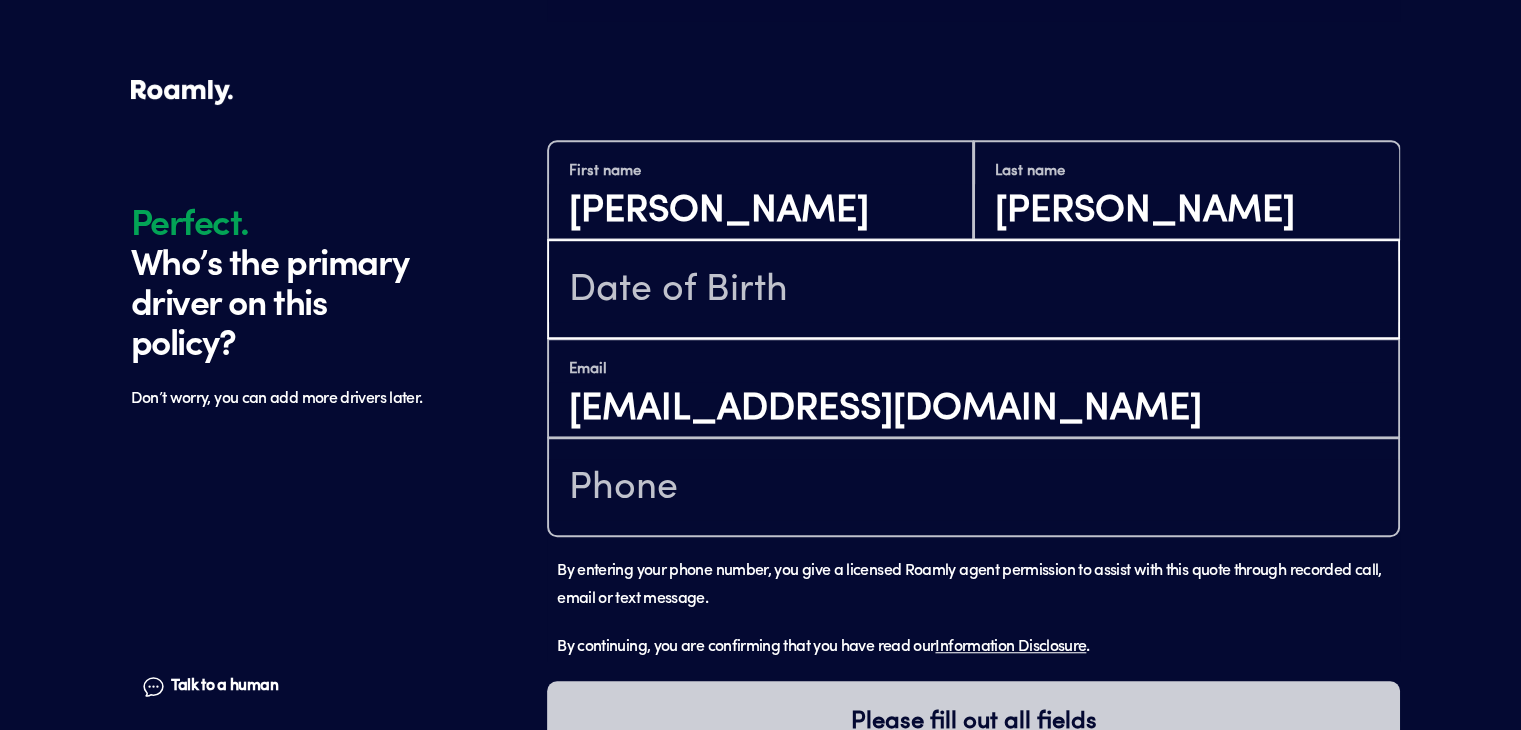click at bounding box center (973, 291) 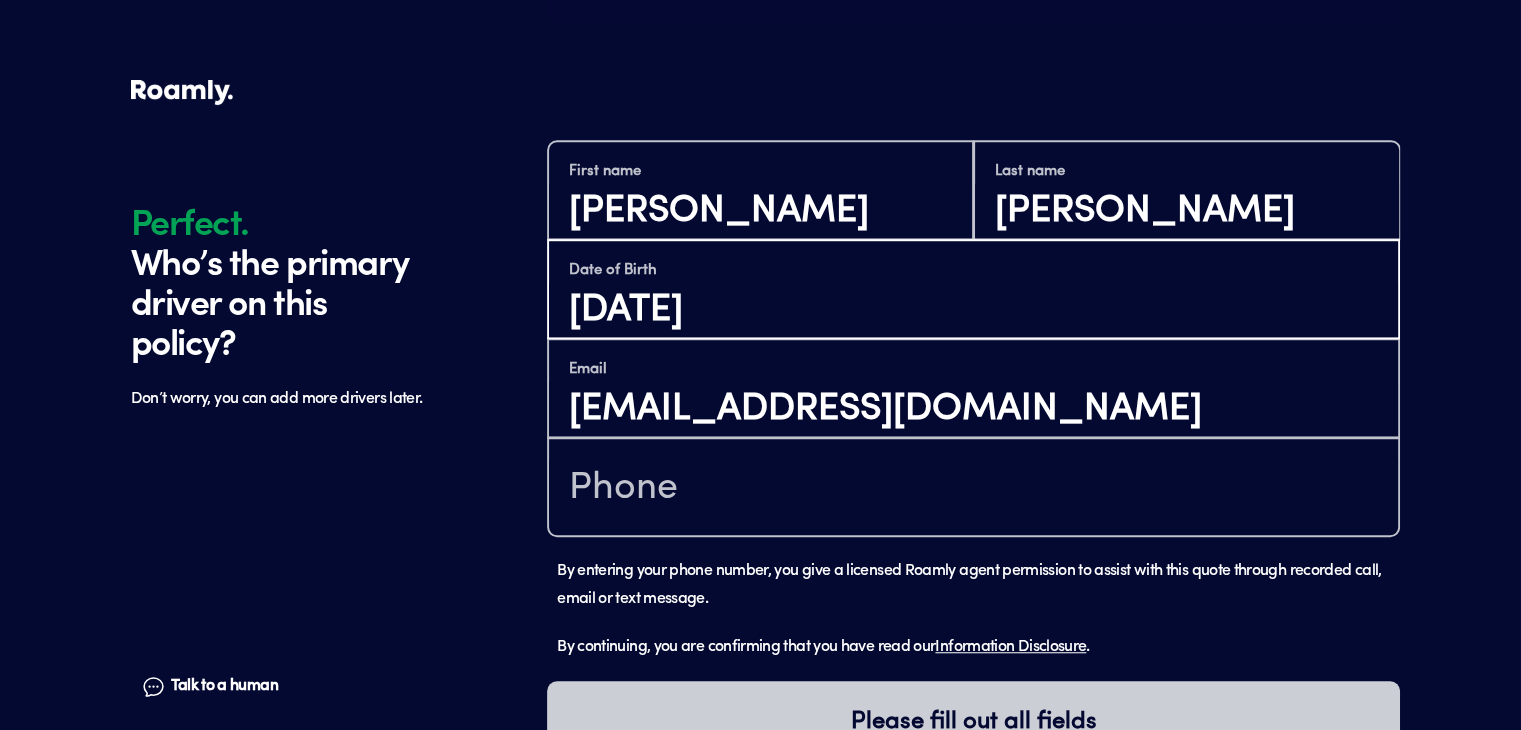 type on "[DATE]" 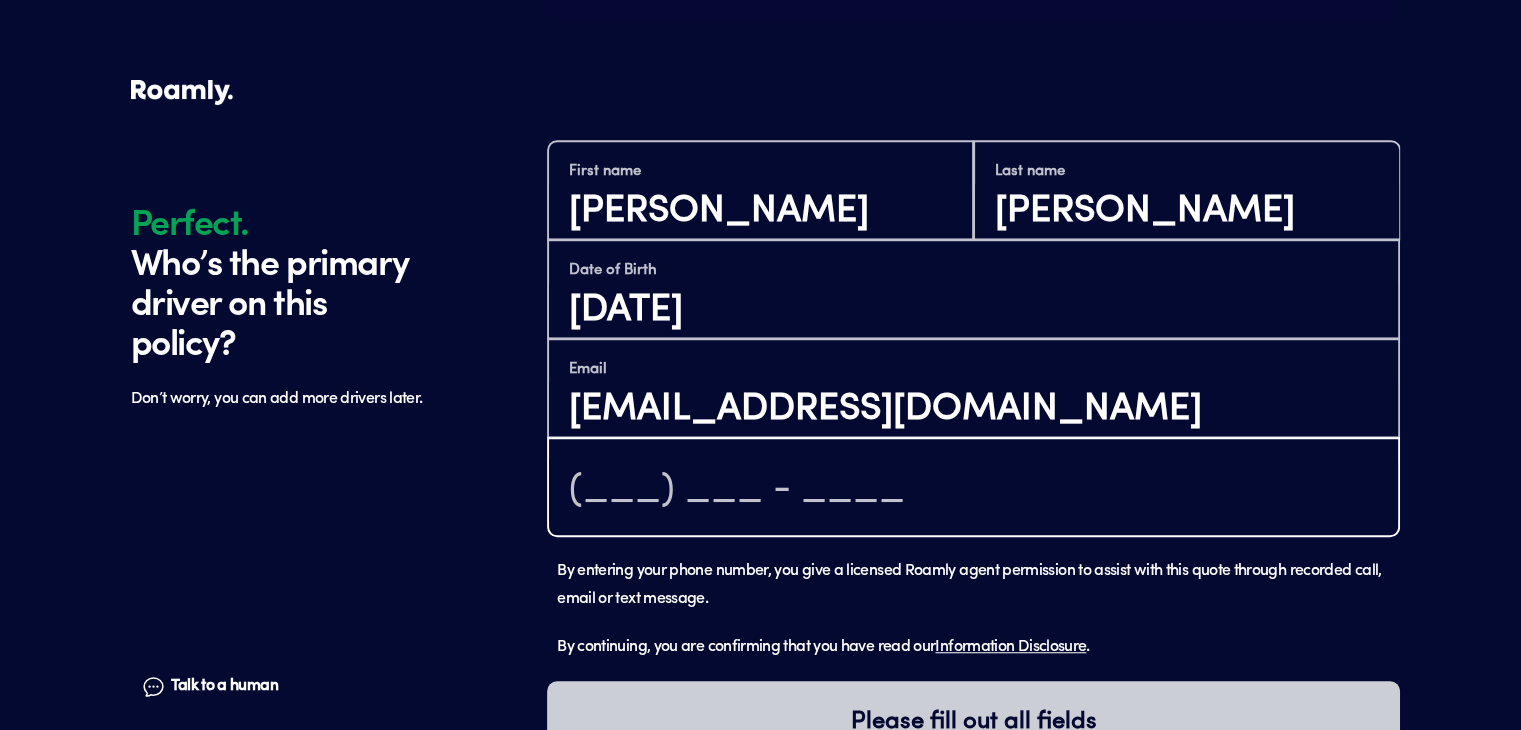 click at bounding box center (973, 489) 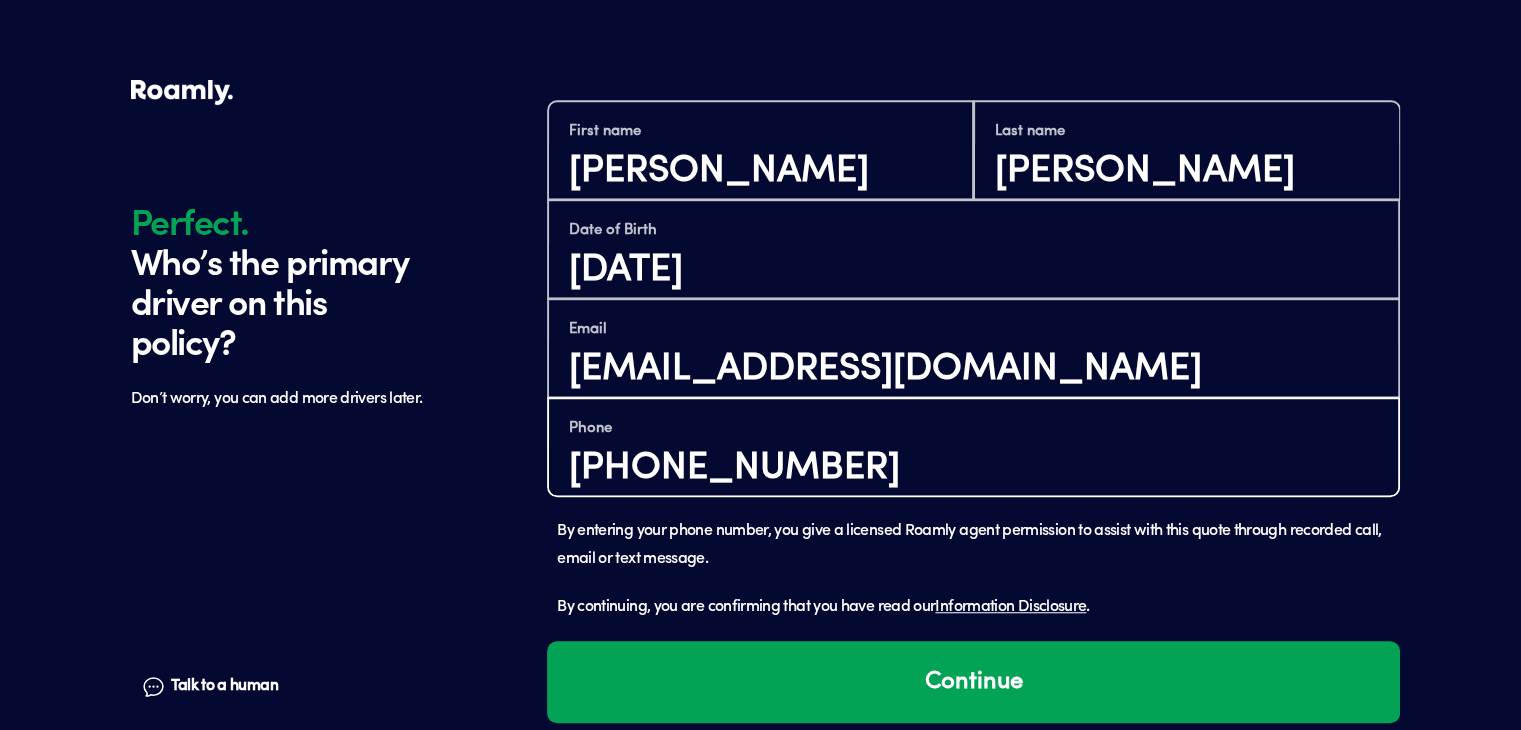 scroll, scrollTop: 1464, scrollLeft: 0, axis: vertical 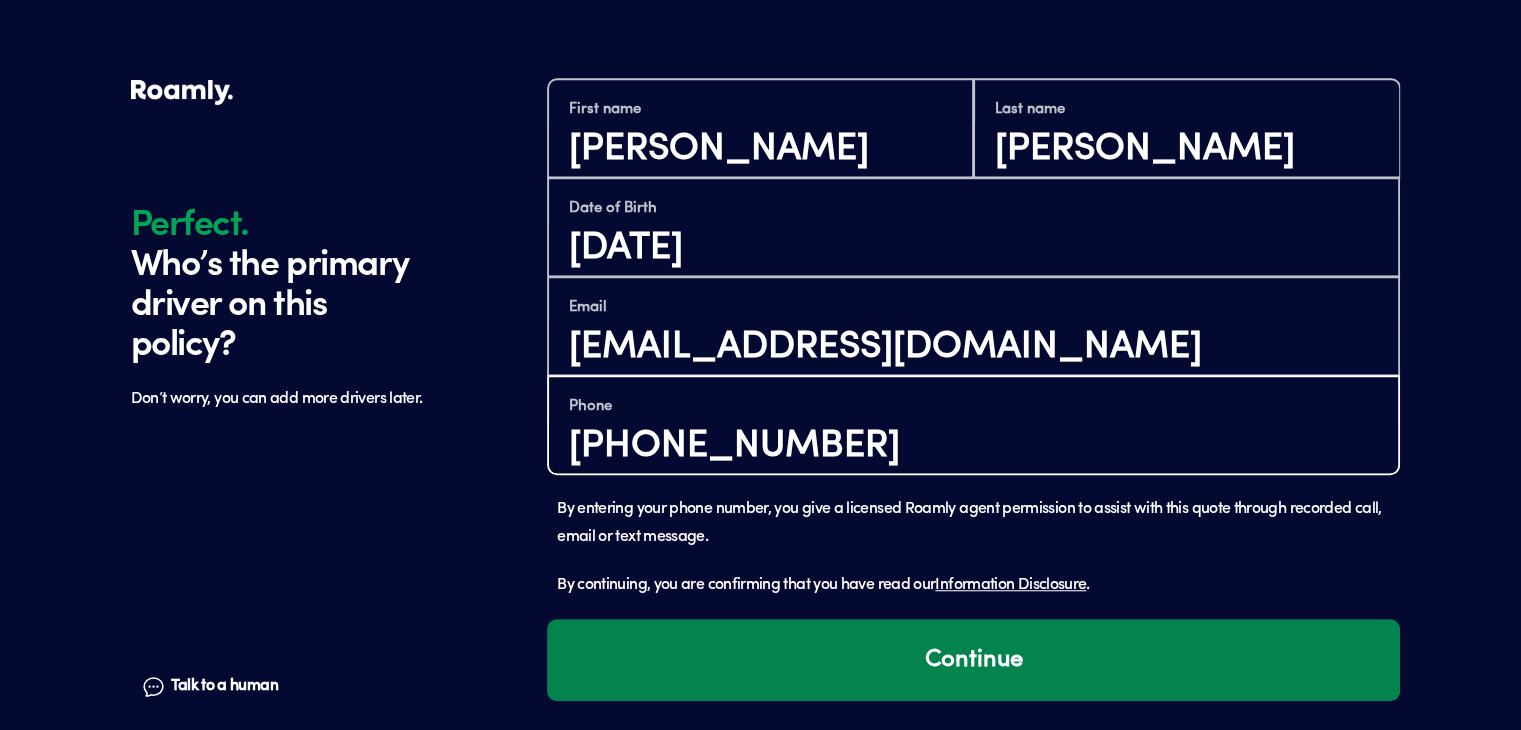 type on "[PHONE_NUMBER]" 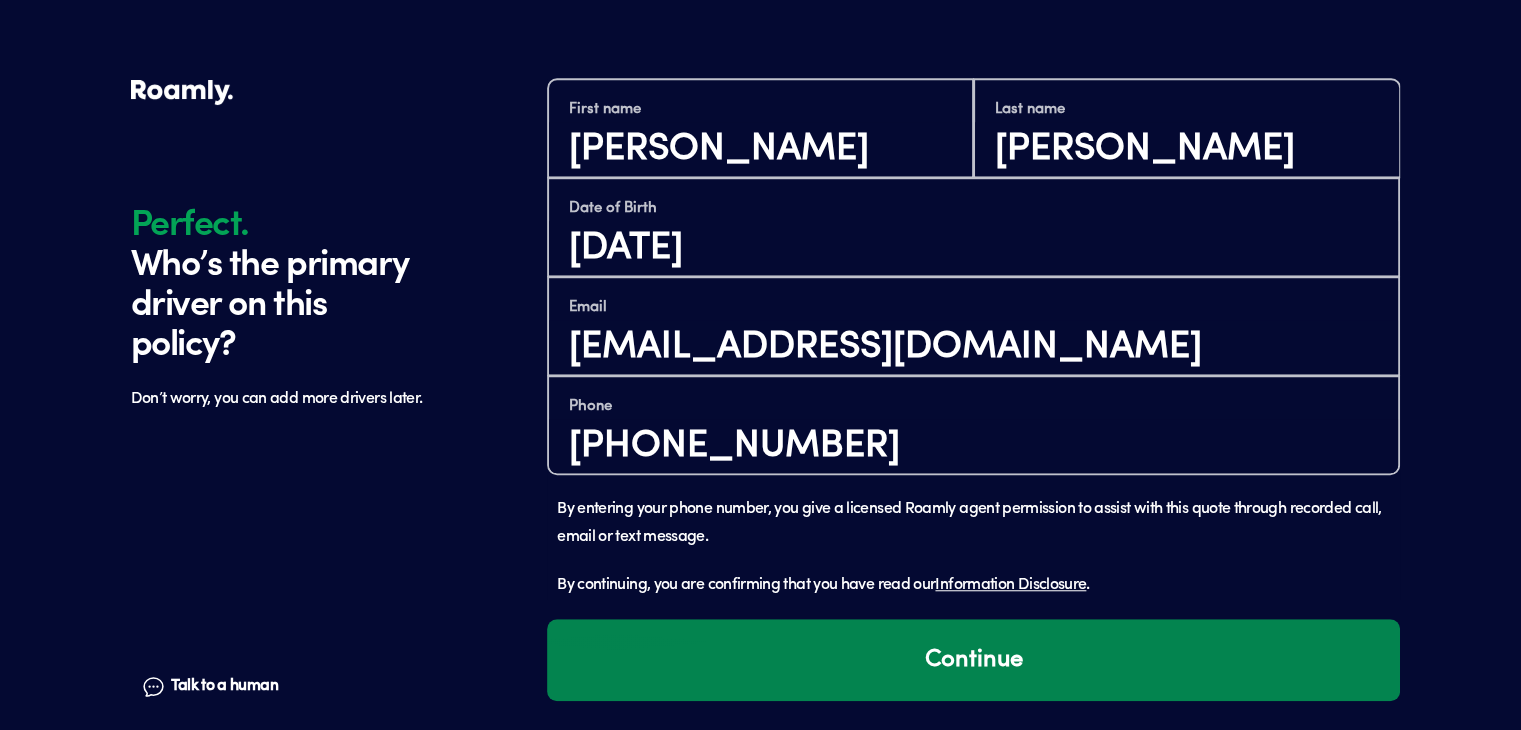 click on "Continue" at bounding box center [973, 660] 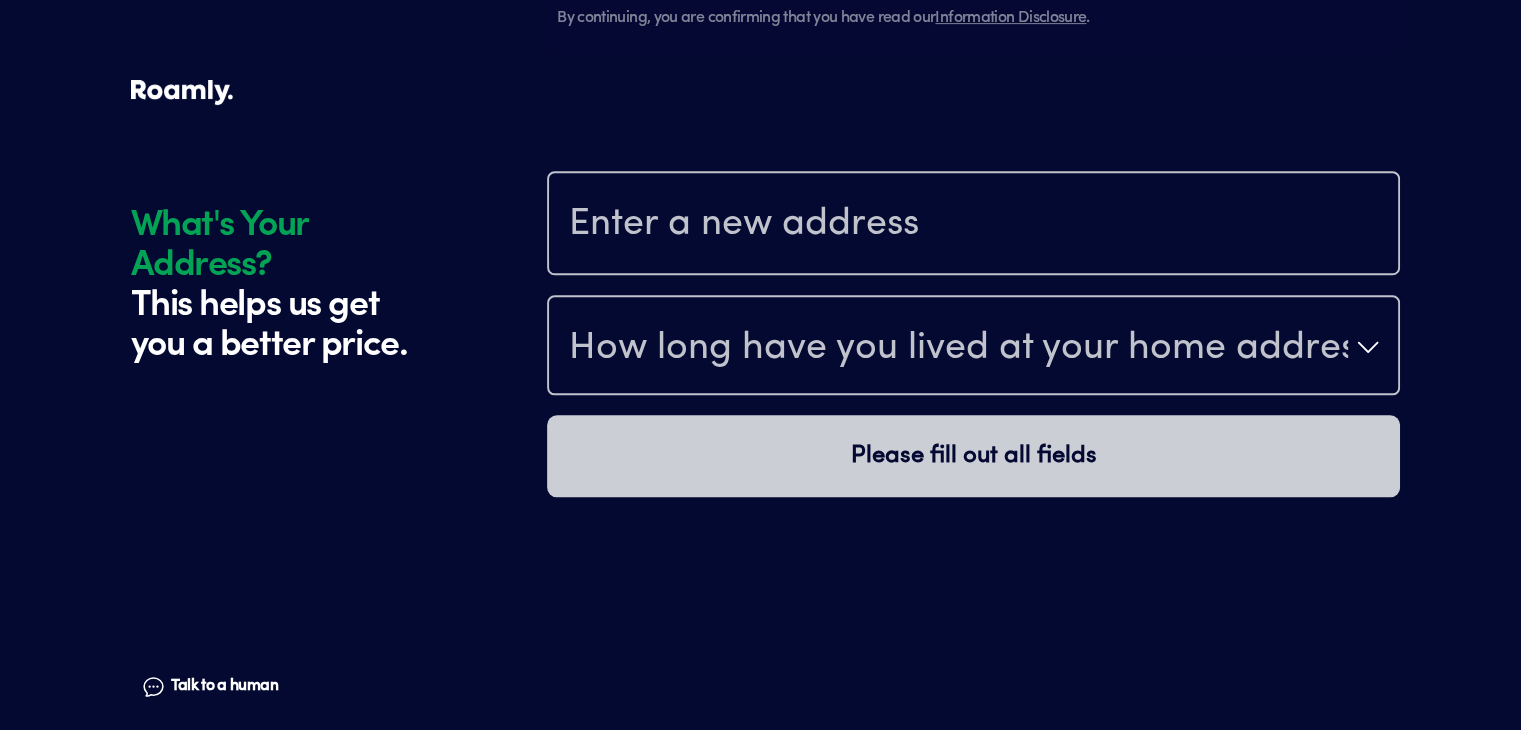 scroll, scrollTop: 2087, scrollLeft: 0, axis: vertical 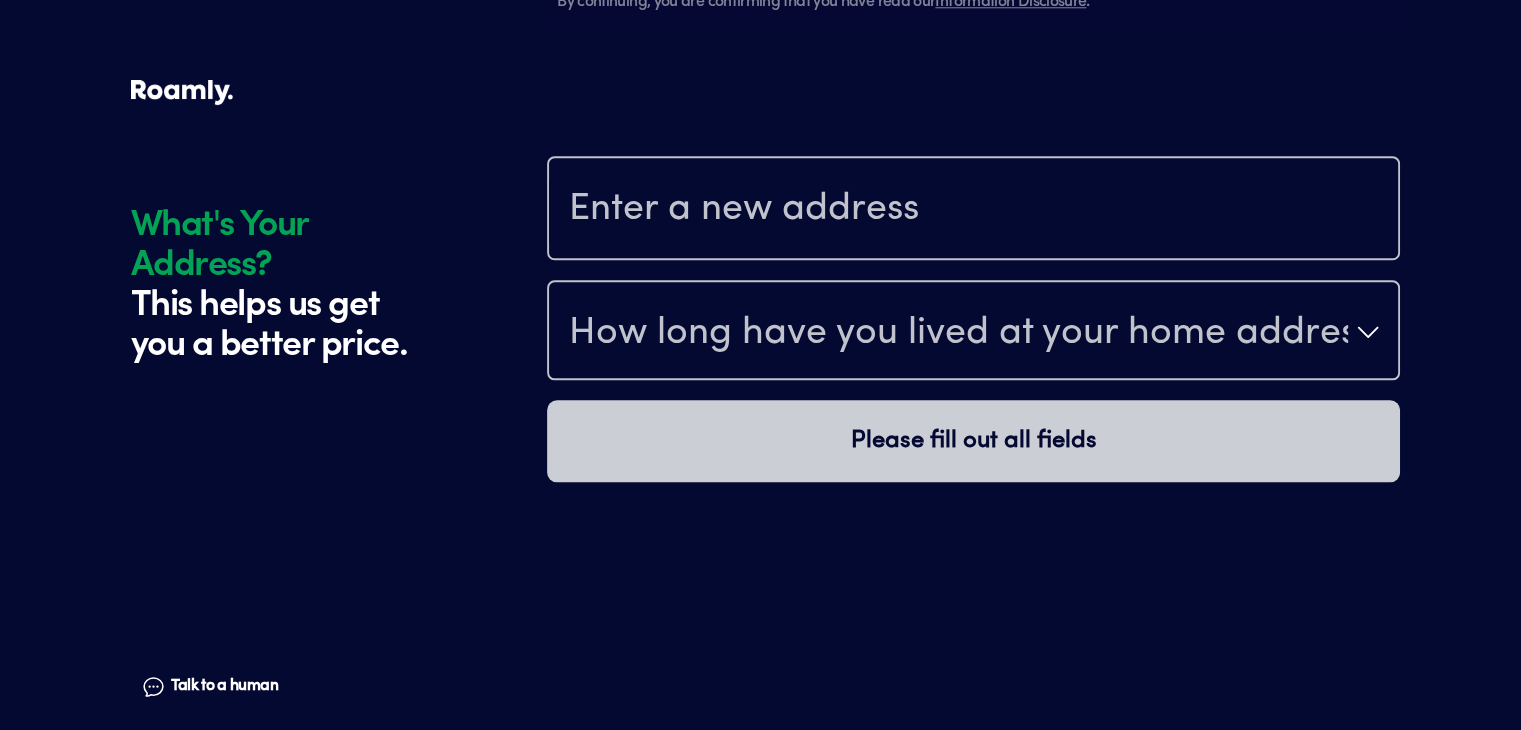 click at bounding box center (973, 210) 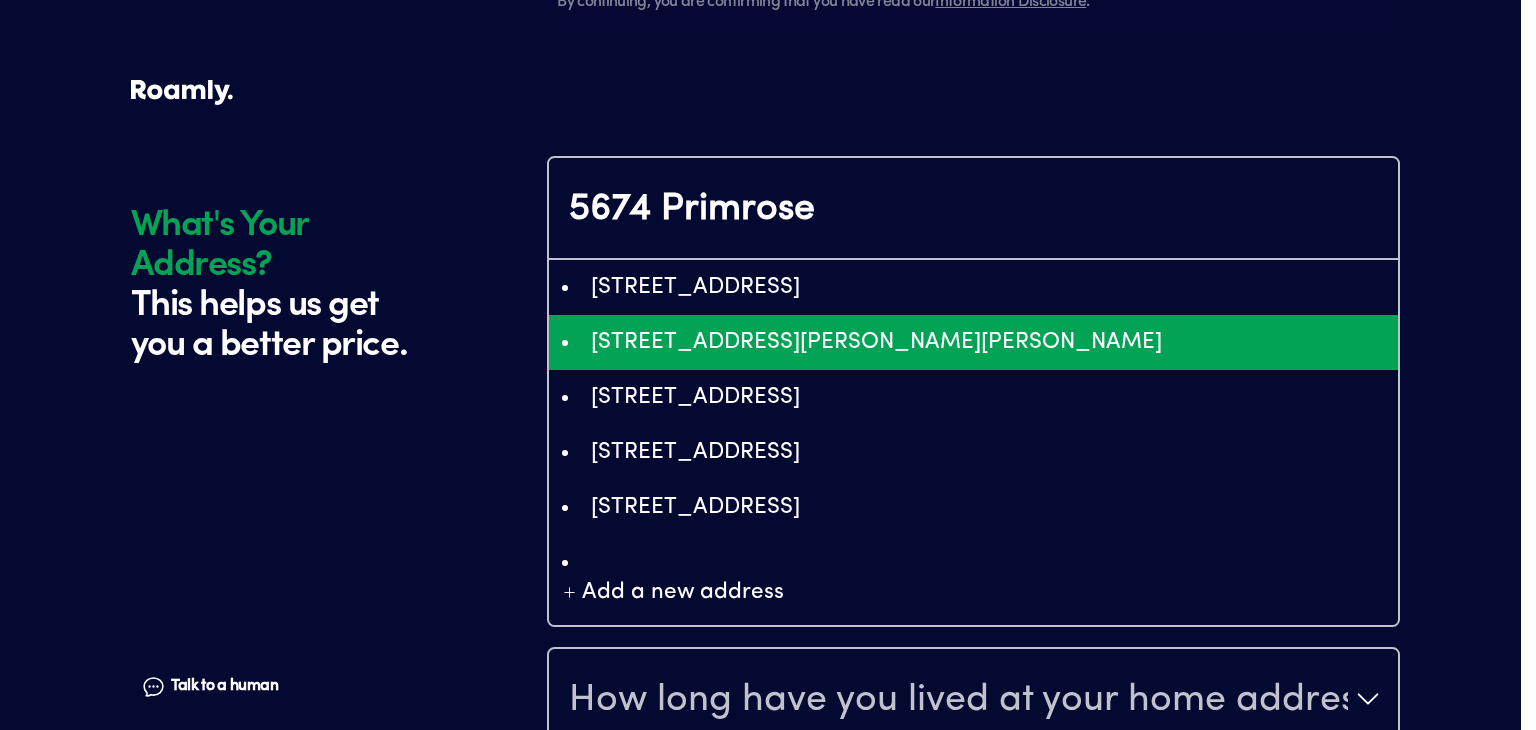 type on "ChIJETYm6fAjX4gRBzcgoktLSnM" 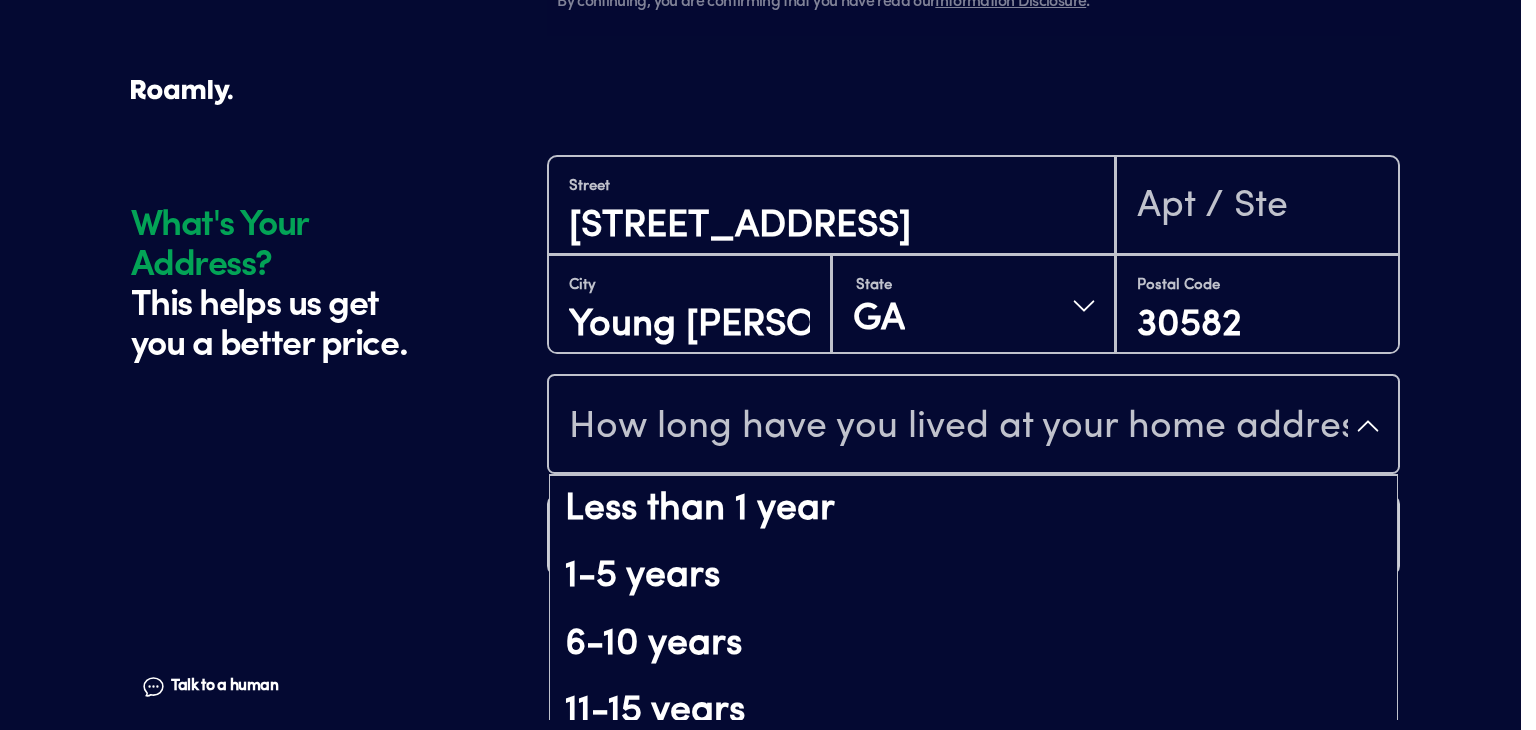 click on "How long have you lived at your home address?" at bounding box center [973, 426] 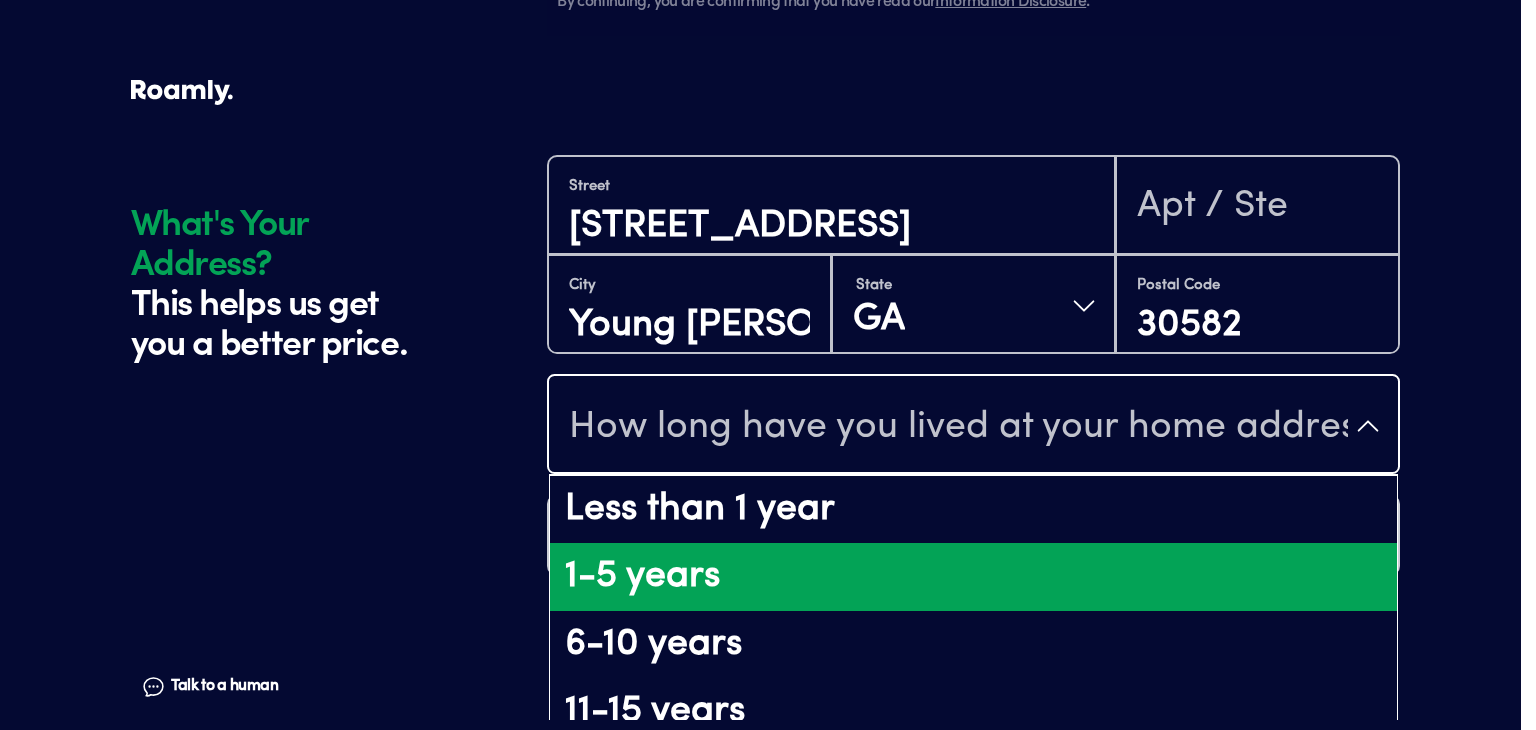 click on "1-5 years" at bounding box center (973, 577) 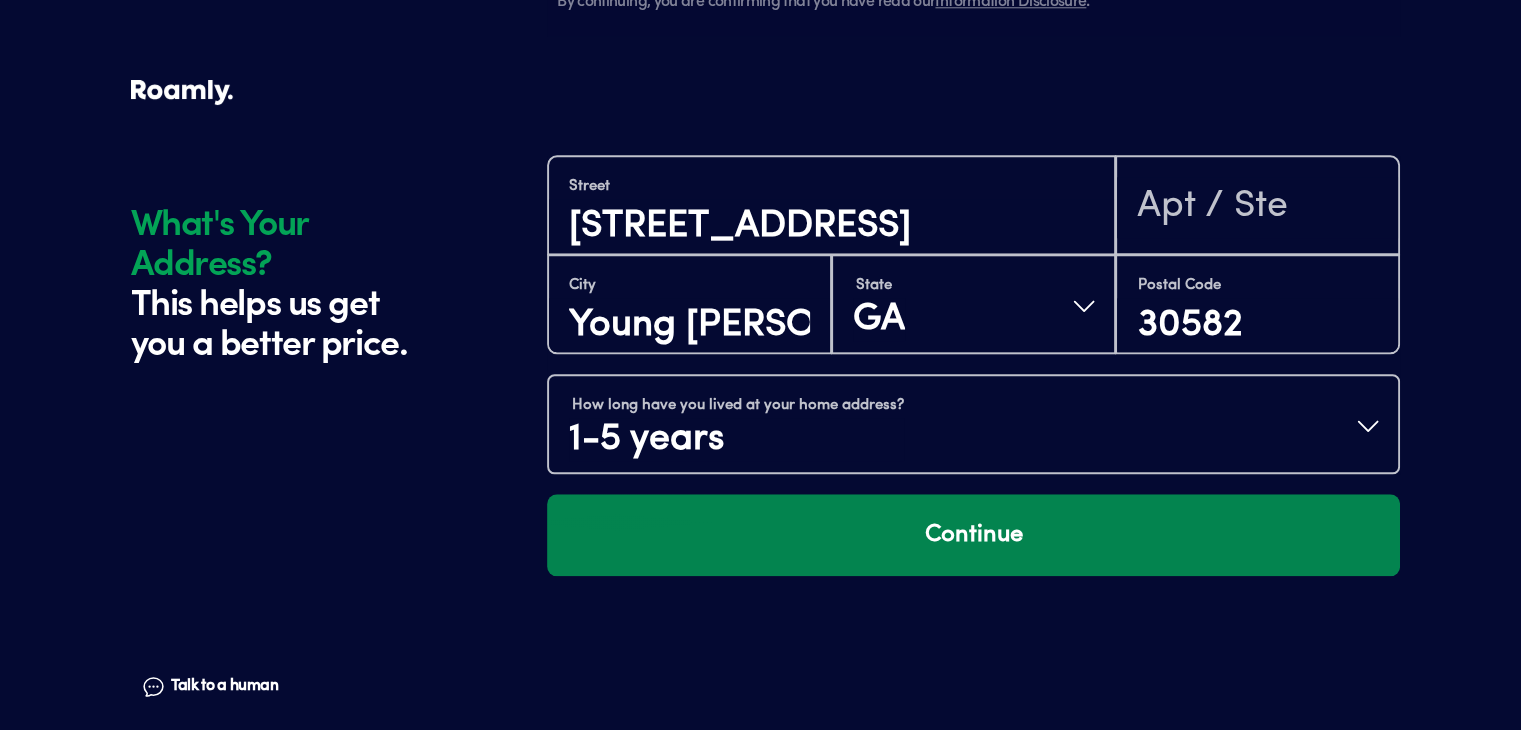 click on "Continue" at bounding box center [973, 535] 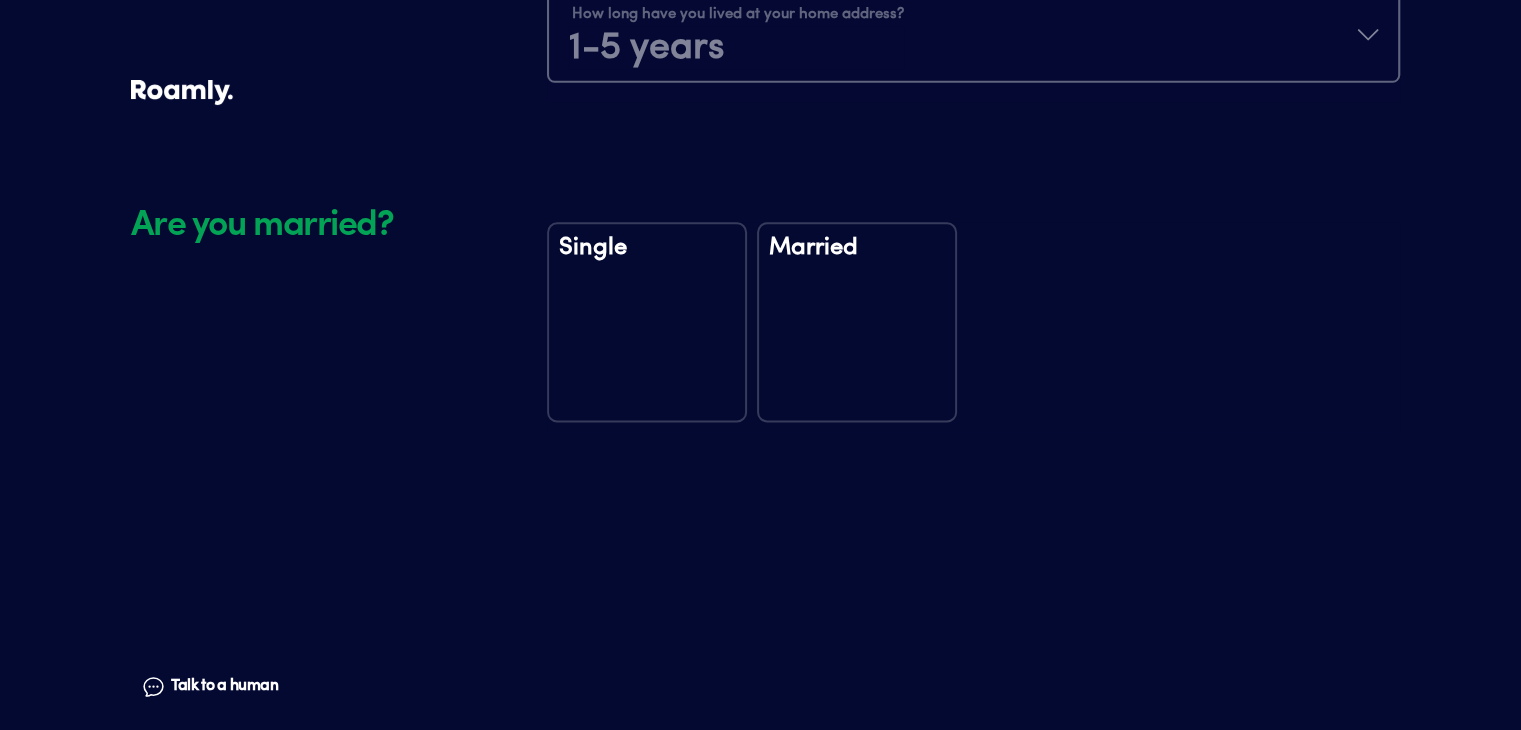 scroll, scrollTop: 2556, scrollLeft: 0, axis: vertical 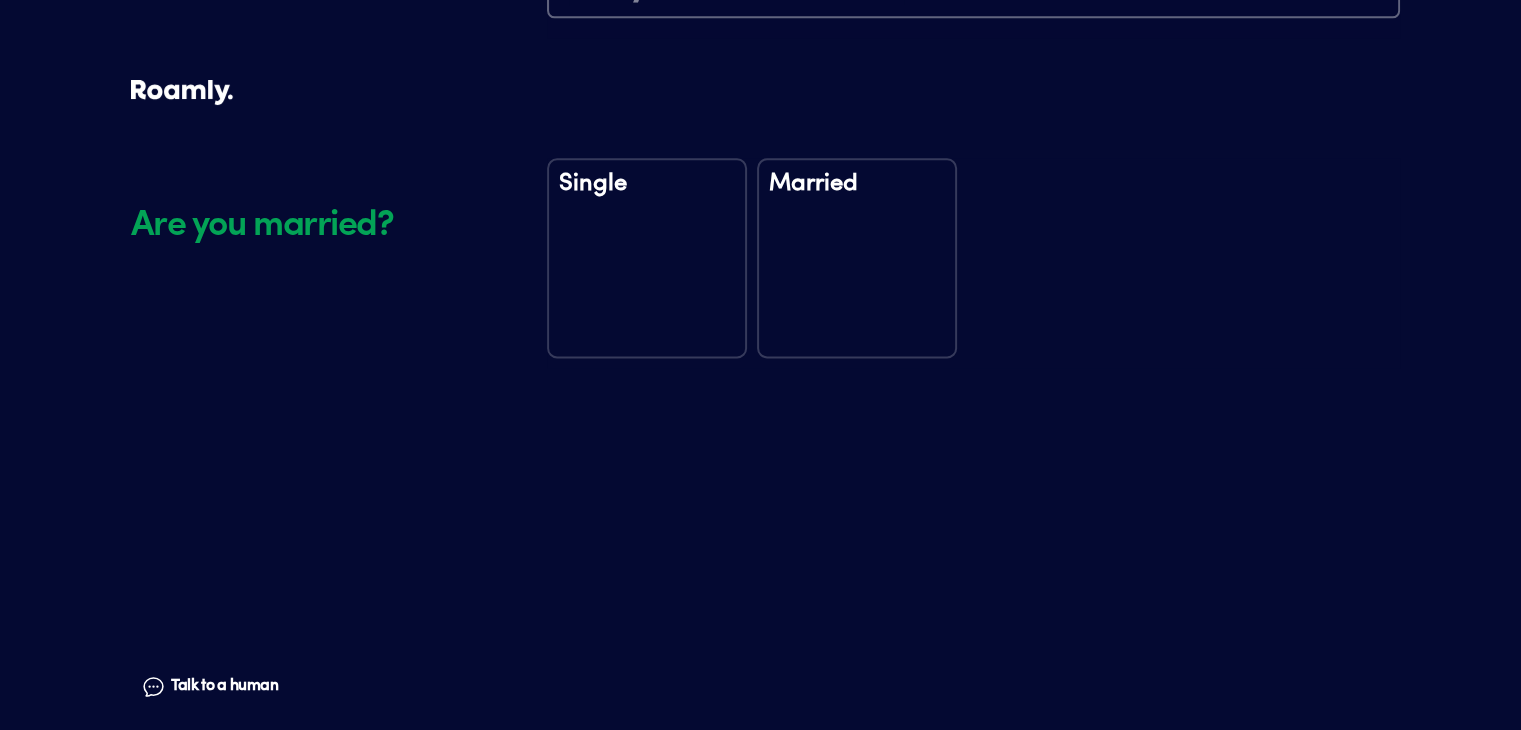 click on "Married" at bounding box center (857, 258) 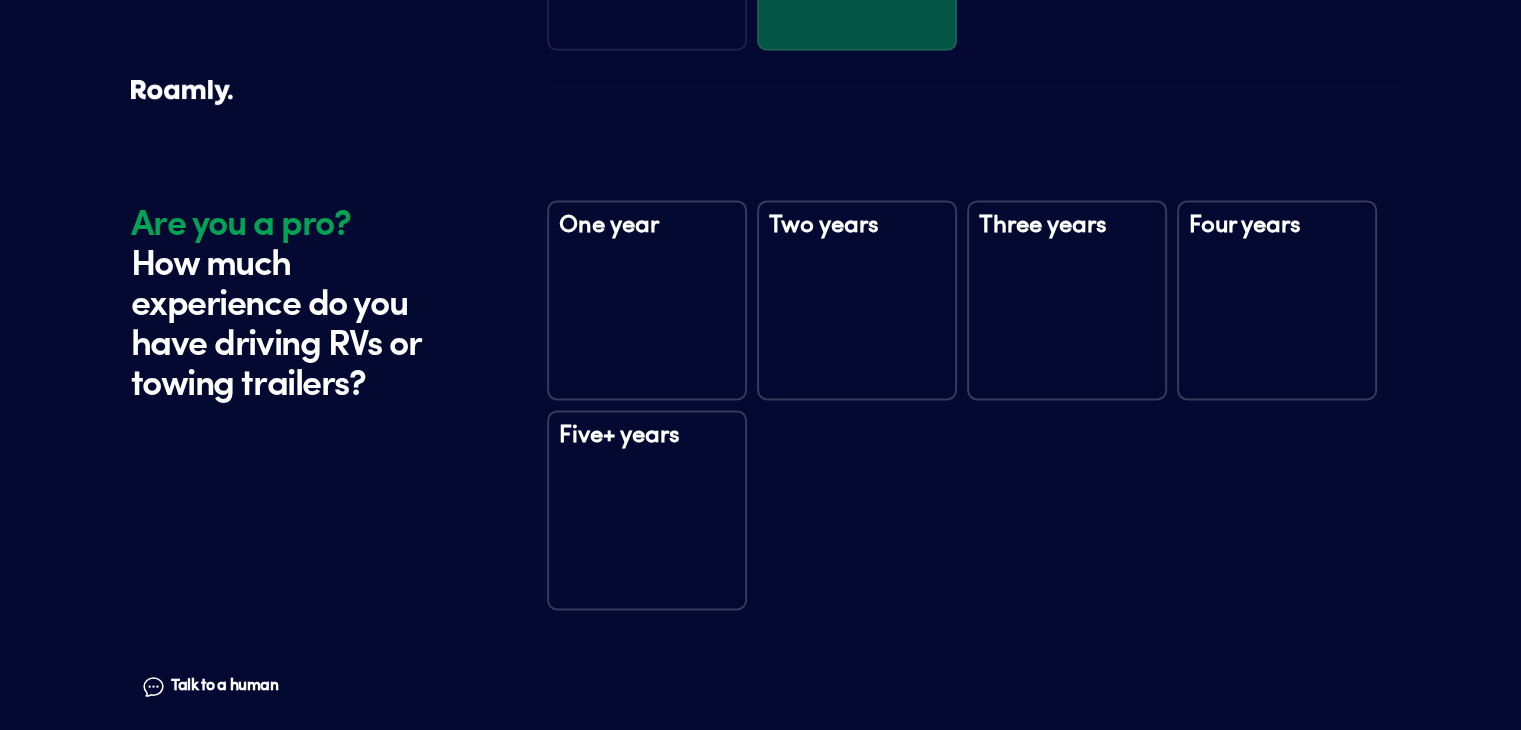 scroll, scrollTop: 2946, scrollLeft: 0, axis: vertical 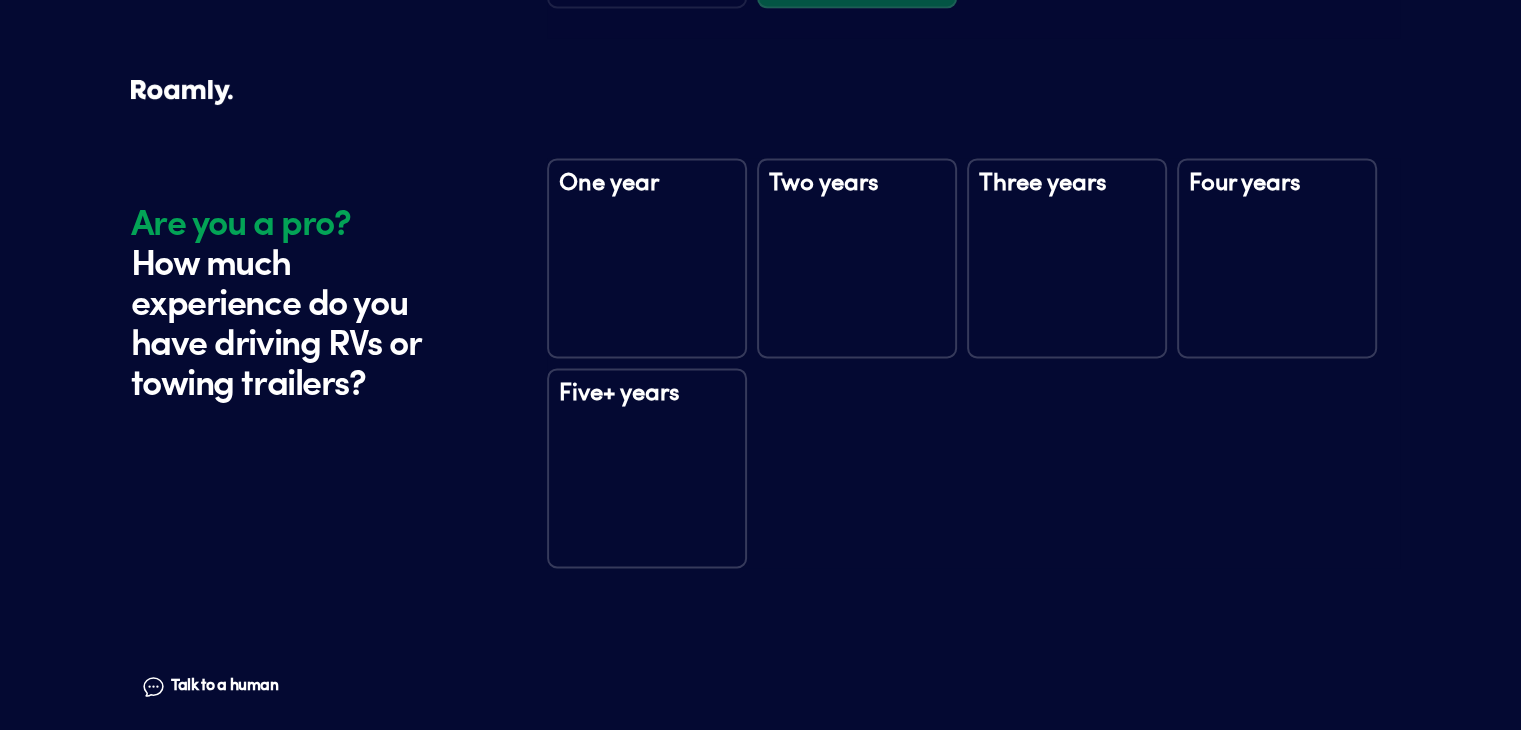 click on "Five+ years" at bounding box center (647, 468) 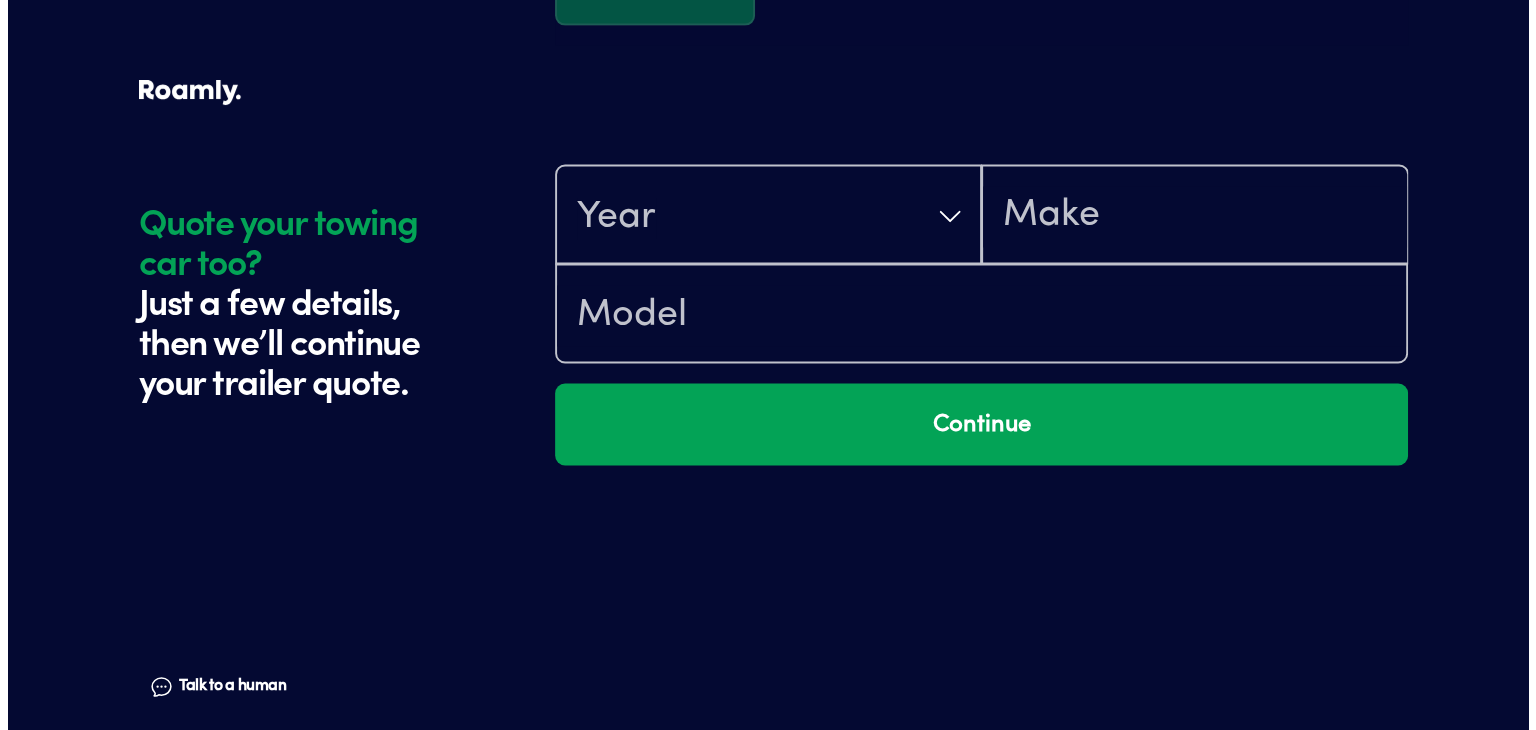 scroll, scrollTop: 3536, scrollLeft: 0, axis: vertical 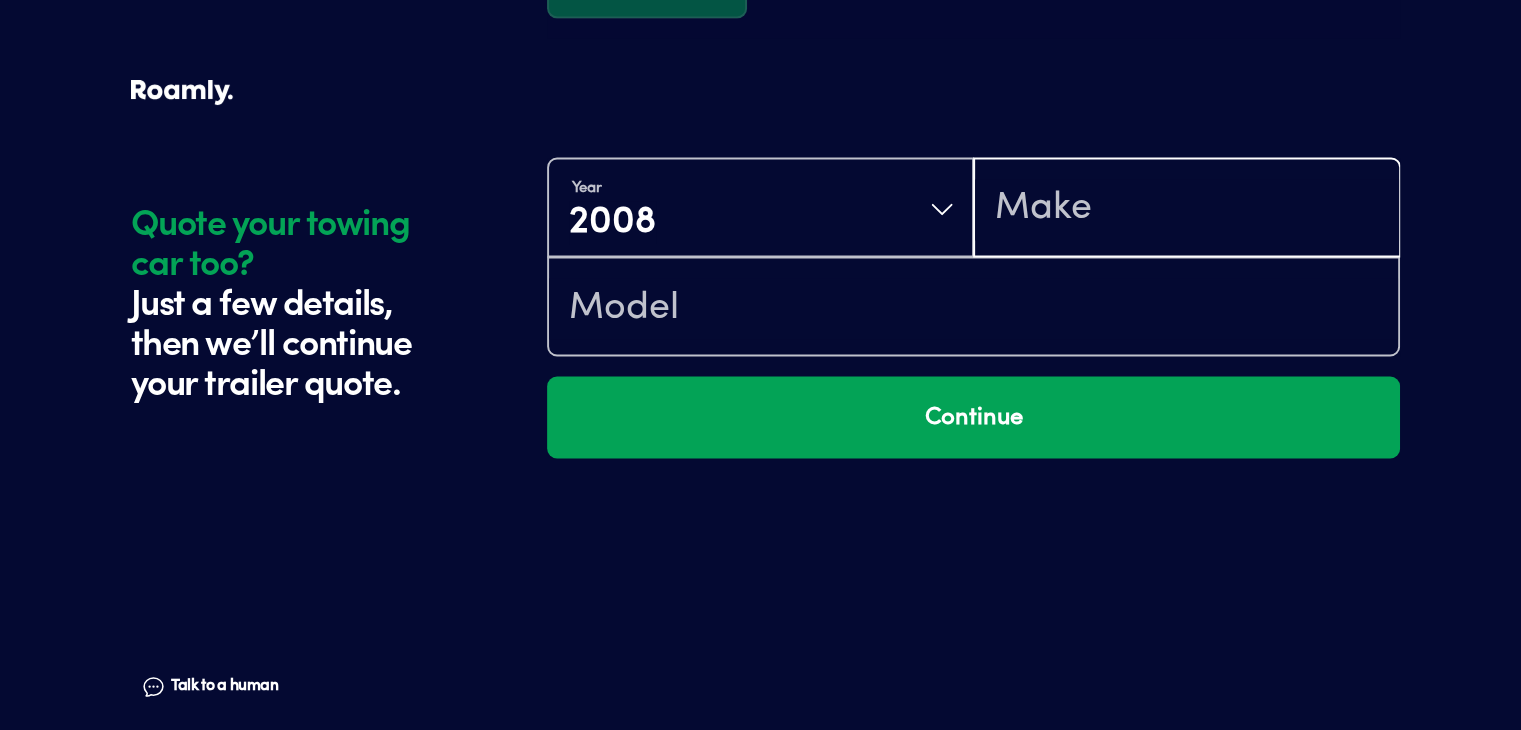 click at bounding box center [1186, 209] 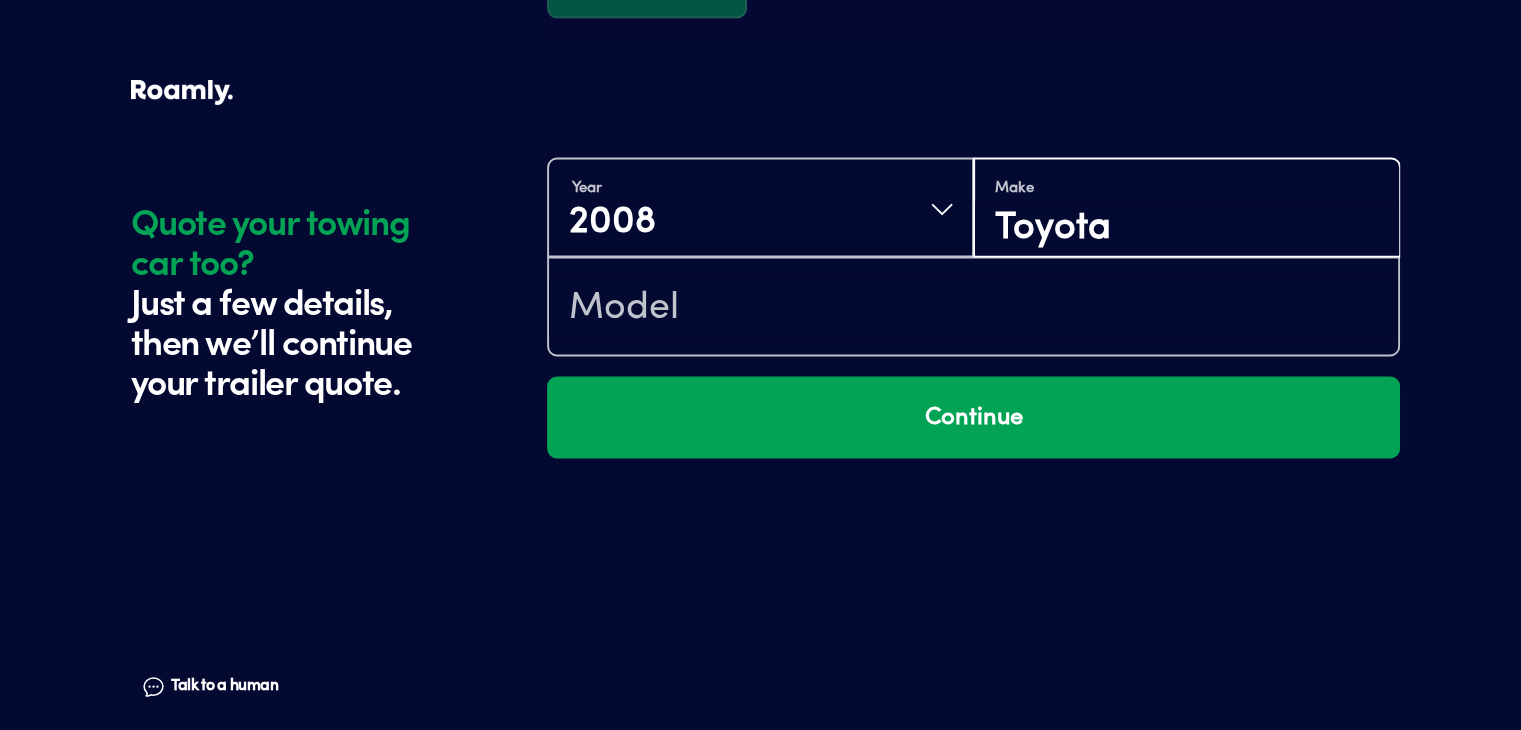 type on "Toyota" 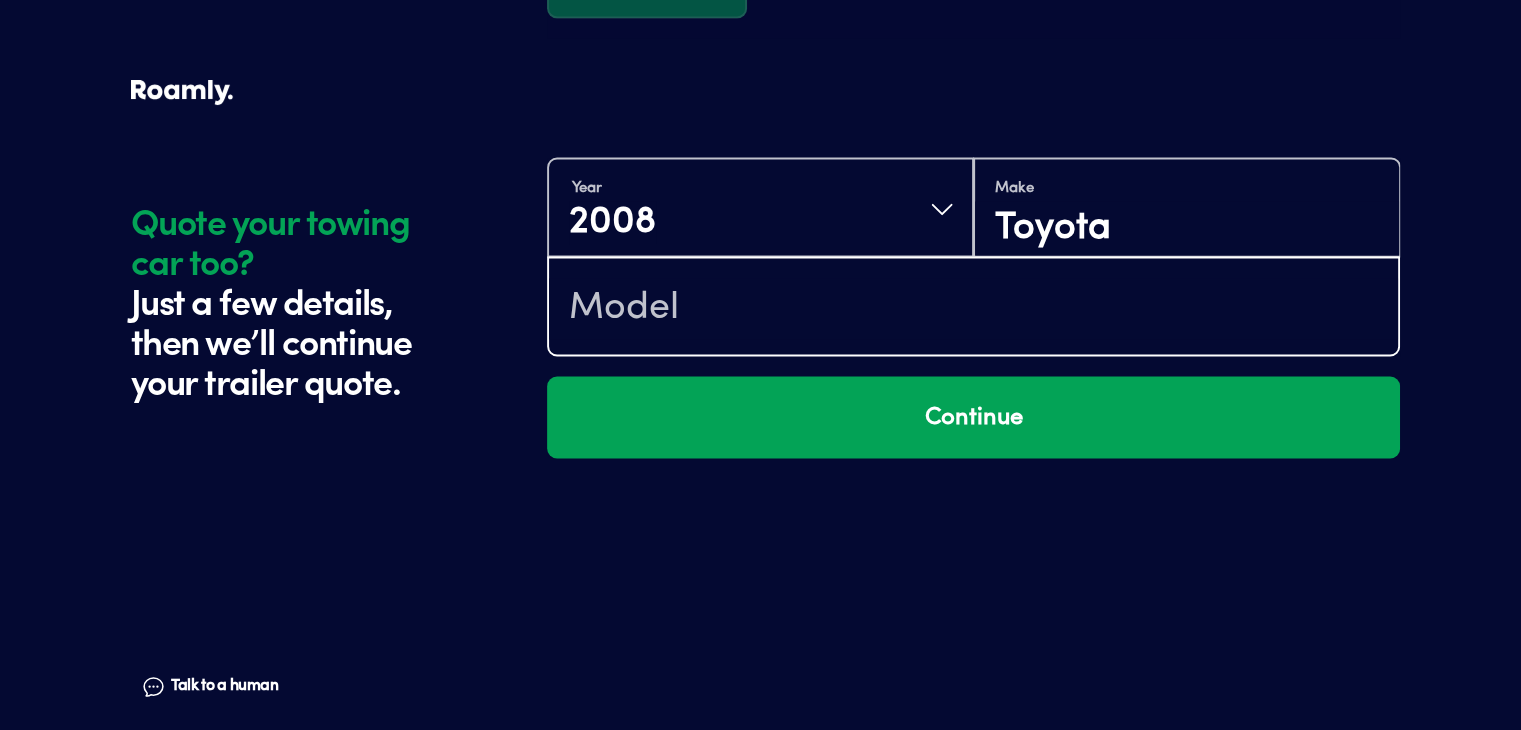 click at bounding box center [973, 308] 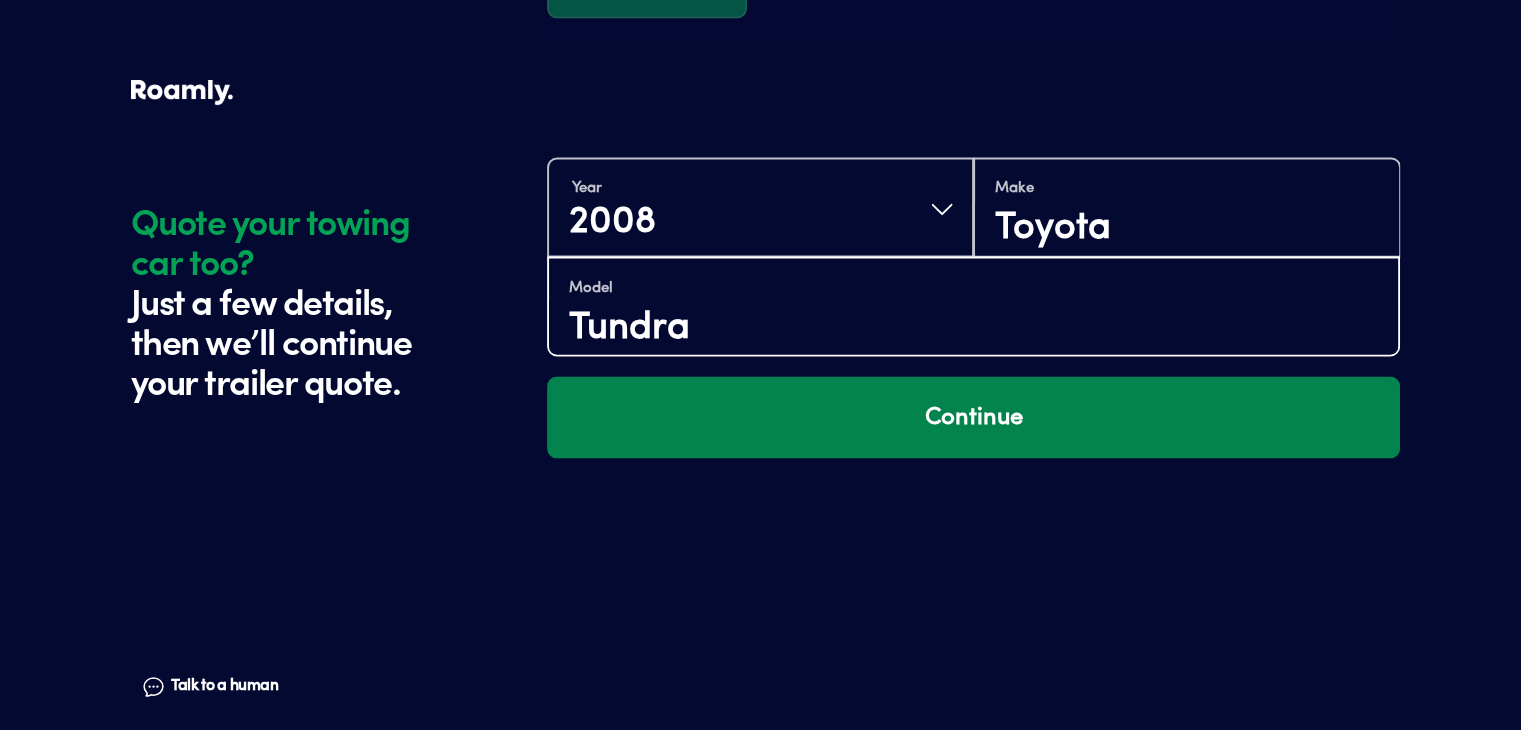 type on "Tundra" 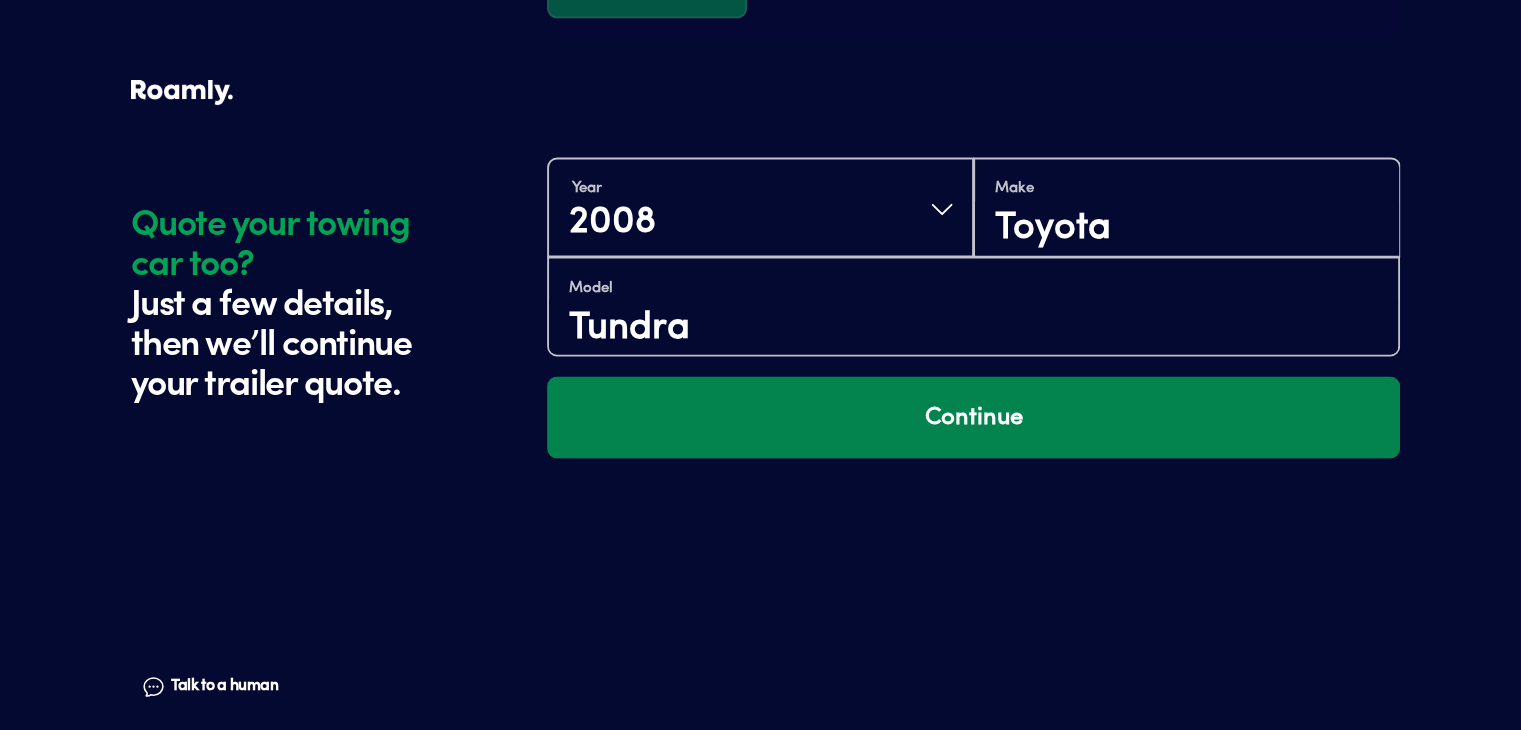 click on "Continue" at bounding box center (973, 417) 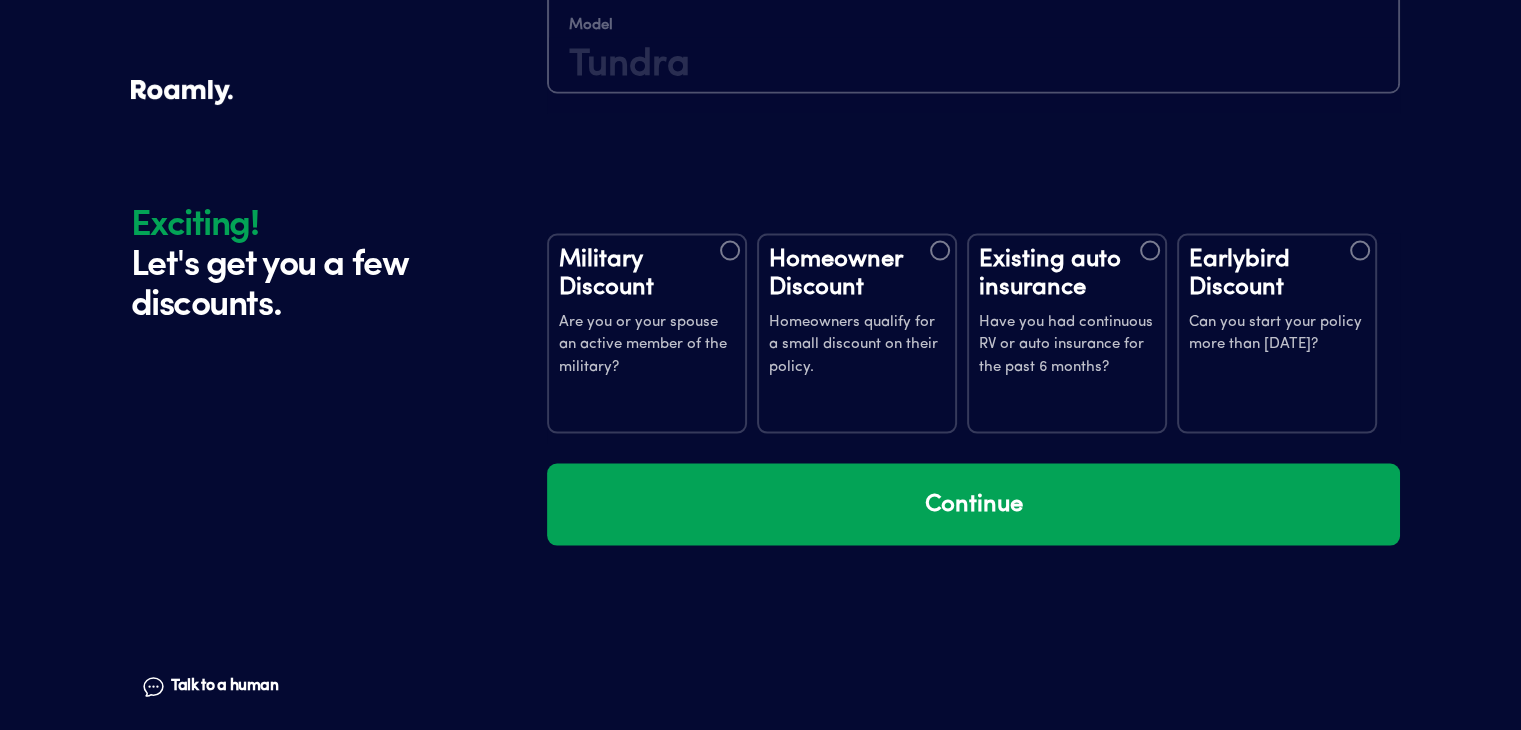 scroll, scrollTop: 3914, scrollLeft: 0, axis: vertical 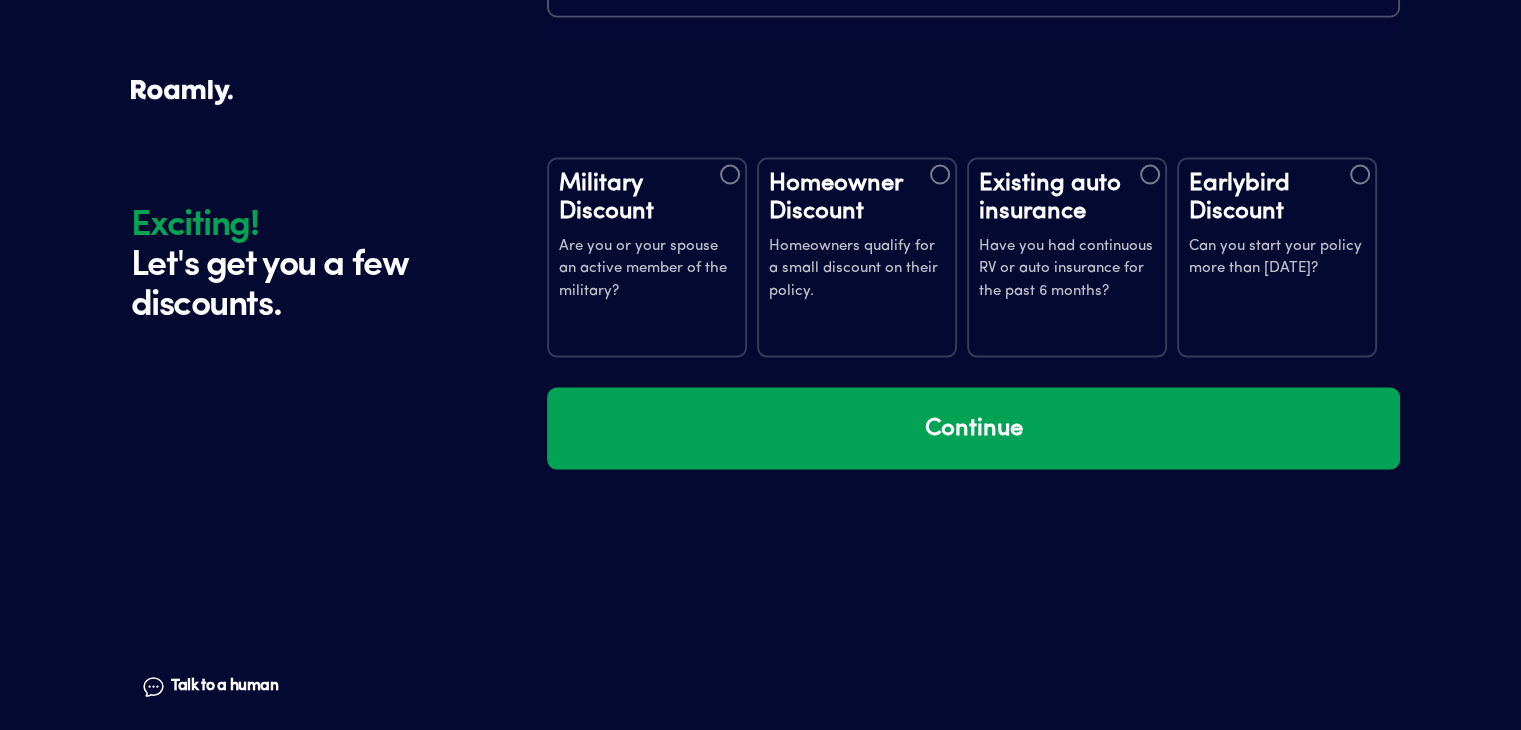click at bounding box center [940, 175] 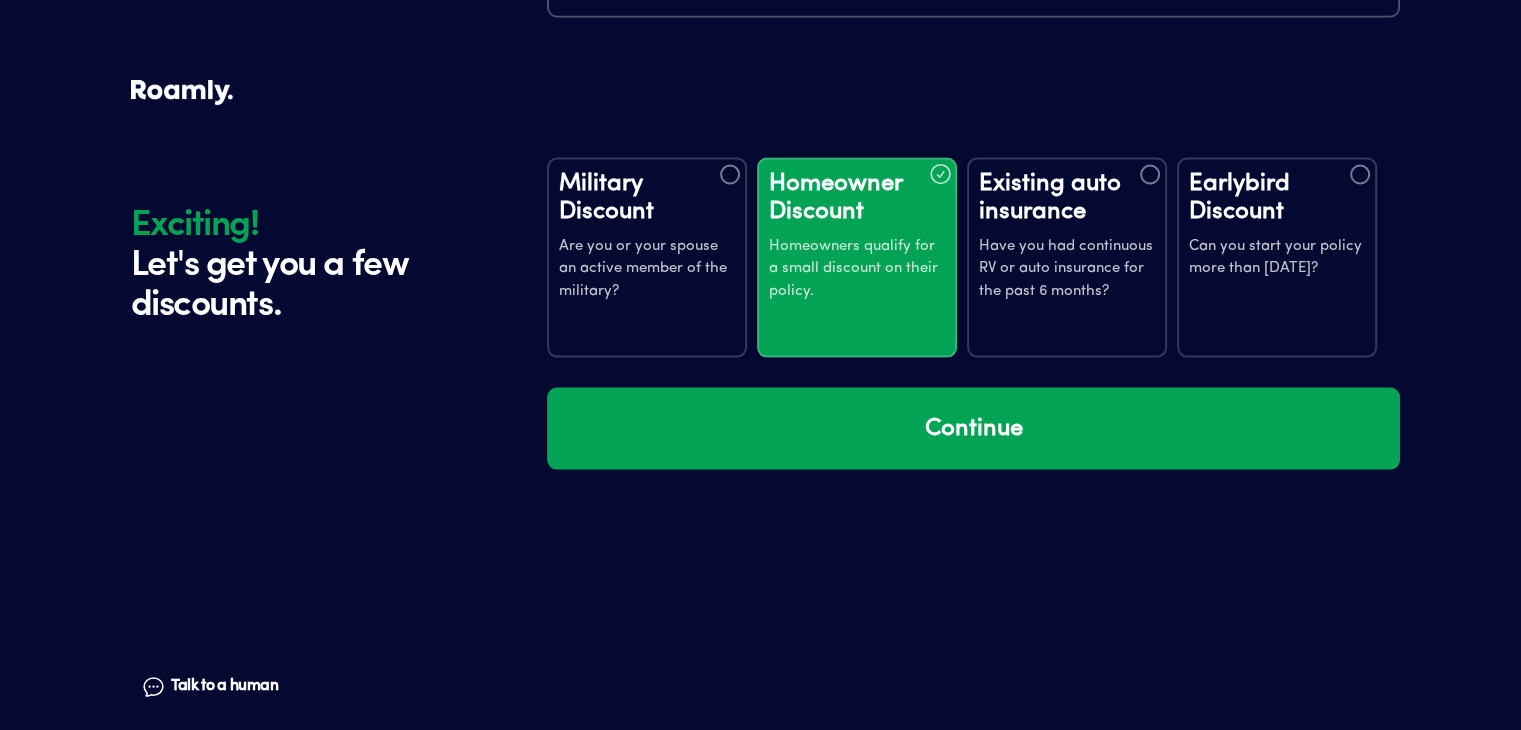 click at bounding box center [1150, 175] 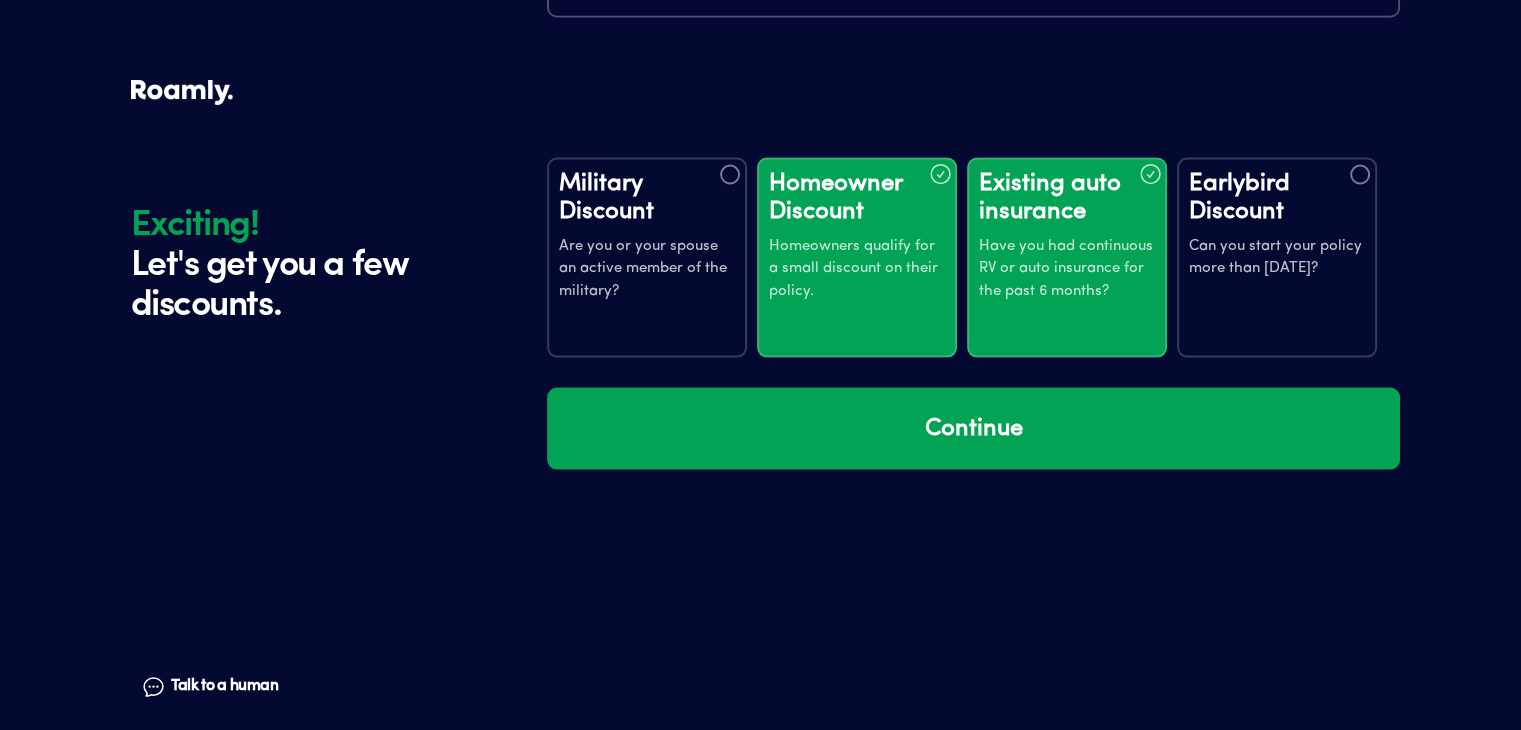 click at bounding box center [1360, 175] 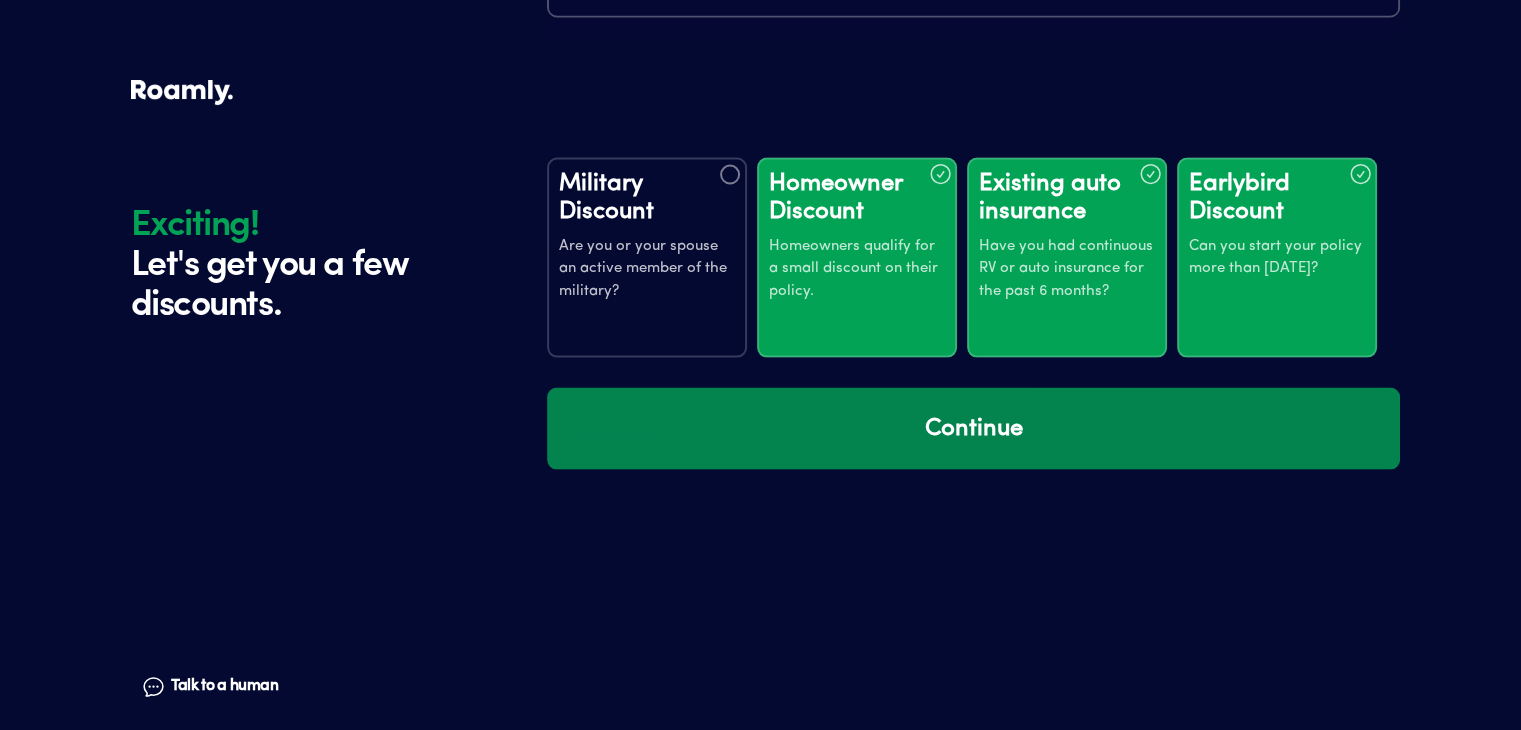 click on "Continue" at bounding box center (973, 429) 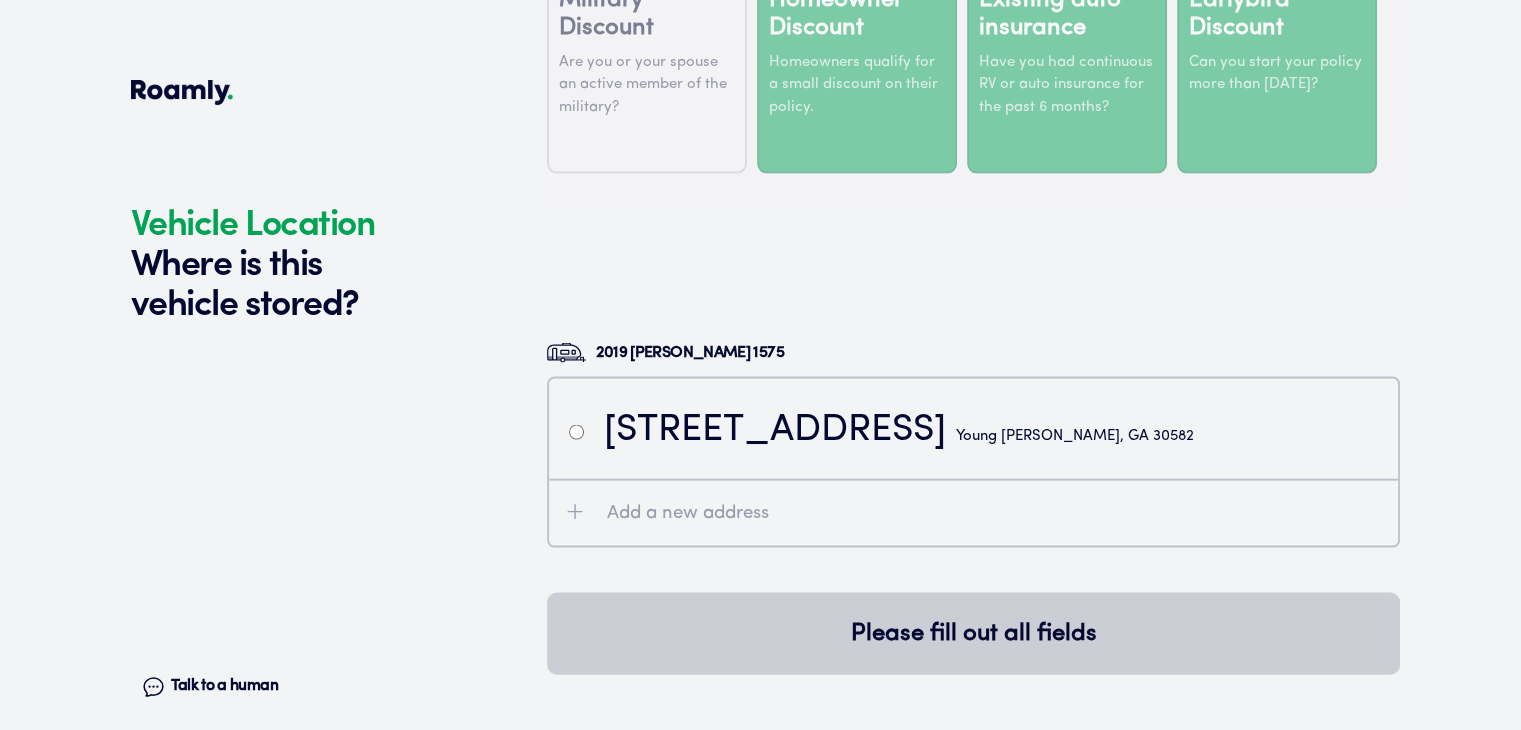 scroll, scrollTop: 4304, scrollLeft: 0, axis: vertical 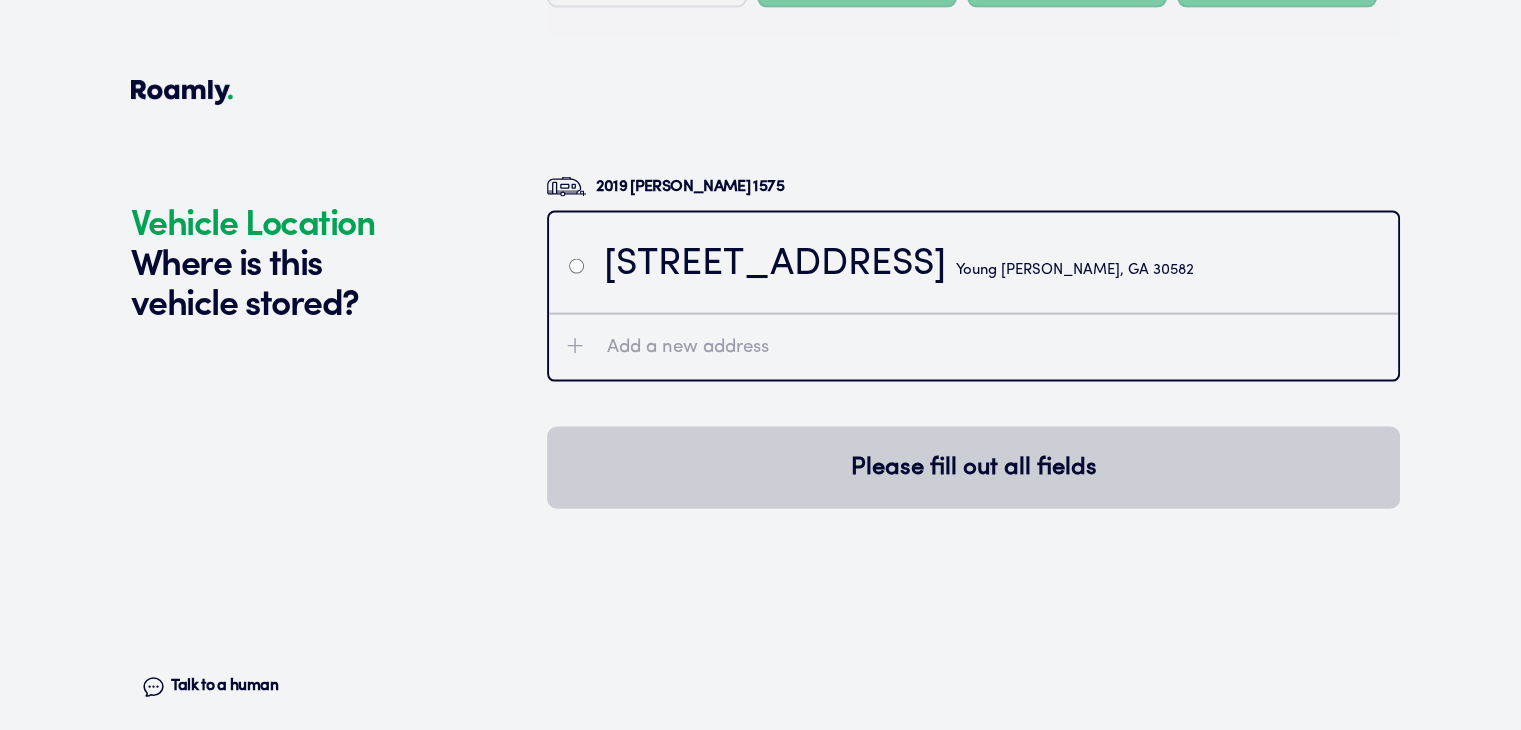 click on "[STREET_ADDRESS][PERSON_NAME][PERSON_NAME]" at bounding box center (973, 263) 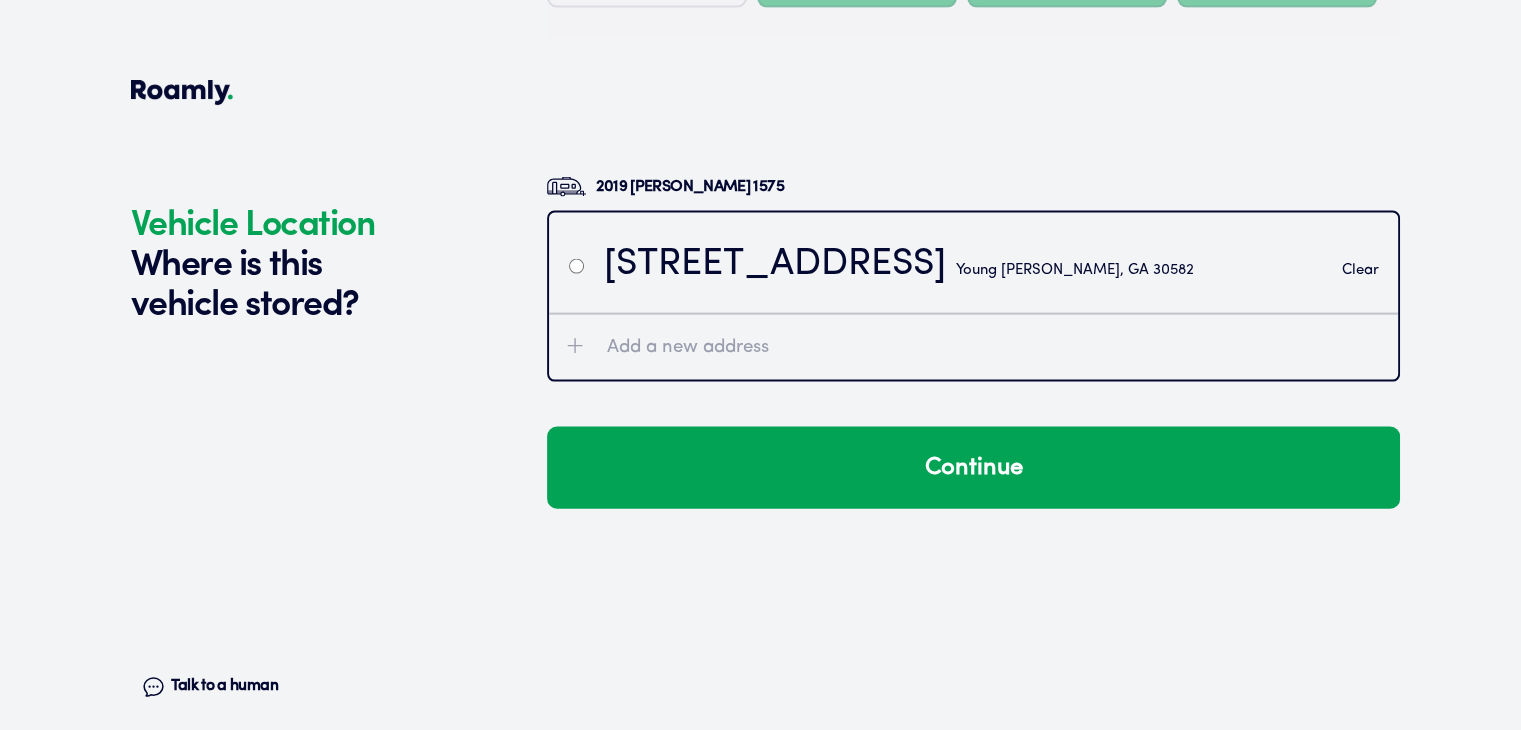 click on "Clear" at bounding box center [1359, 270] 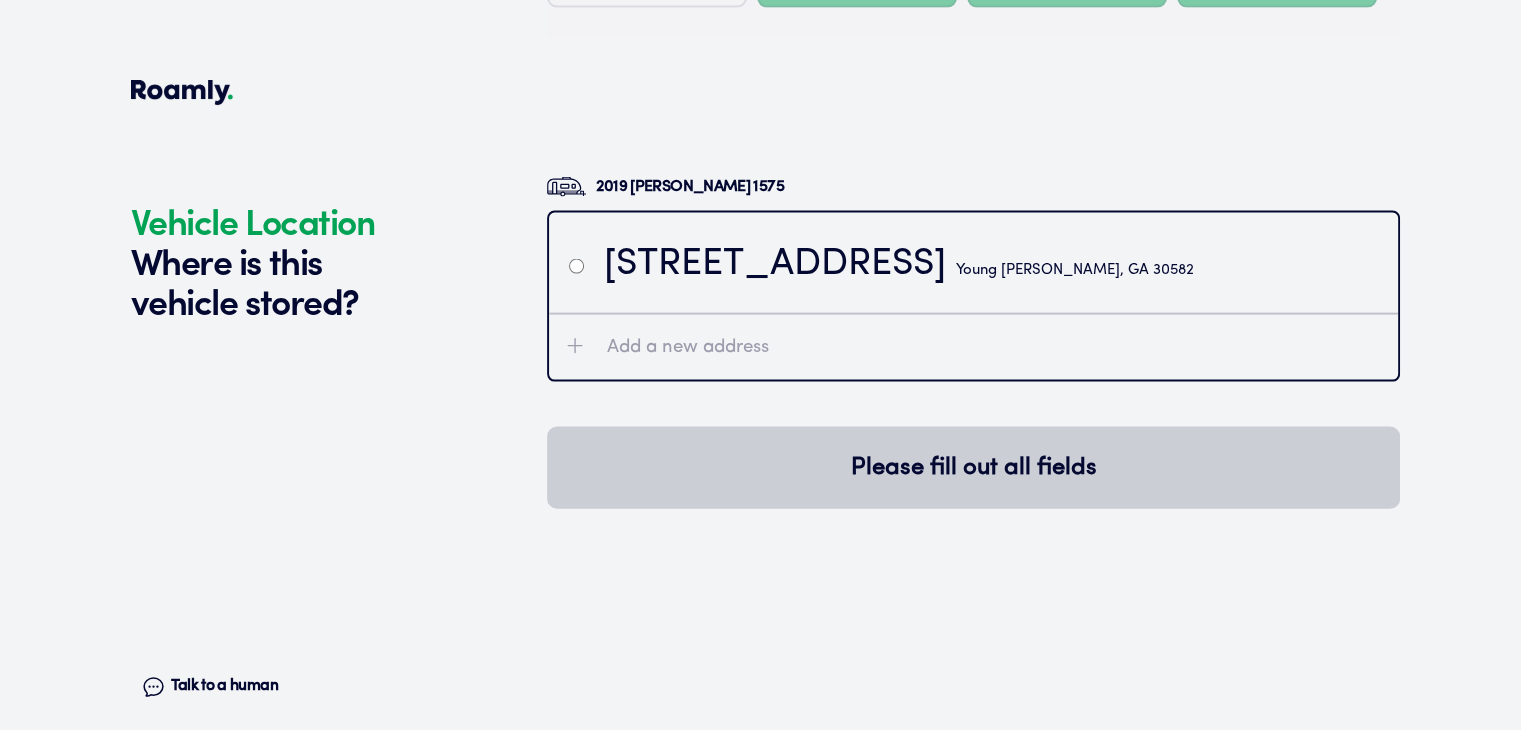 click at bounding box center (576, 266) 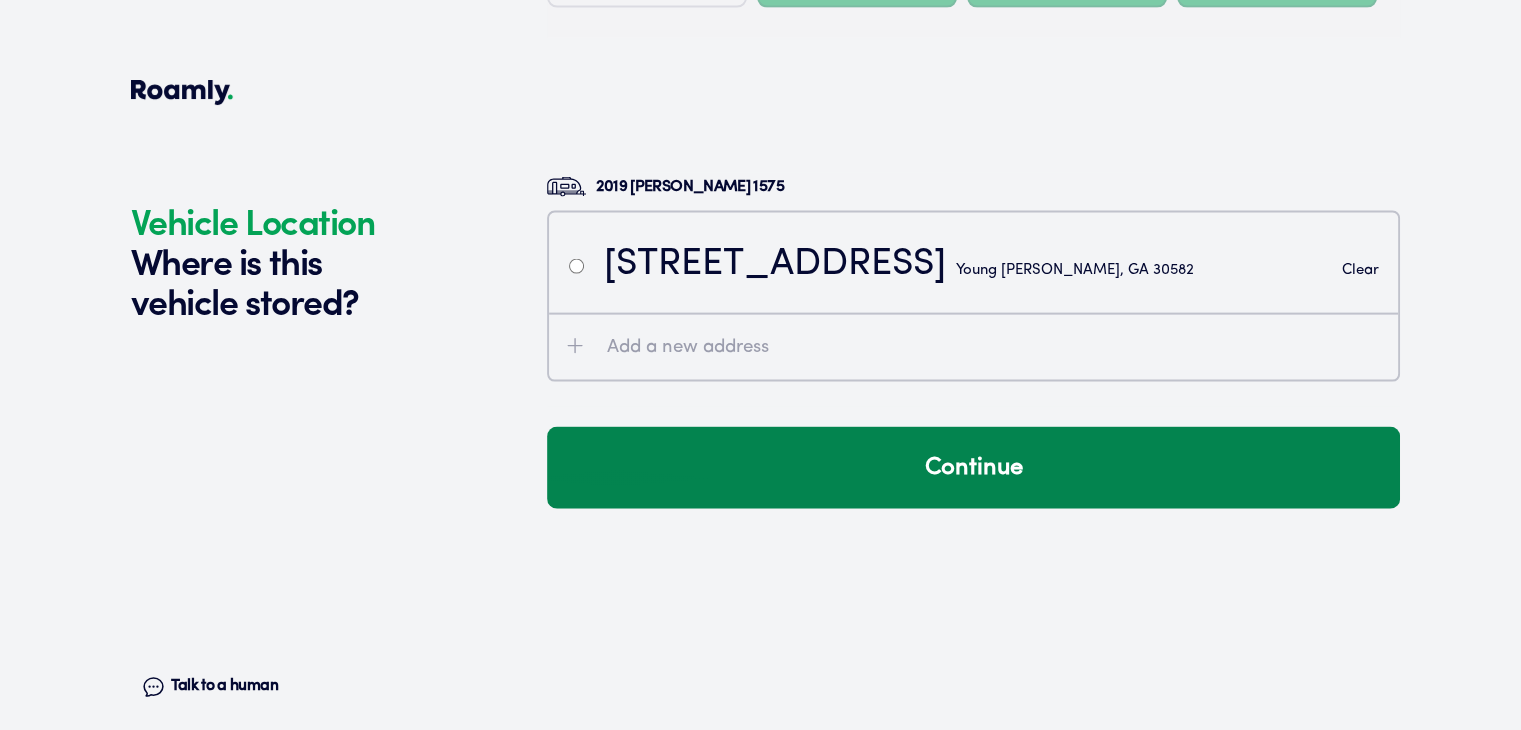 click on "Continue" at bounding box center [973, 468] 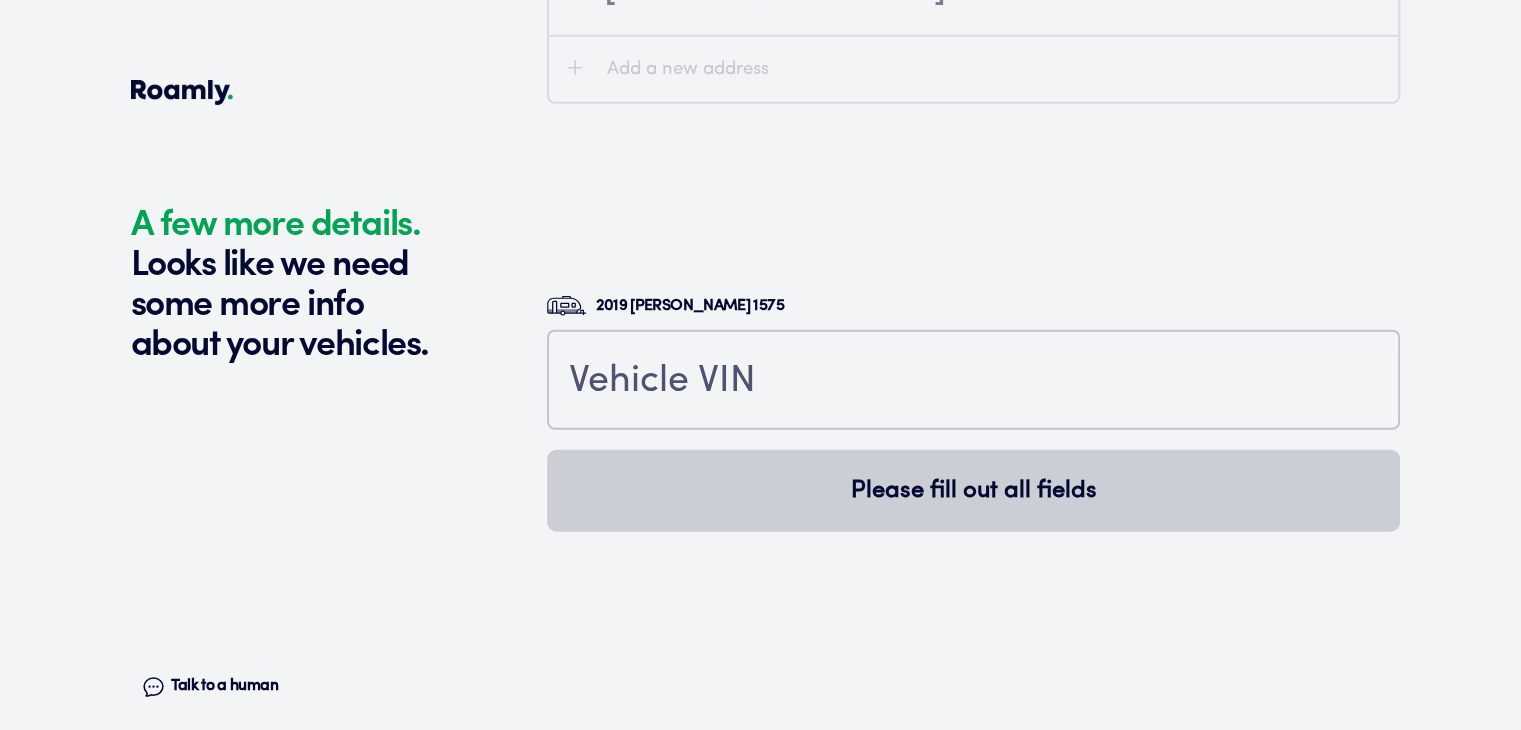 scroll, scrollTop: 4742, scrollLeft: 0, axis: vertical 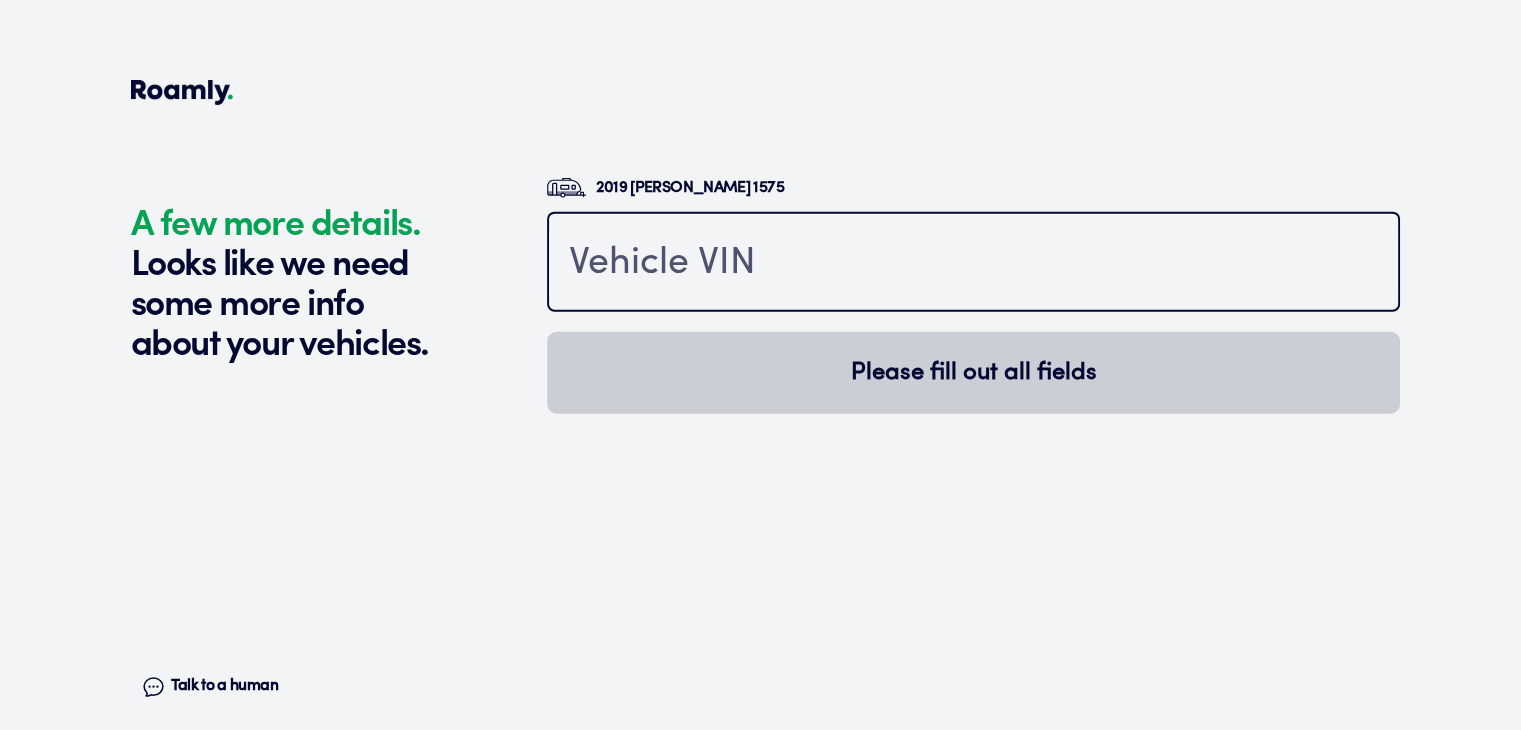 click at bounding box center (973, 264) 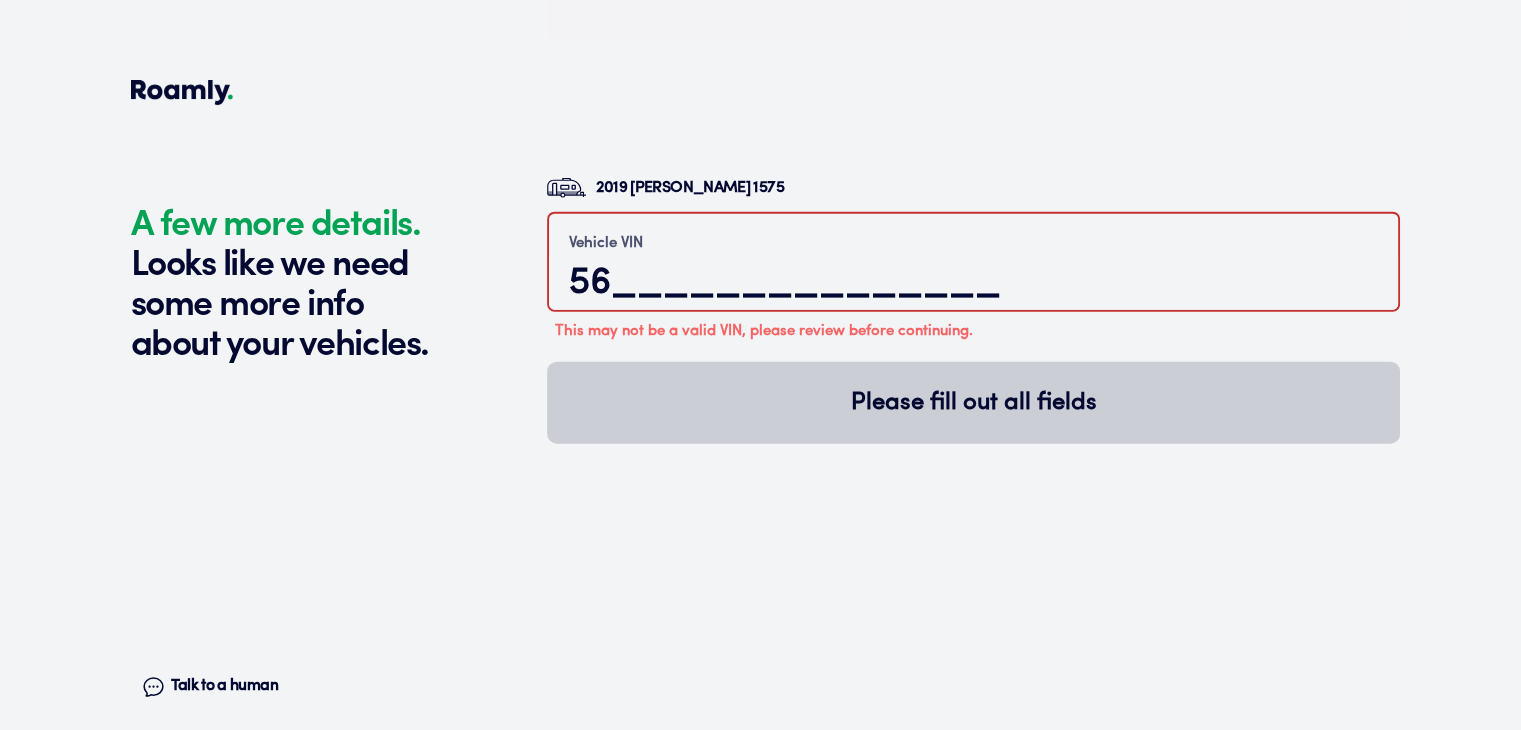 click on "Vehicle VIN" at bounding box center (606, 245) 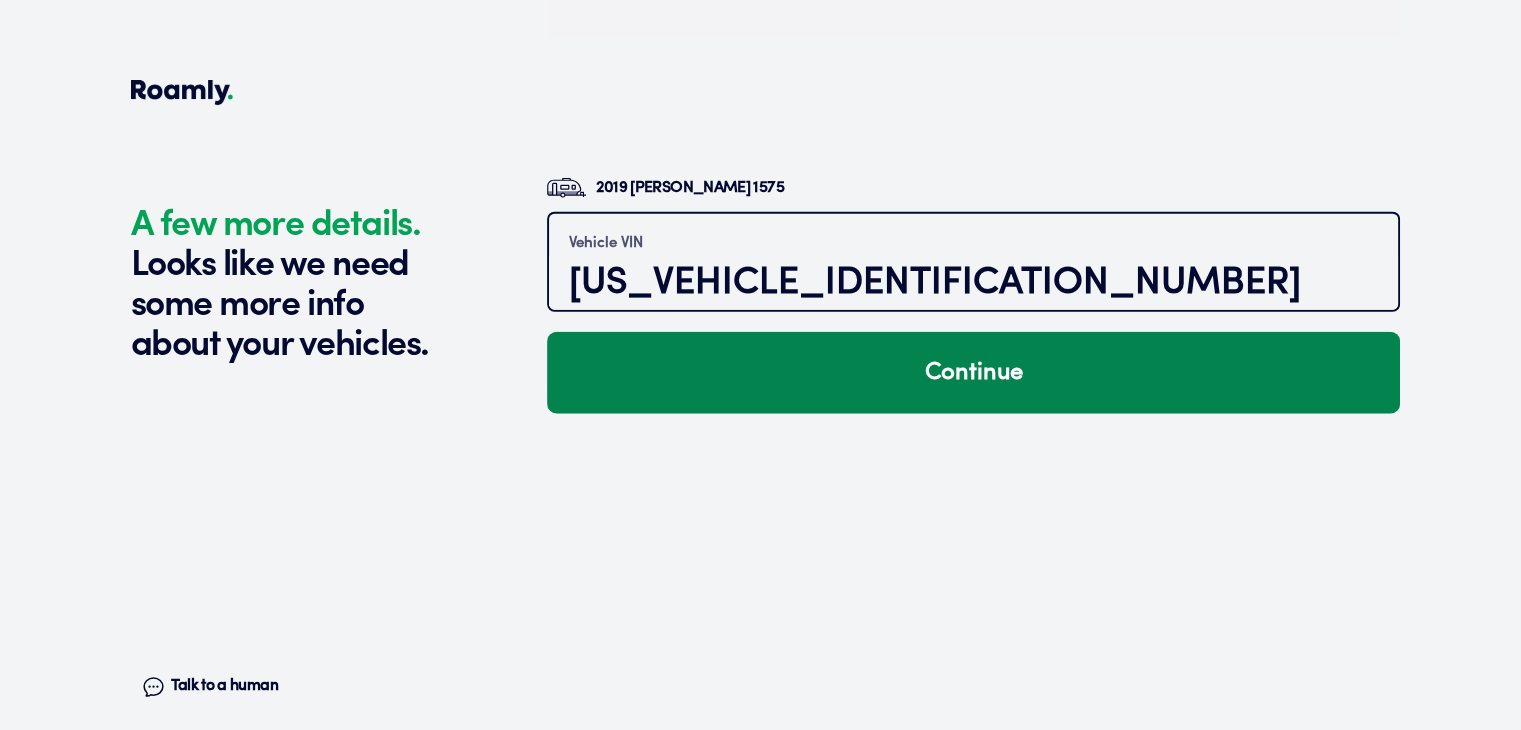 type on "[US_VEHICLE_IDENTIFICATION_NUMBER]" 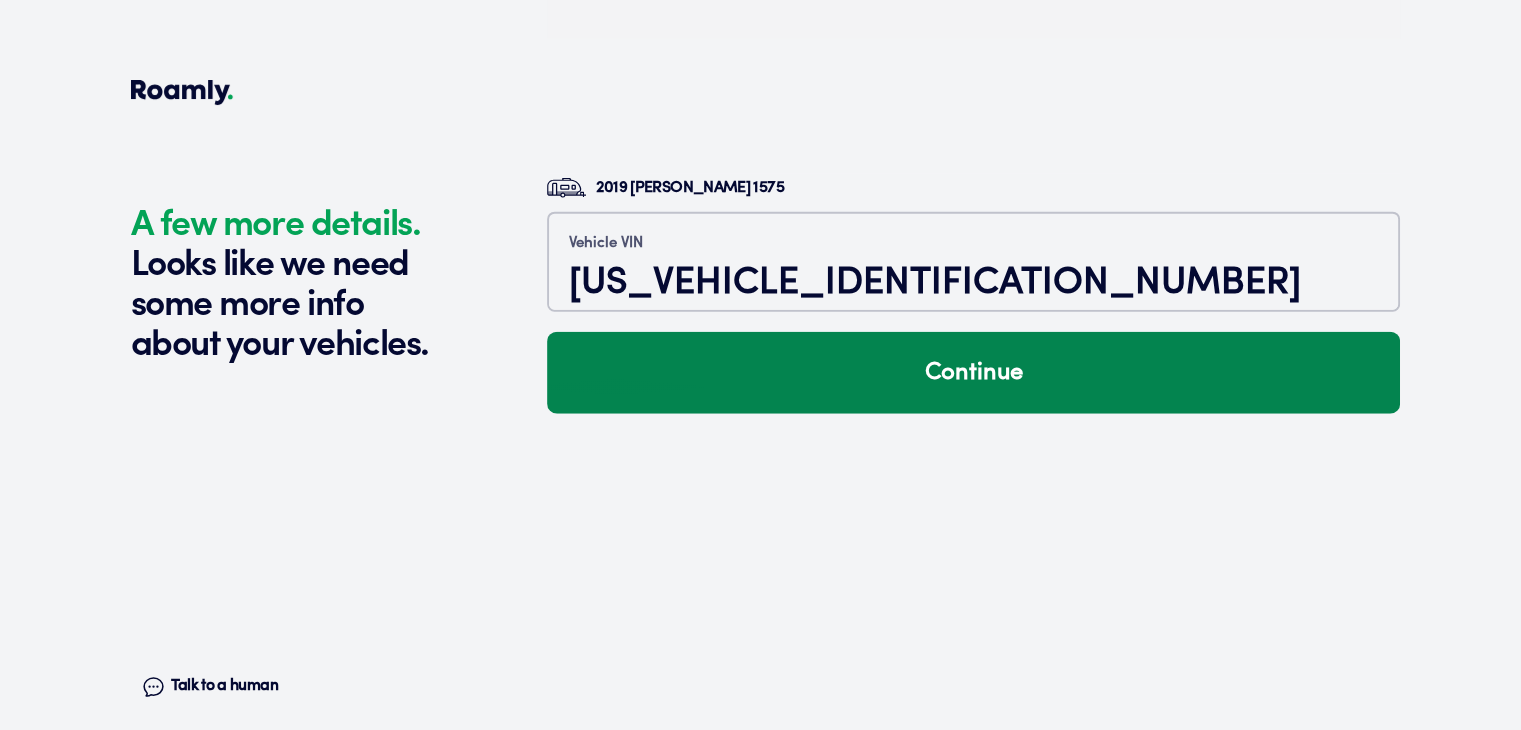 click on "Continue" at bounding box center (973, 373) 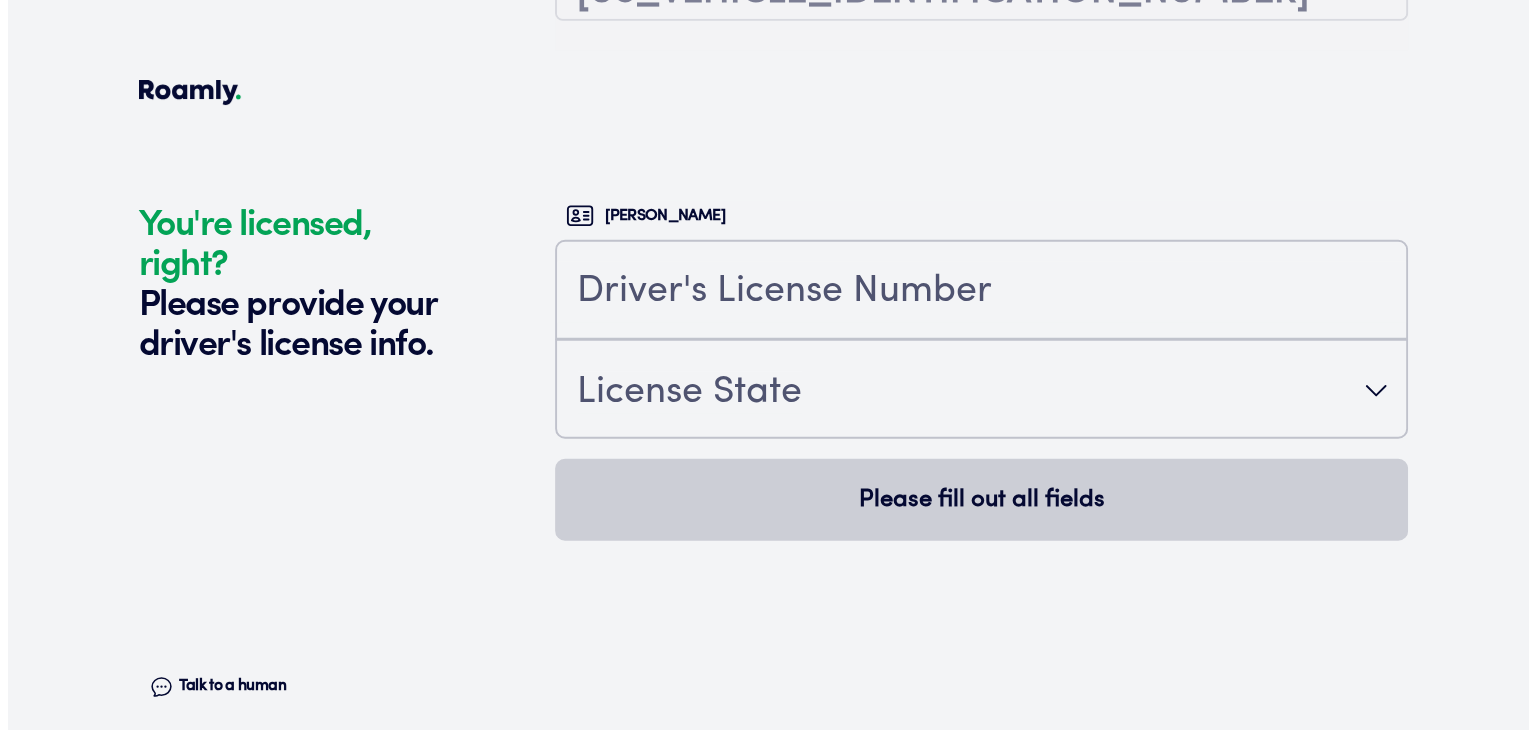 scroll, scrollTop: 5085, scrollLeft: 0, axis: vertical 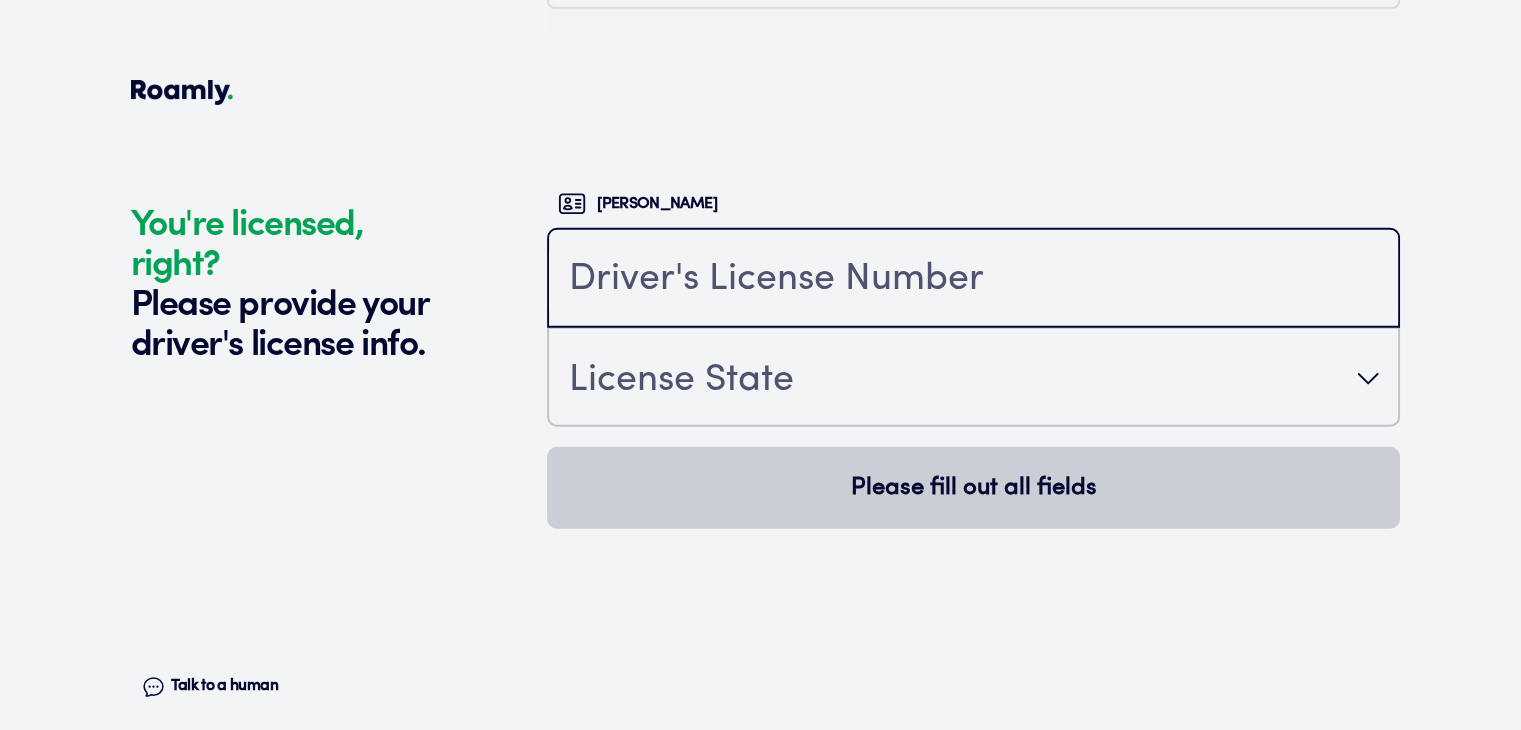 click at bounding box center (973, 280) 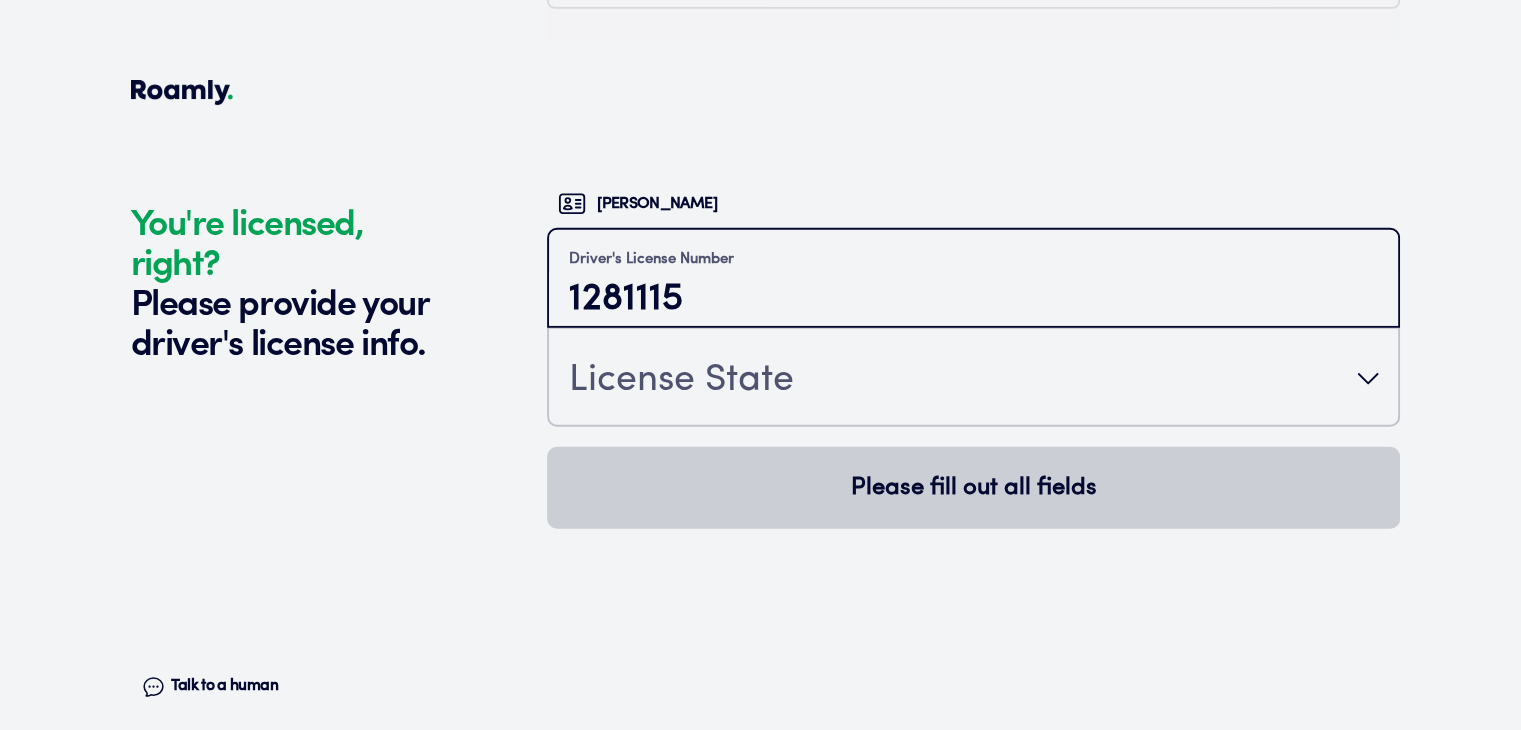 type on "1281115" 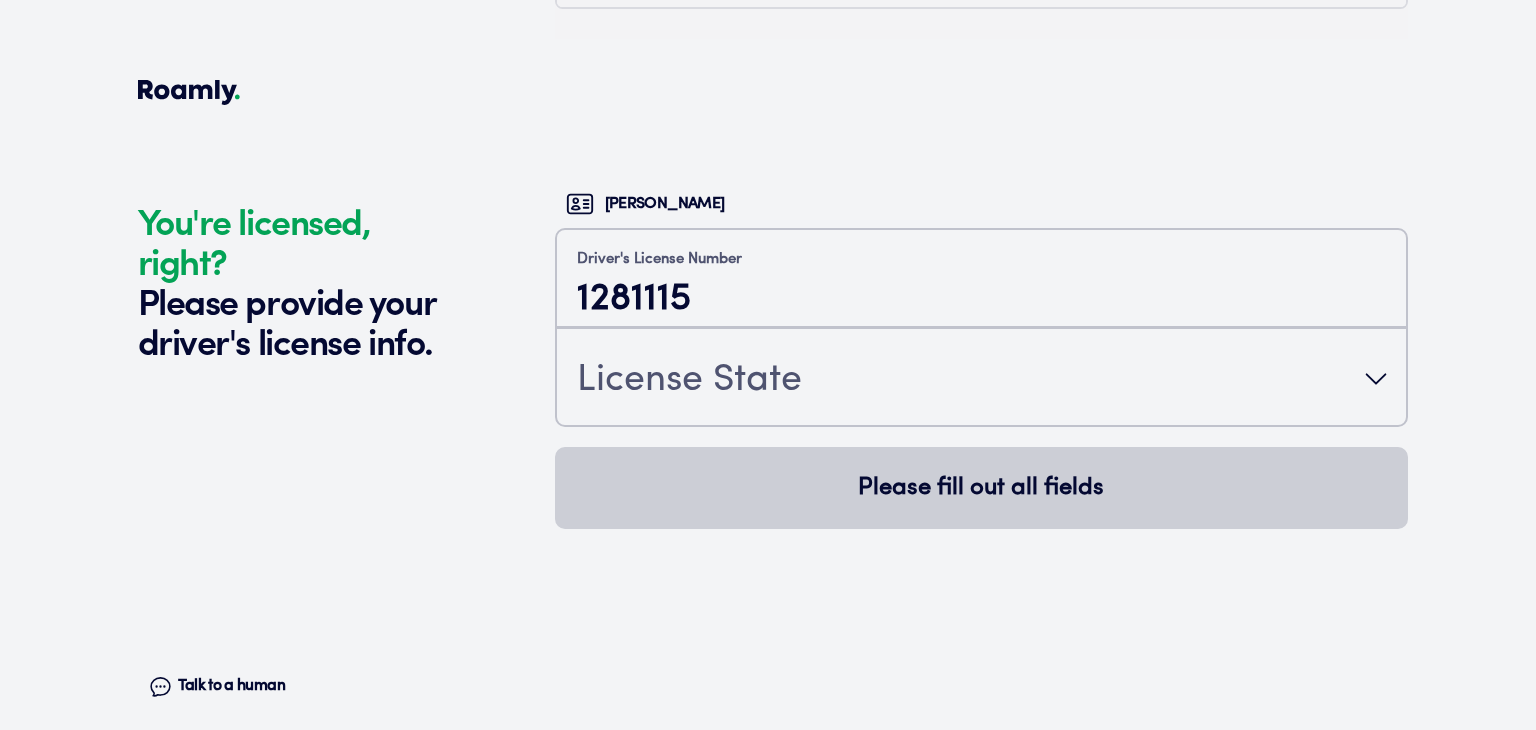 click on "License State" at bounding box center (981, 379) 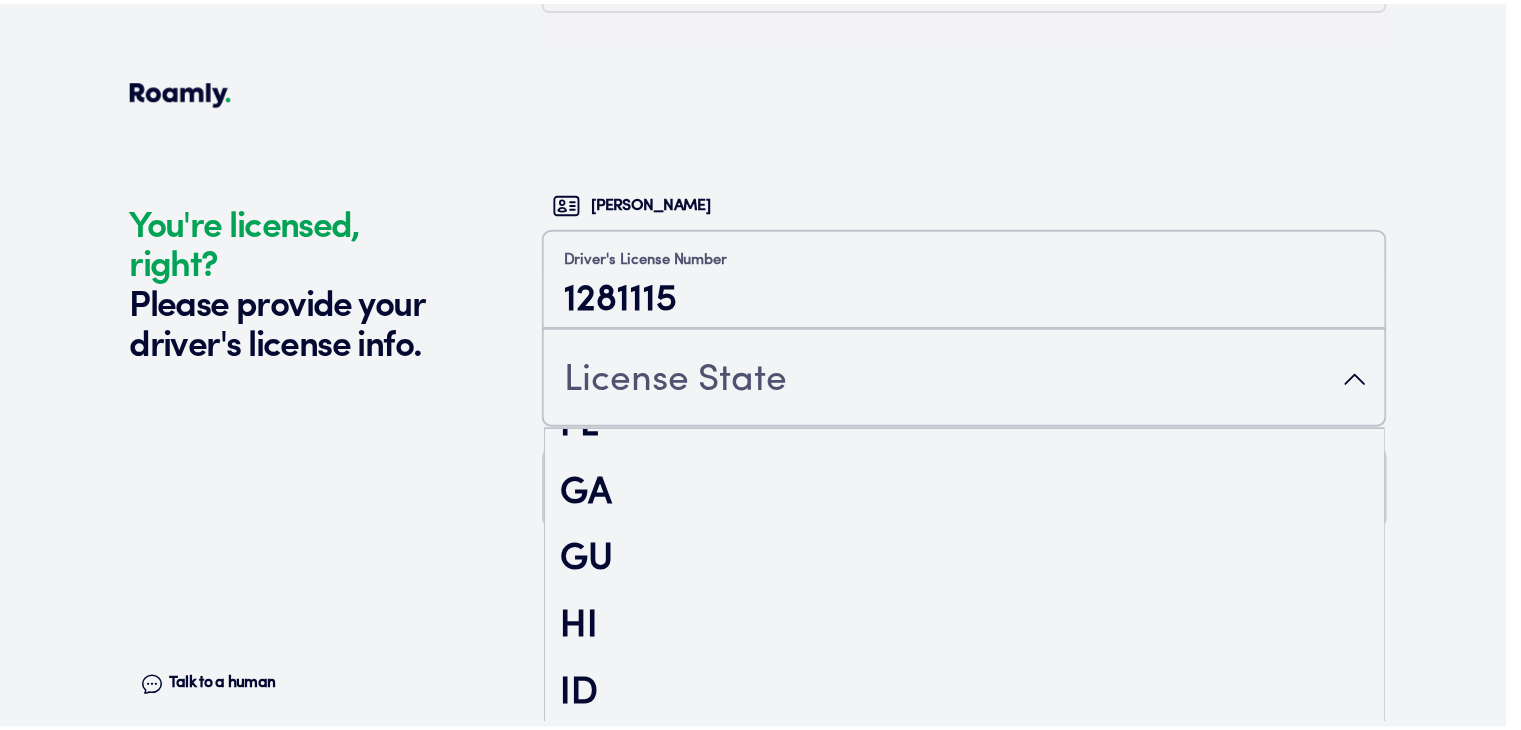 scroll, scrollTop: 738, scrollLeft: 0, axis: vertical 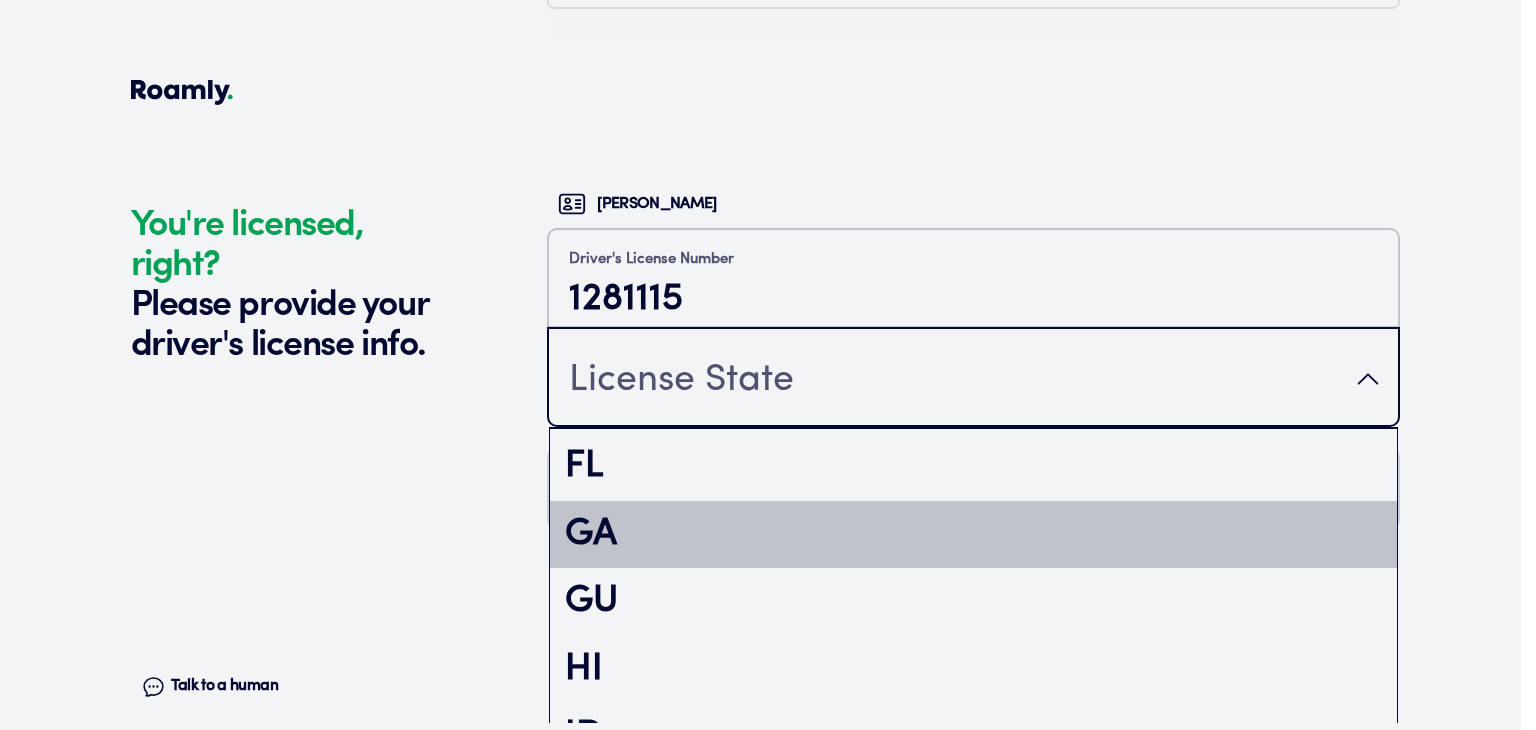 click on "GA" at bounding box center (973, 535) 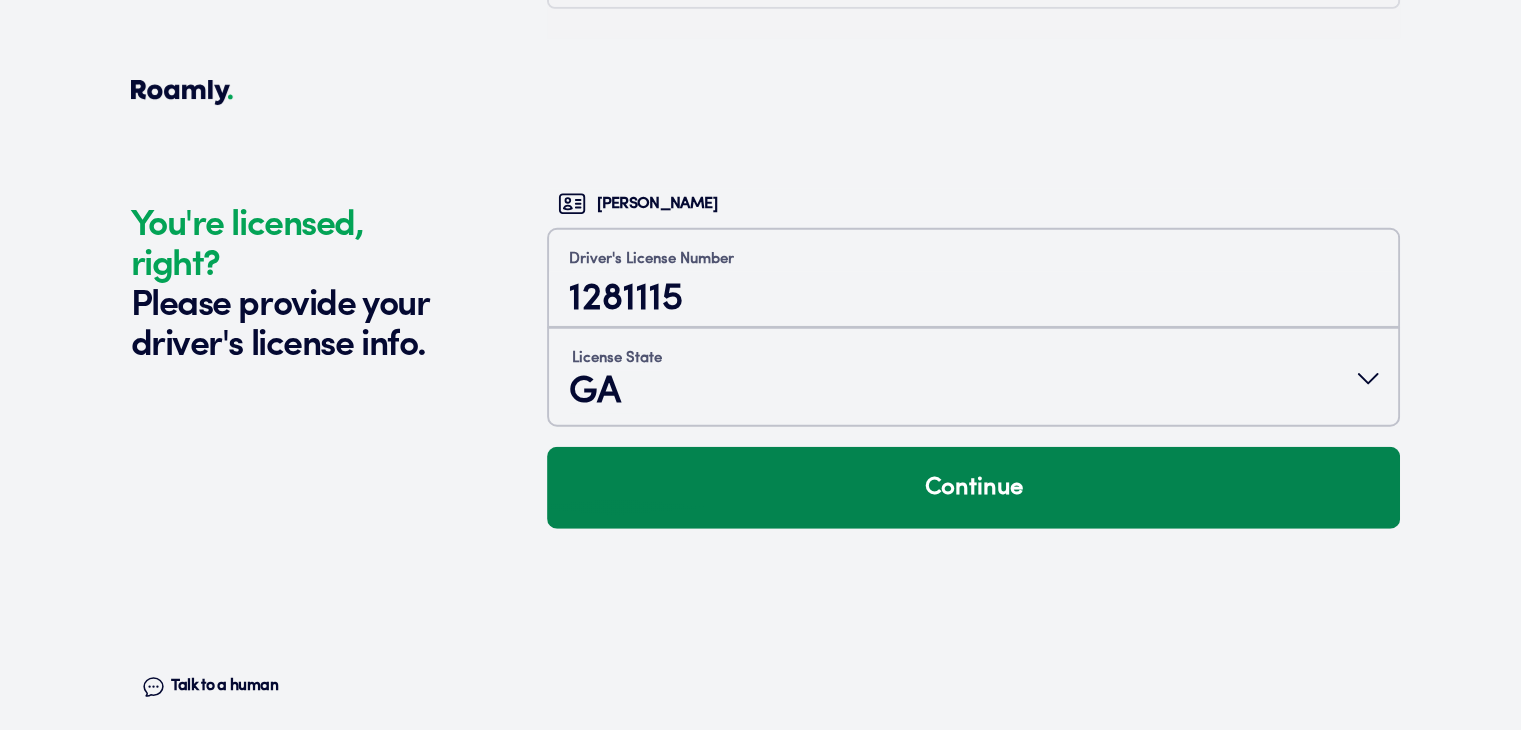 click on "Continue" at bounding box center (973, 488) 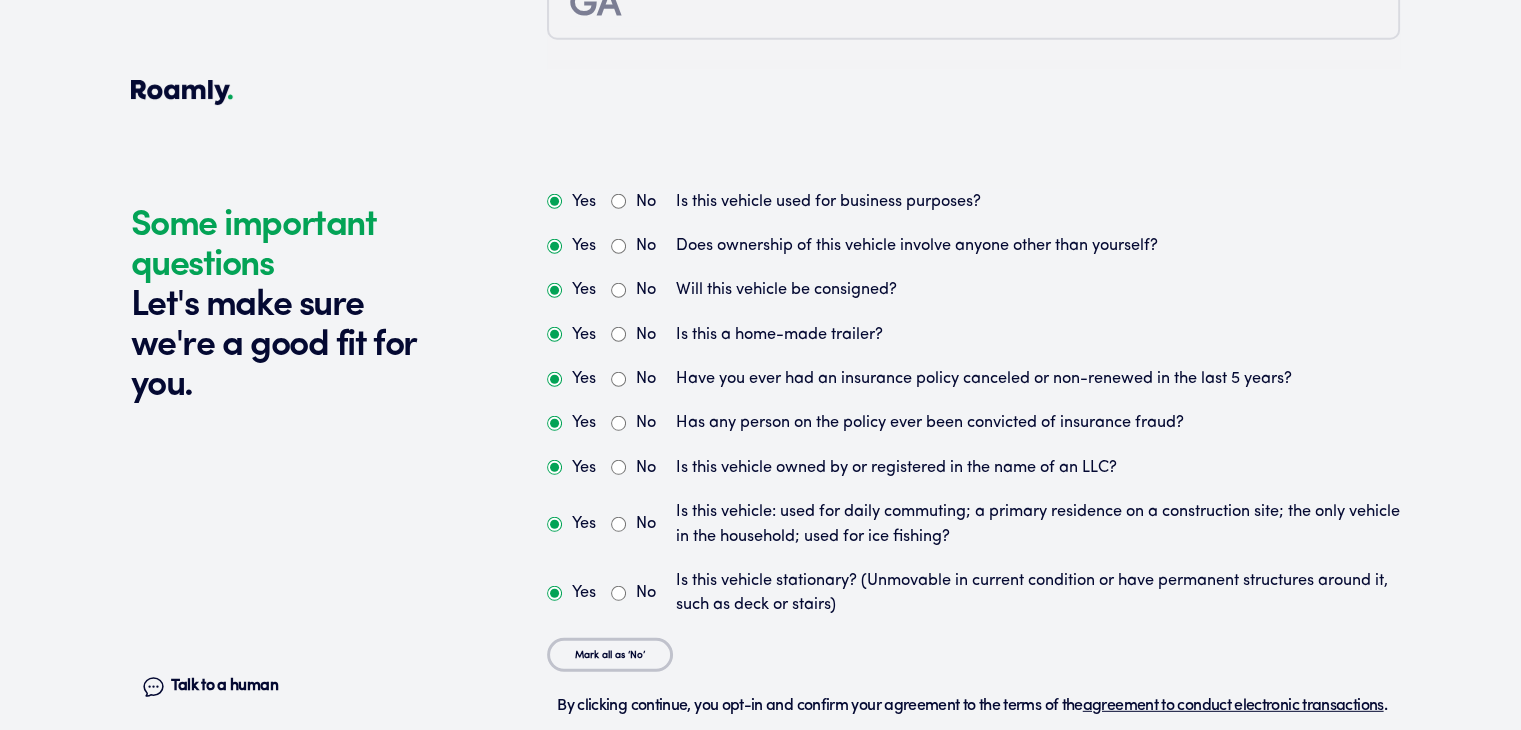 scroll, scrollTop: 5559, scrollLeft: 0, axis: vertical 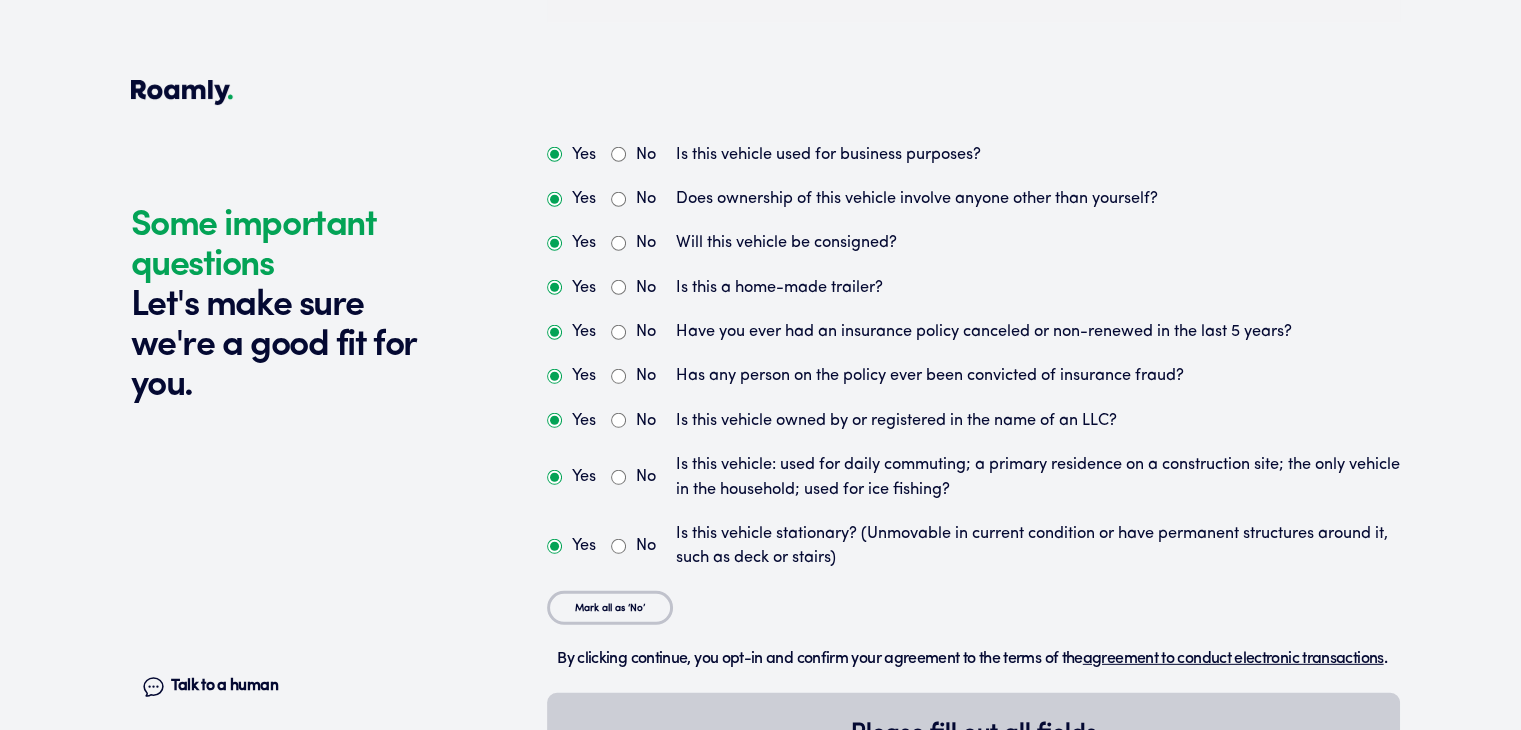 click on "No" at bounding box center (618, 154) 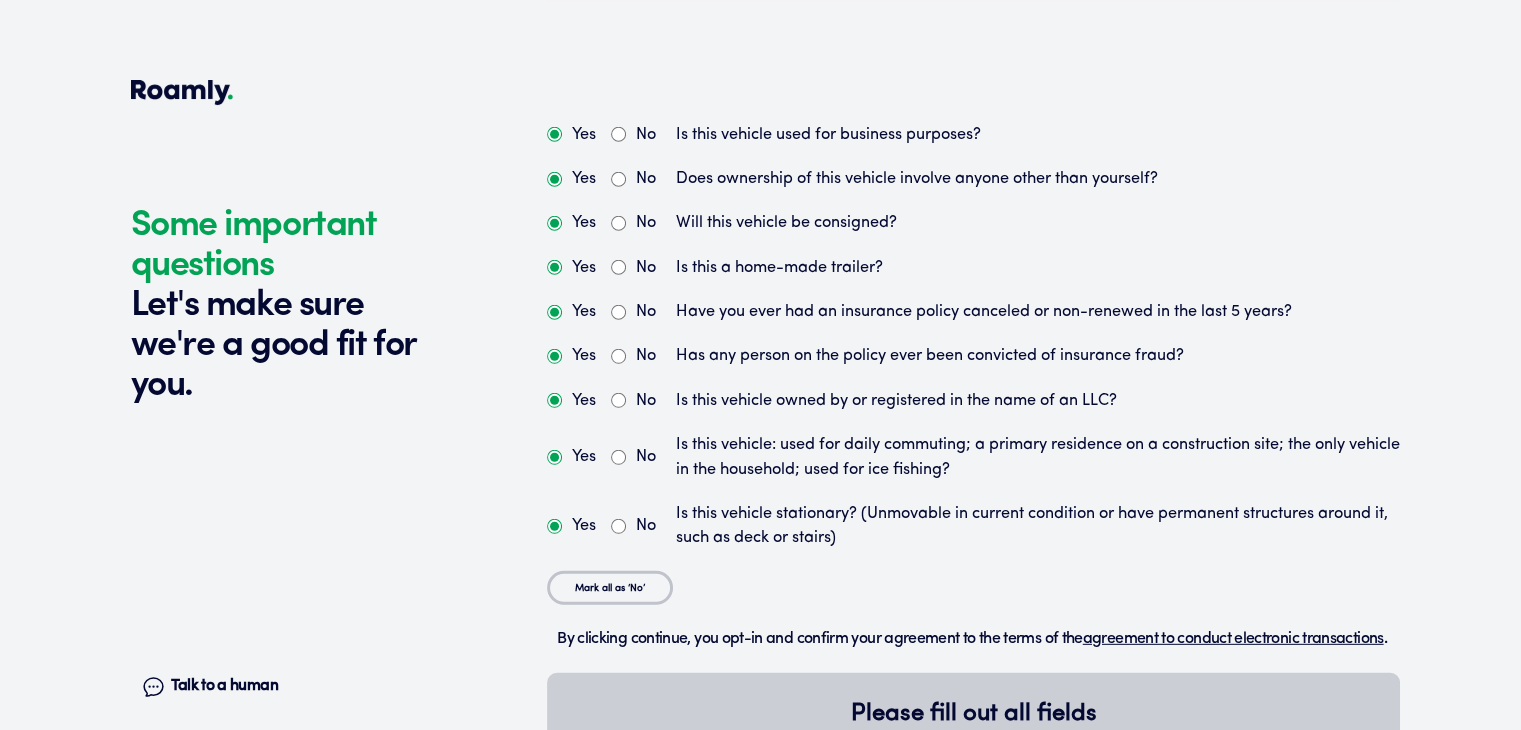 scroll, scrollTop: 5658, scrollLeft: 0, axis: vertical 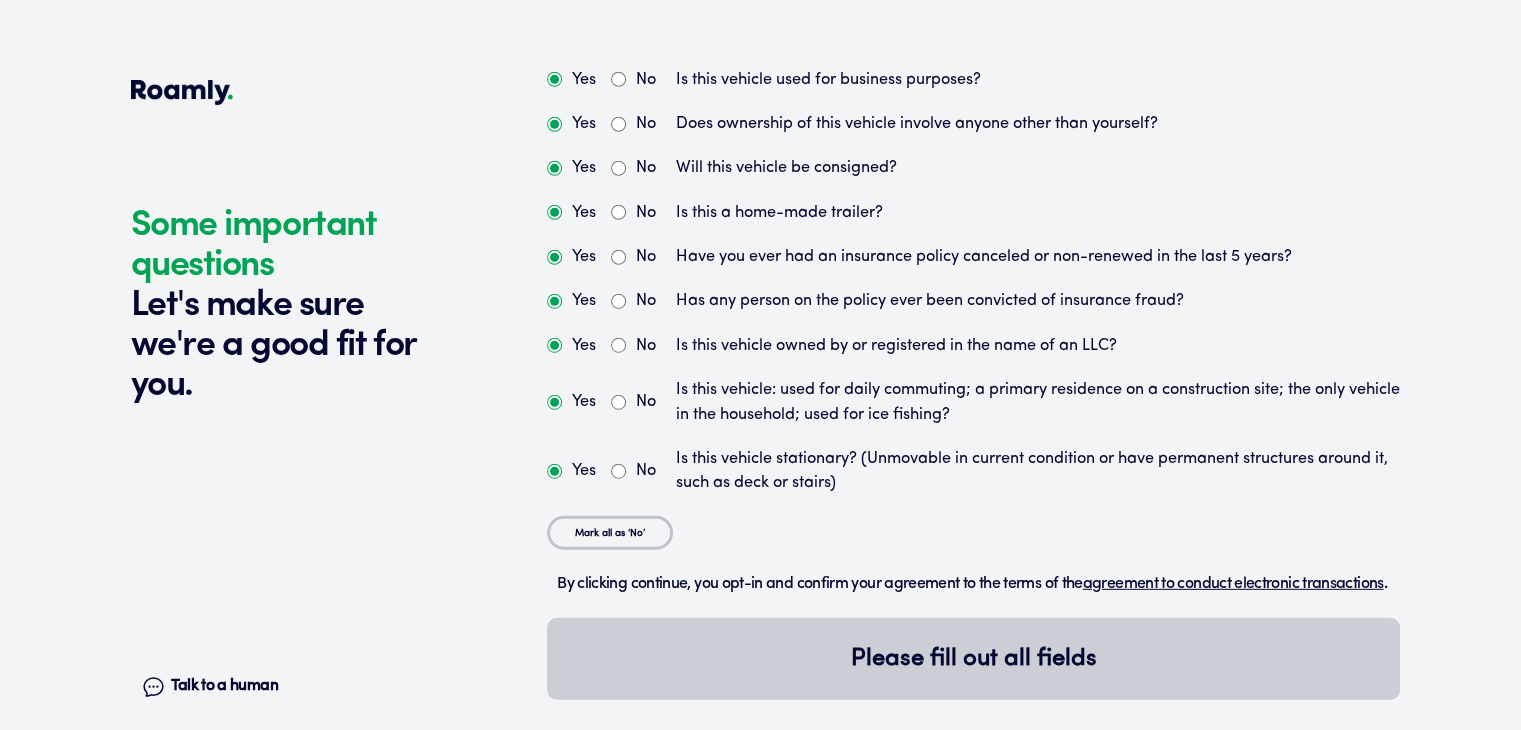 click on "Yes" at bounding box center [554, 124] 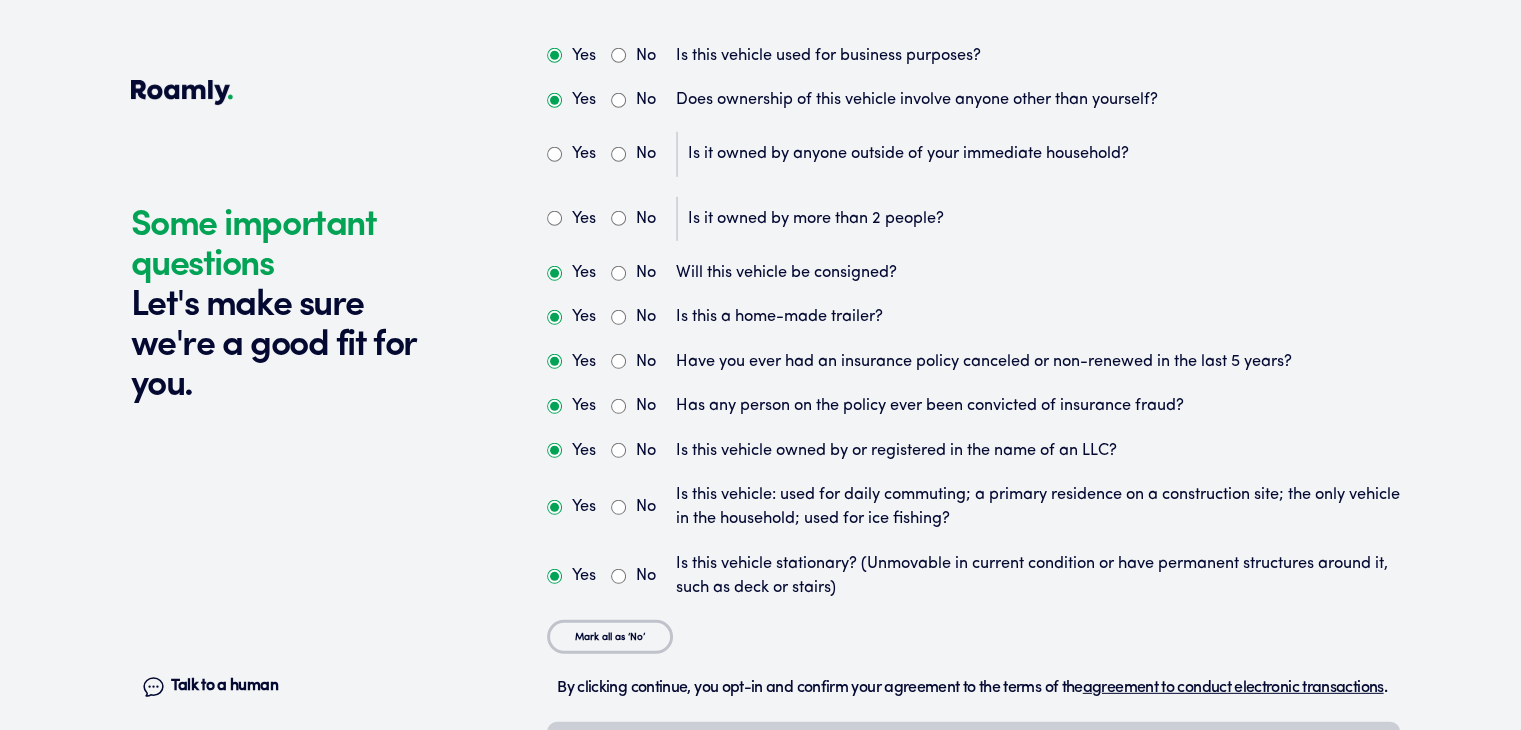 click on "No" at bounding box center [618, 154] 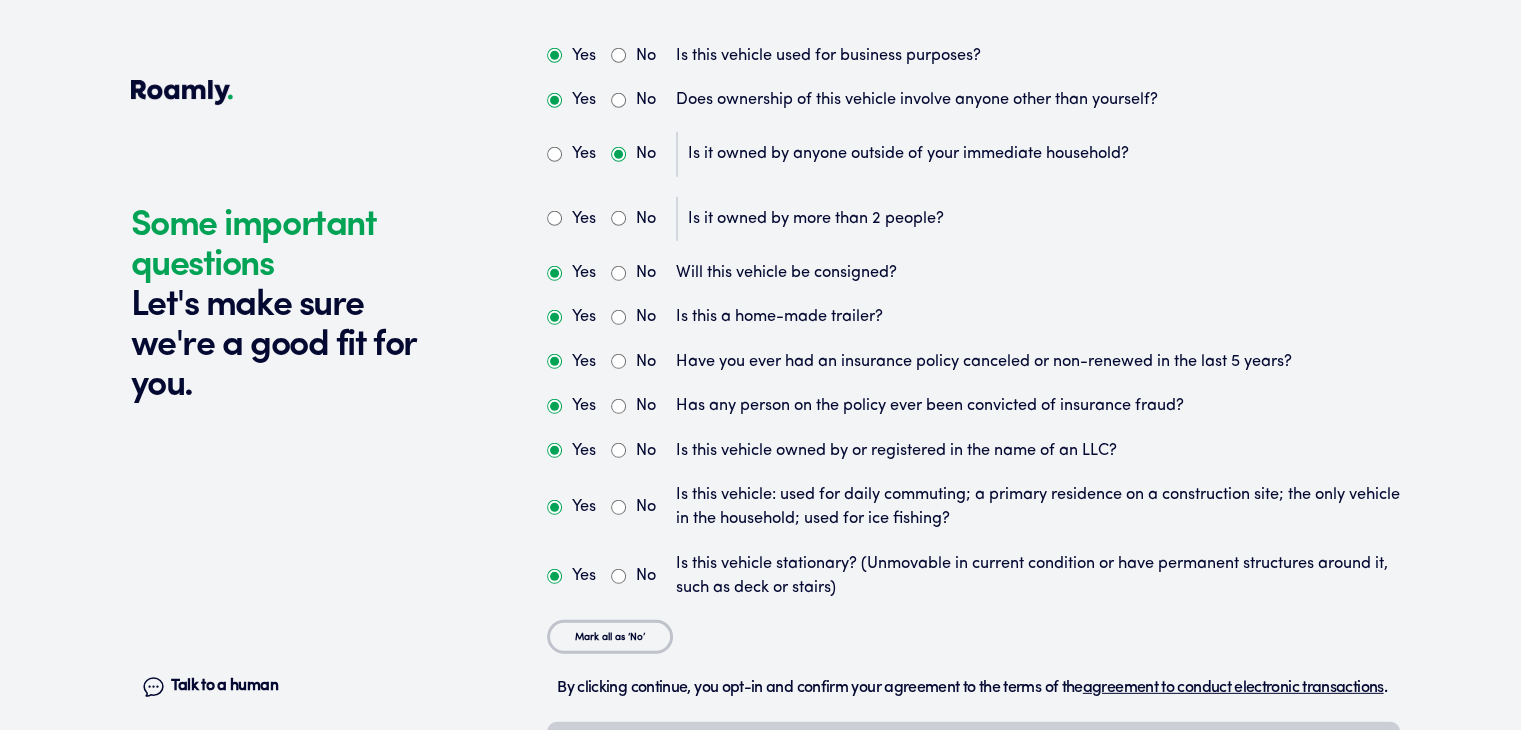 radio on "true" 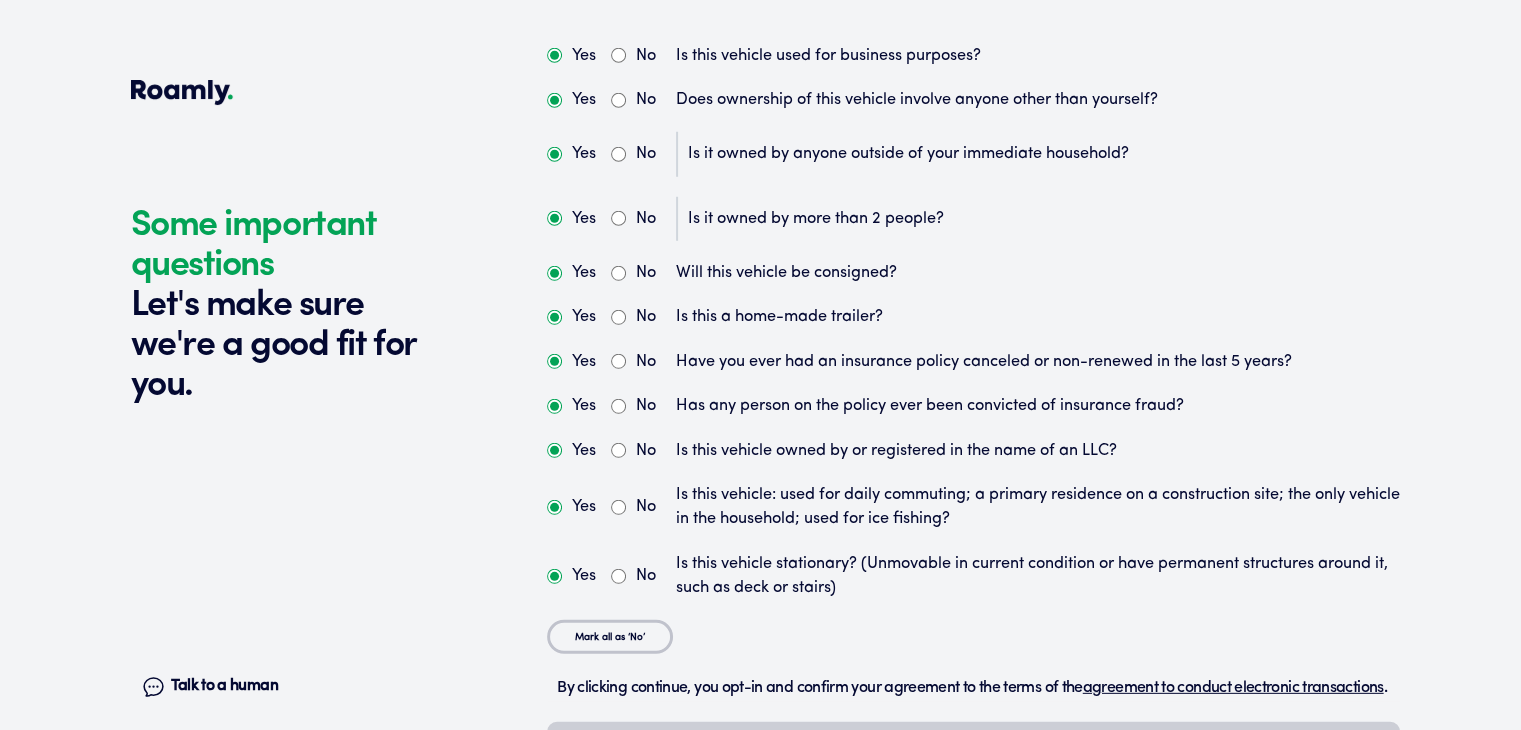 click on "No" at bounding box center [618, 218] 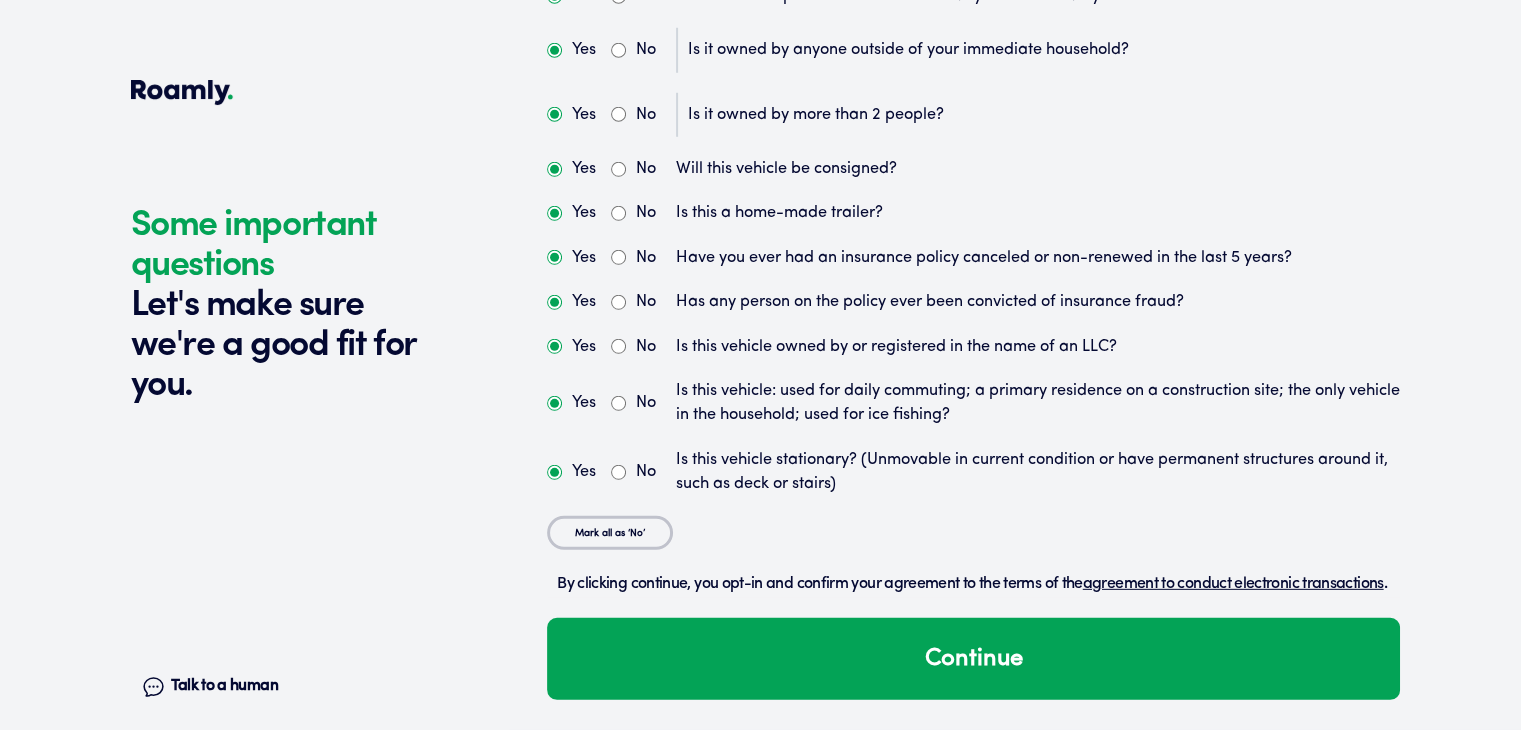 scroll, scrollTop: 5787, scrollLeft: 0, axis: vertical 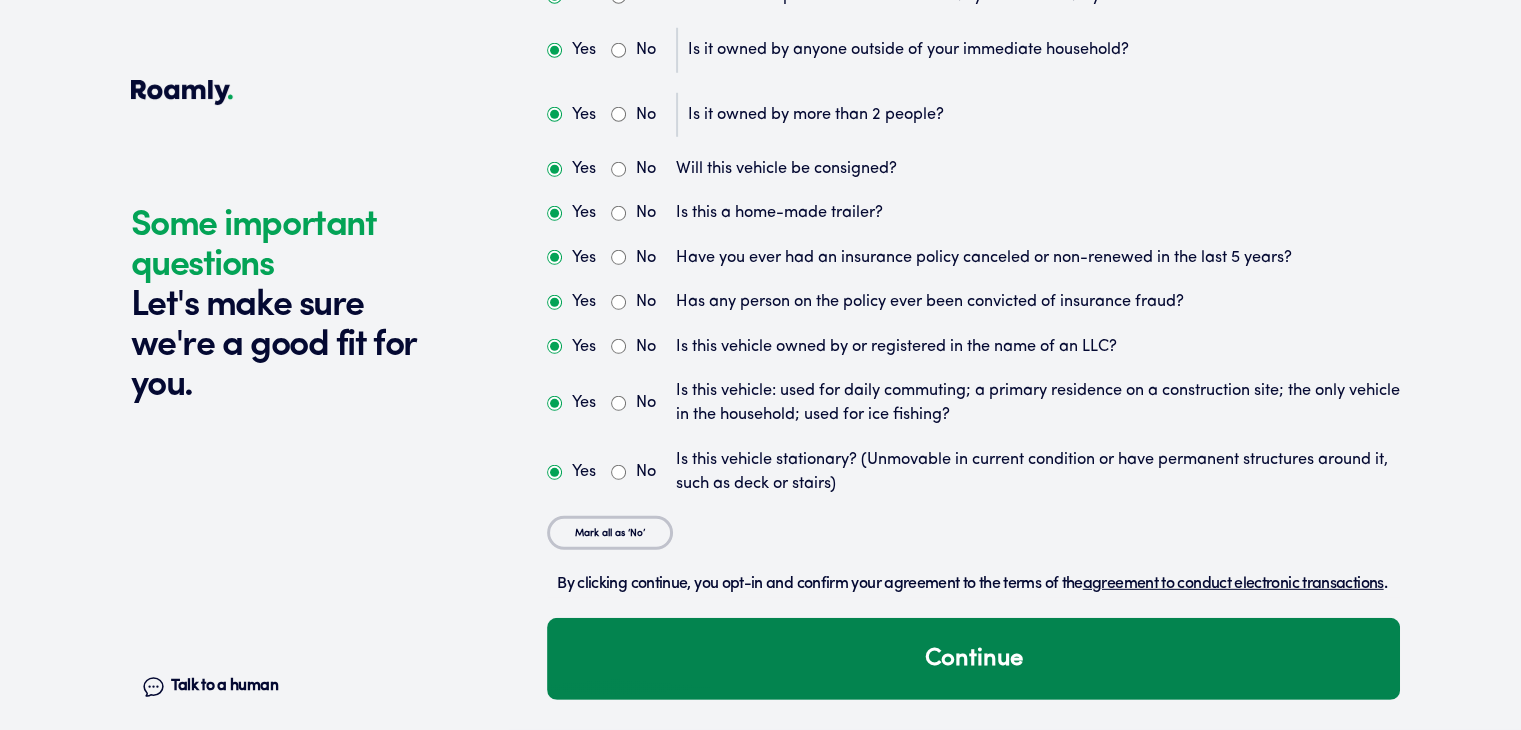click on "Continue" at bounding box center [973, 659] 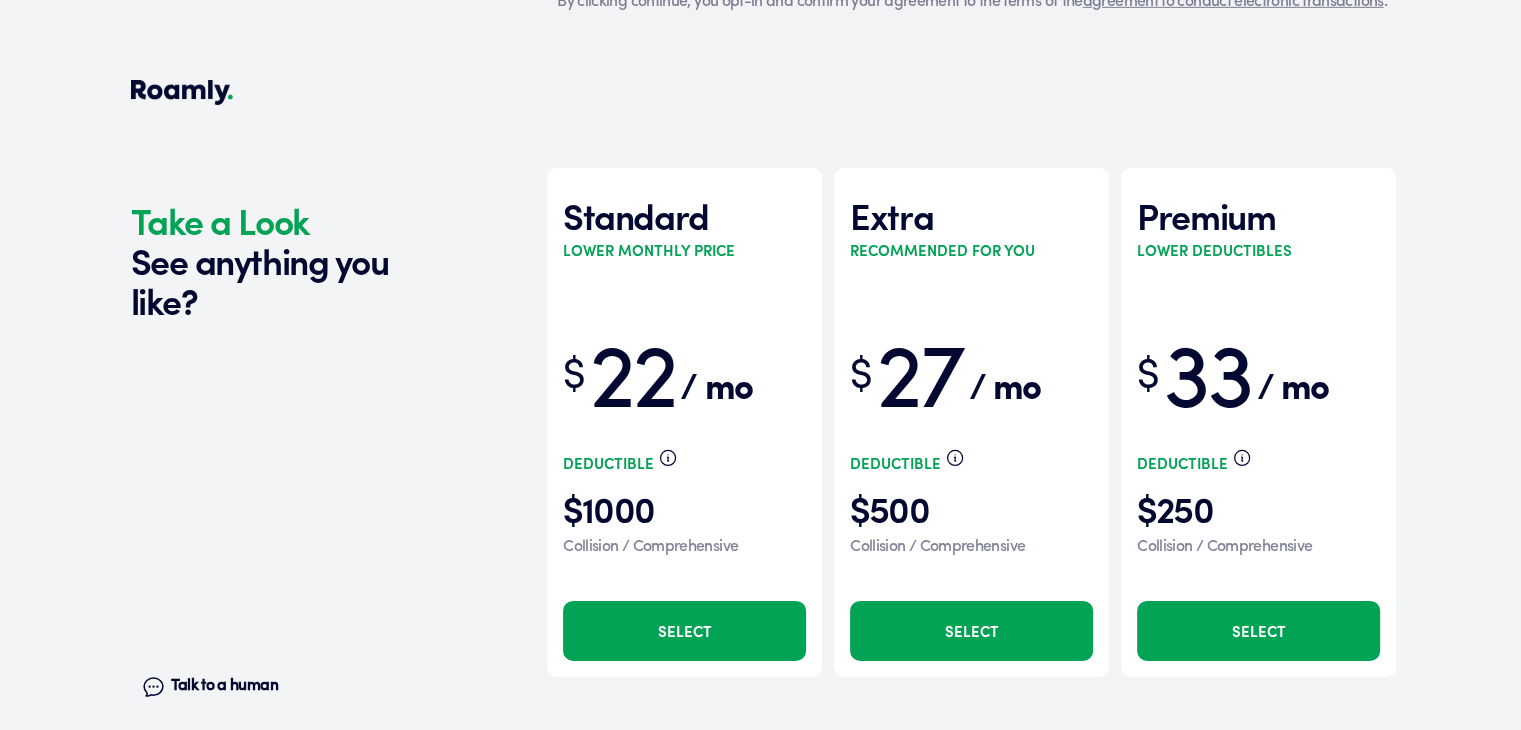 scroll, scrollTop: 6408, scrollLeft: 0, axis: vertical 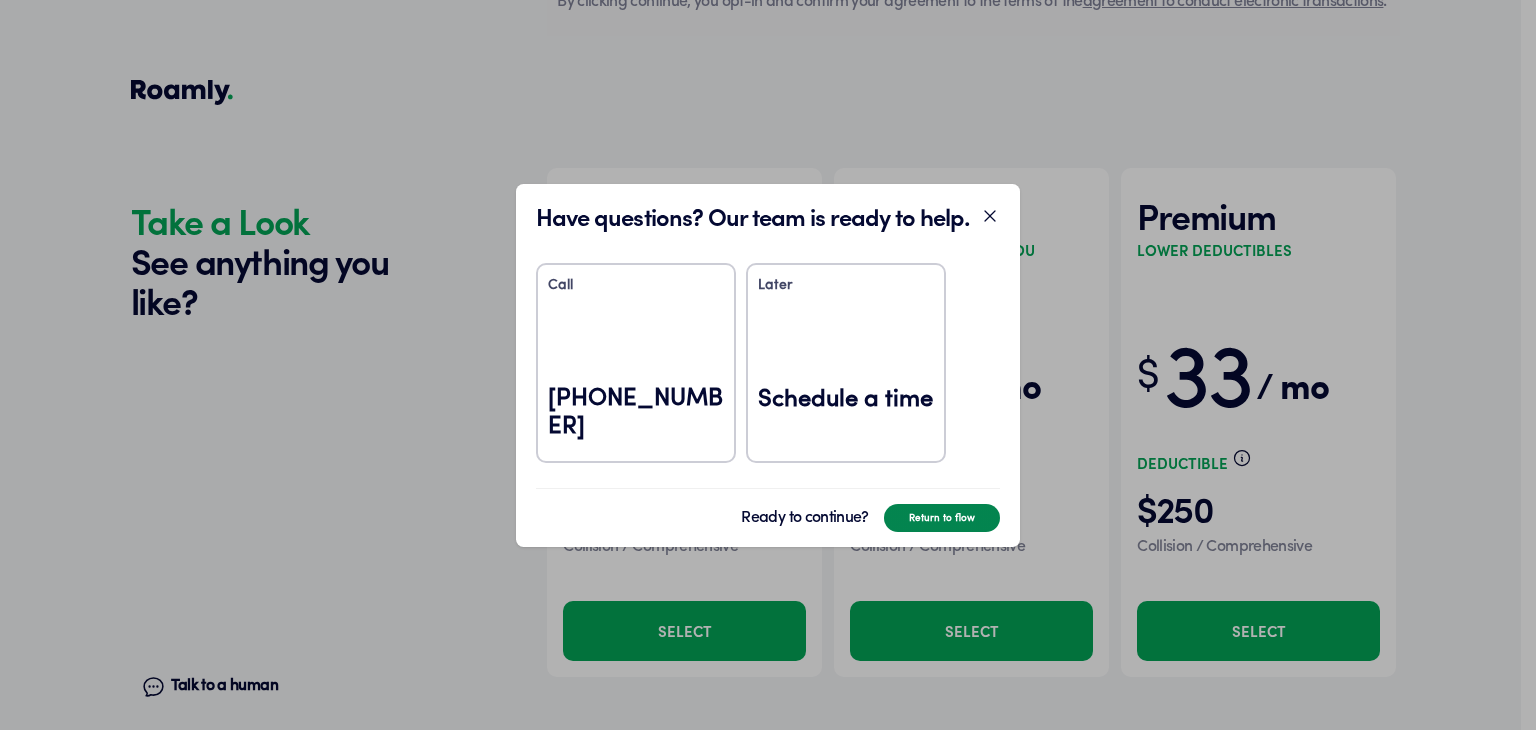 click on "Return to flow" at bounding box center [942, 518] 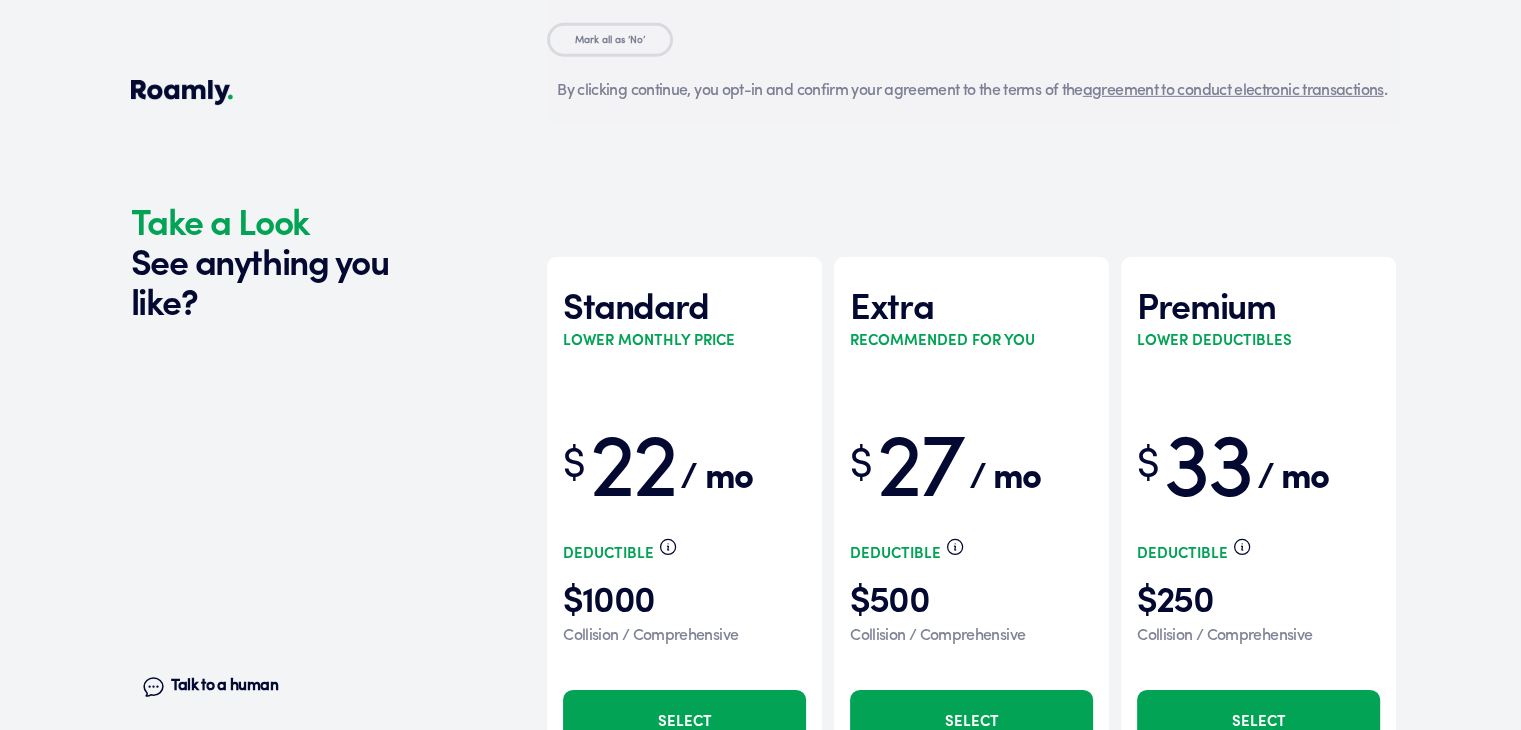 scroll, scrollTop: 6408, scrollLeft: 0, axis: vertical 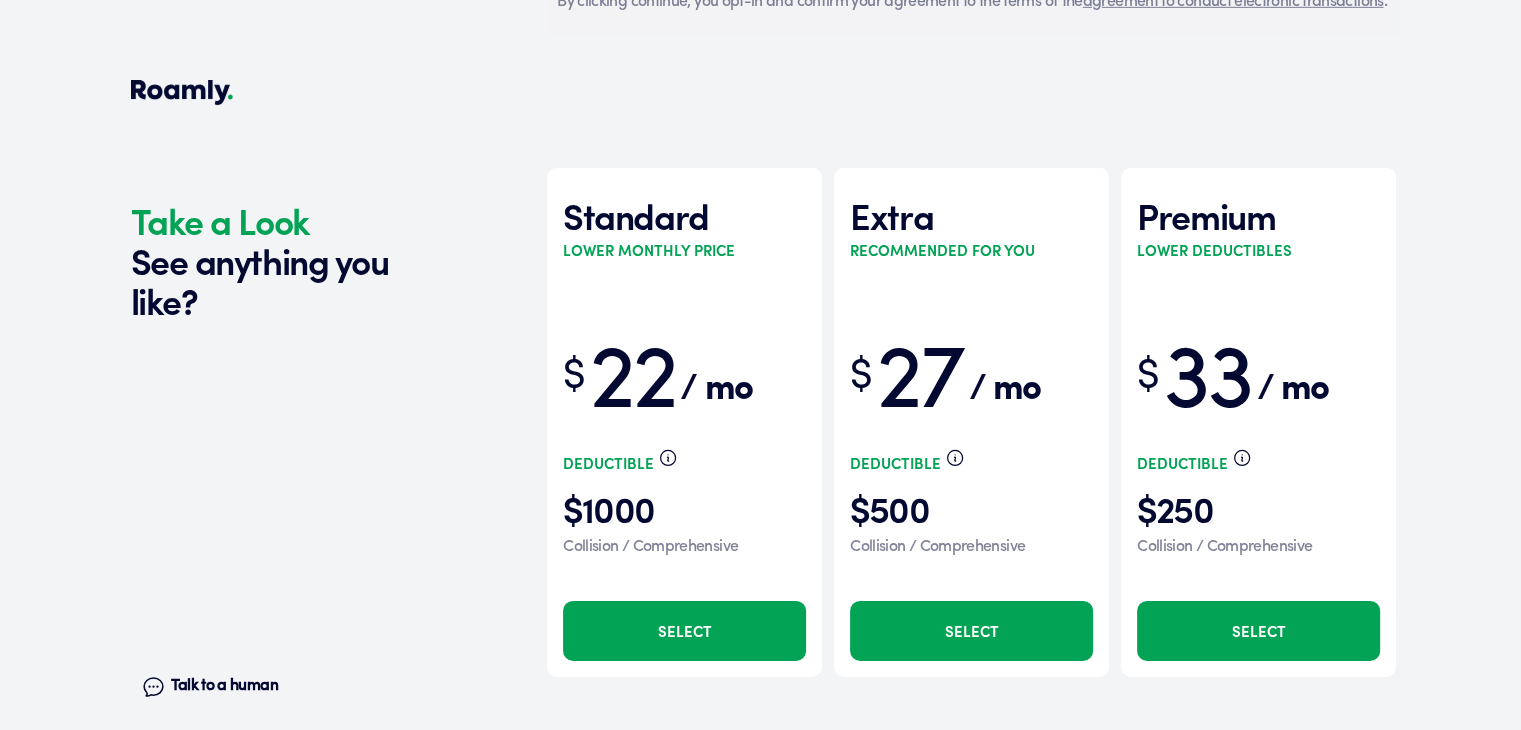 click on "Select" at bounding box center (971, 631) 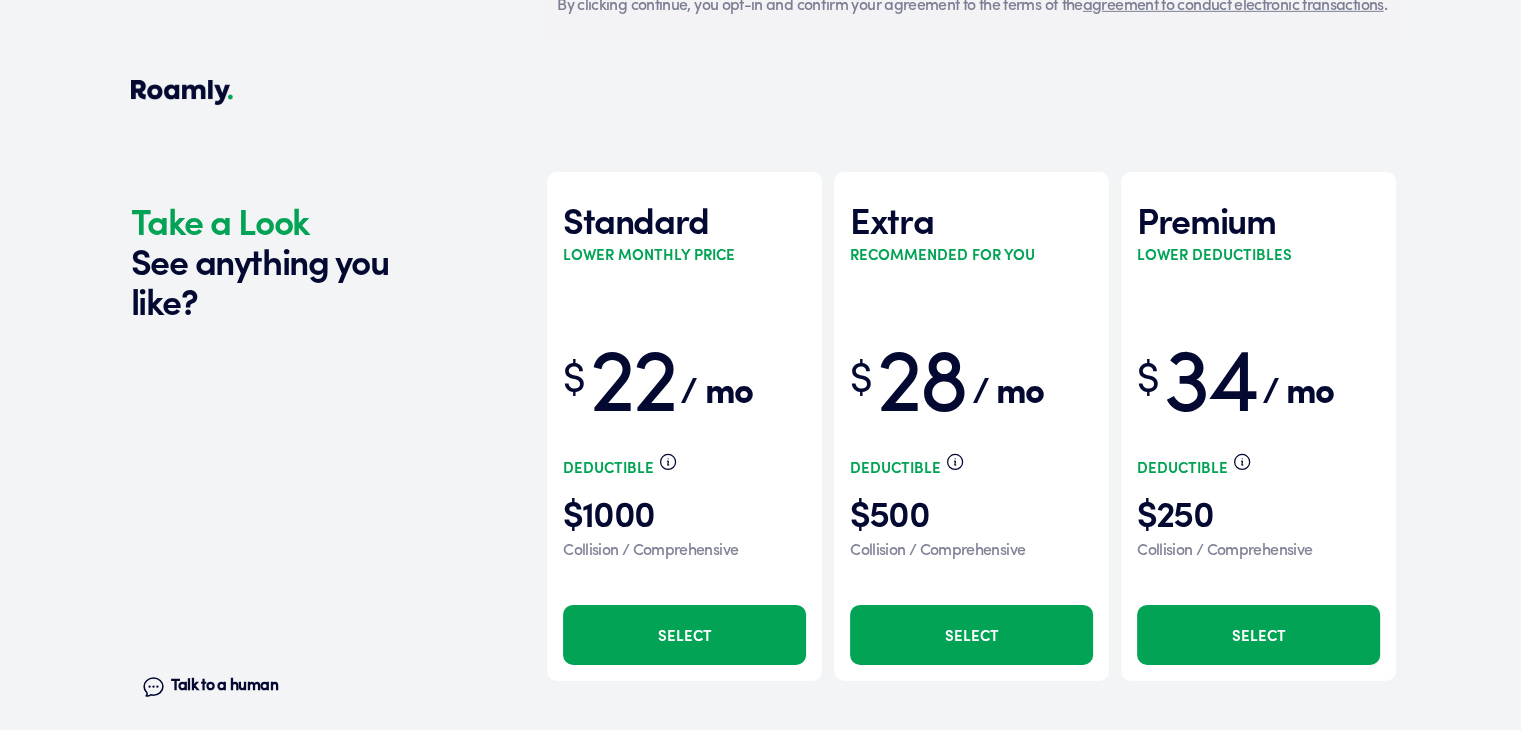 scroll, scrollTop: 6408, scrollLeft: 0, axis: vertical 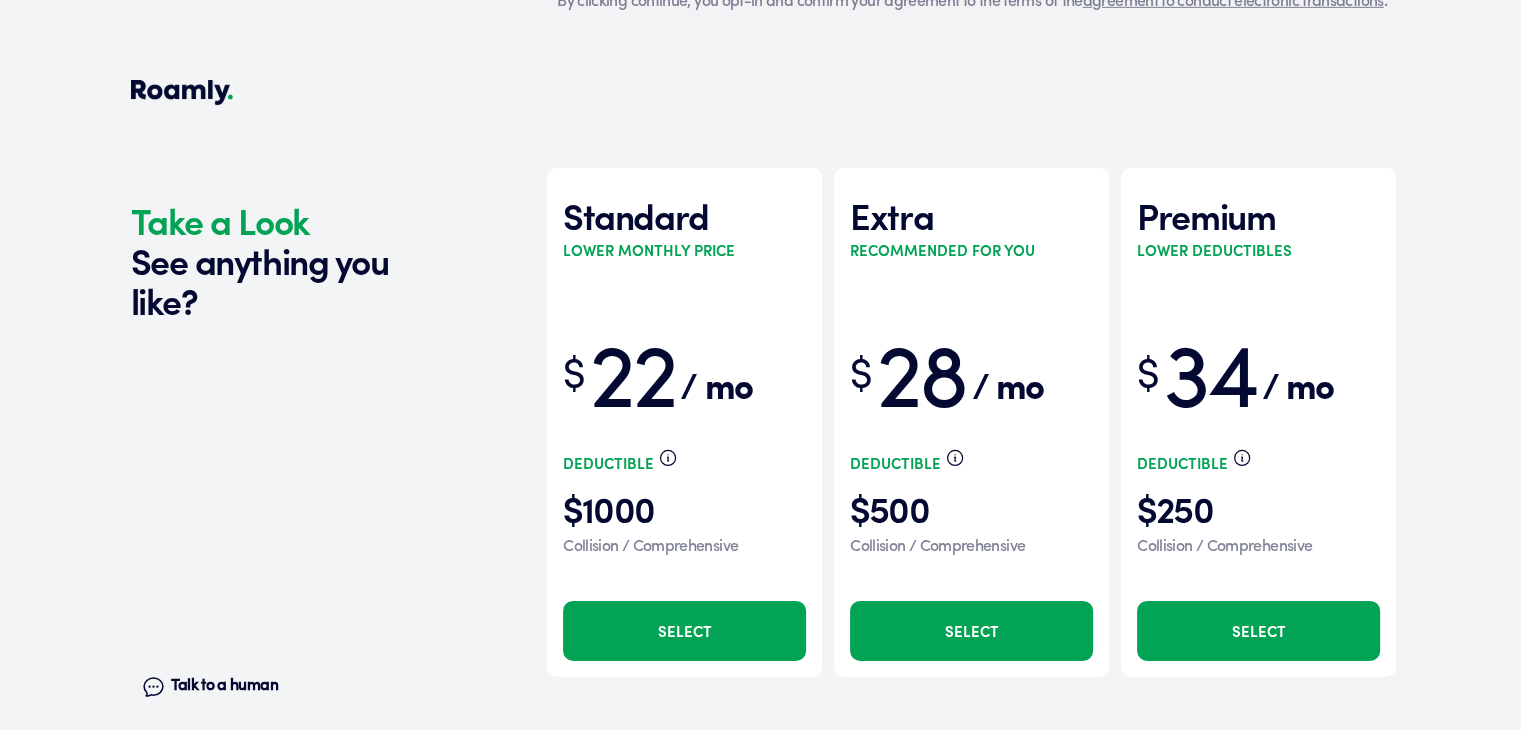 click on "Select" at bounding box center (971, 631) 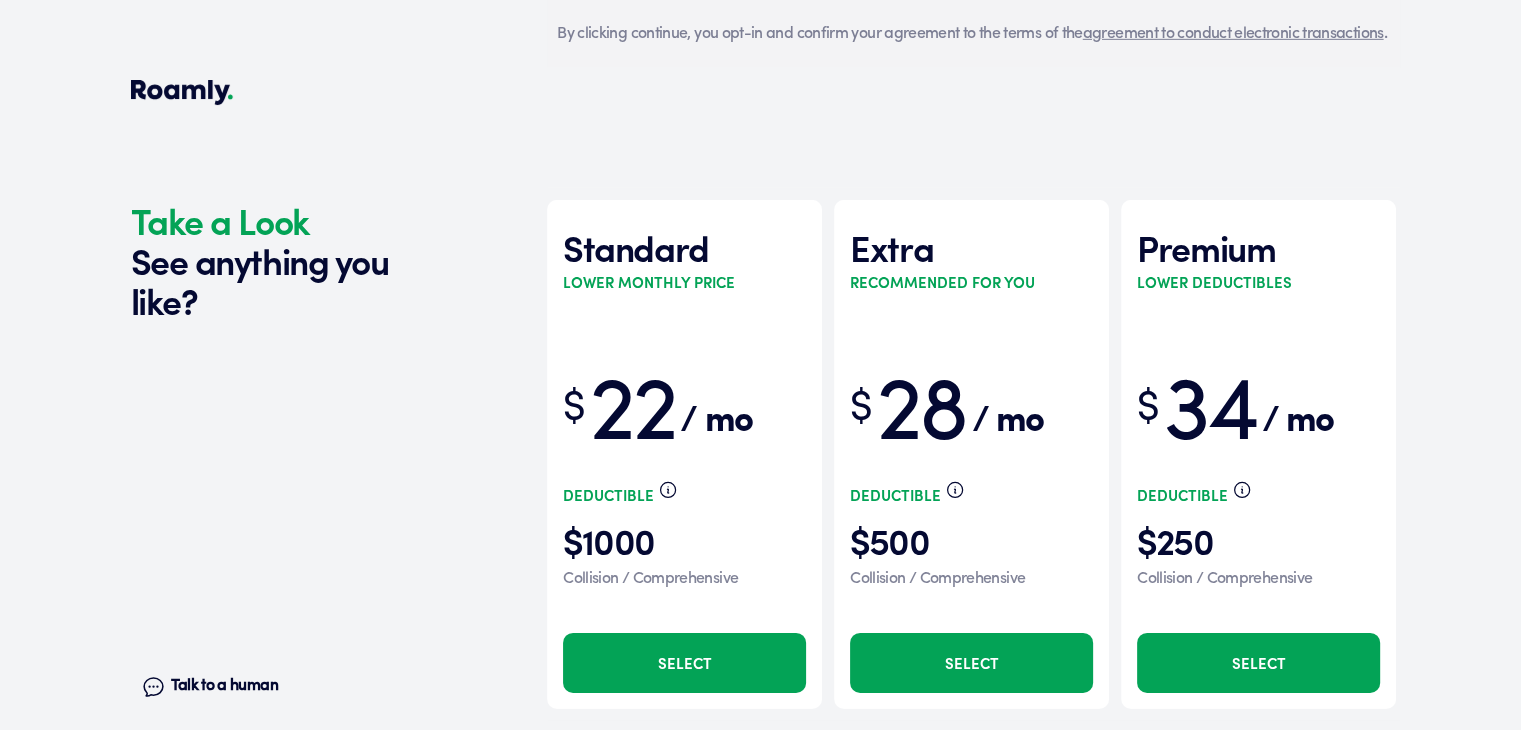 scroll, scrollTop: 6408, scrollLeft: 0, axis: vertical 